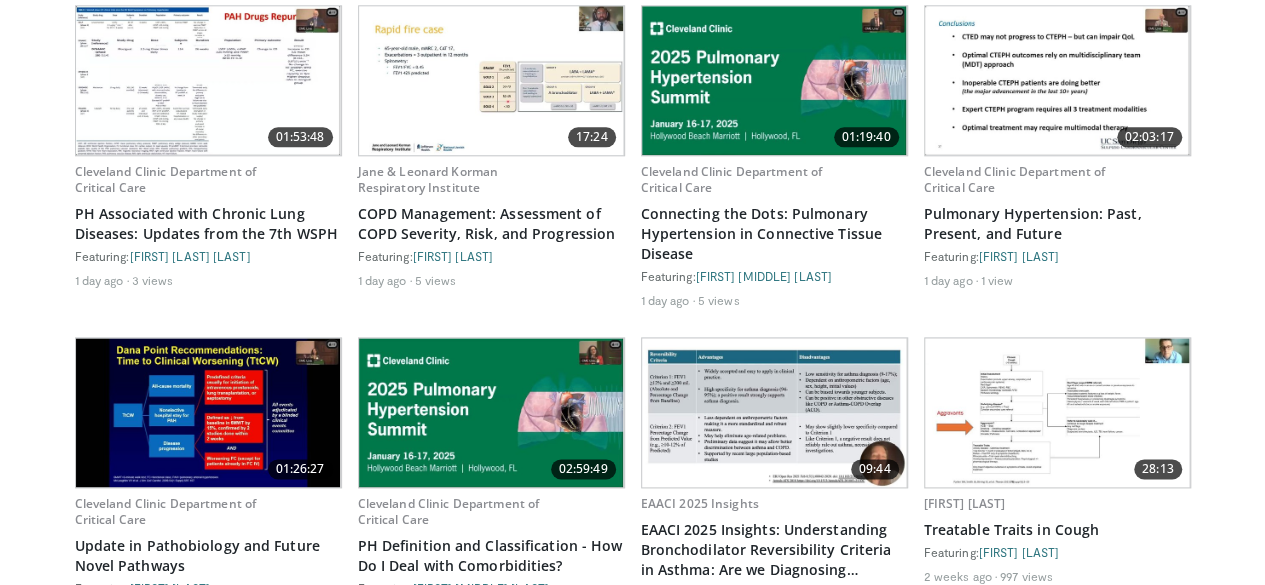 scroll, scrollTop: 1098, scrollLeft: 0, axis: vertical 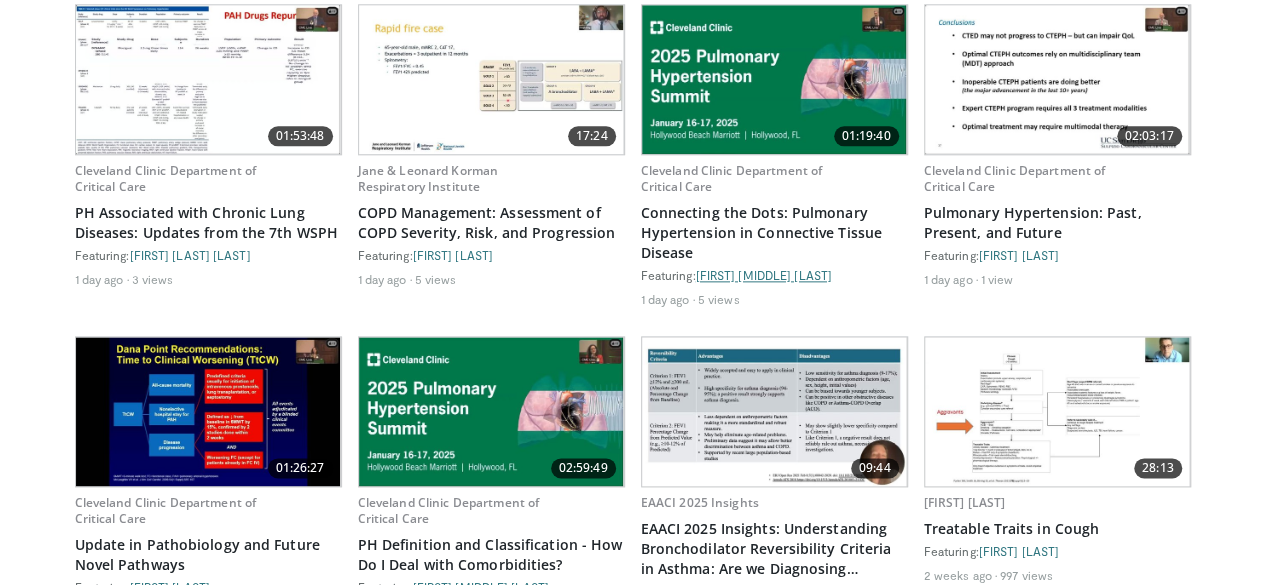 click on "[FIRST] [MIDDLE] [LAST]" at bounding box center [764, 275] 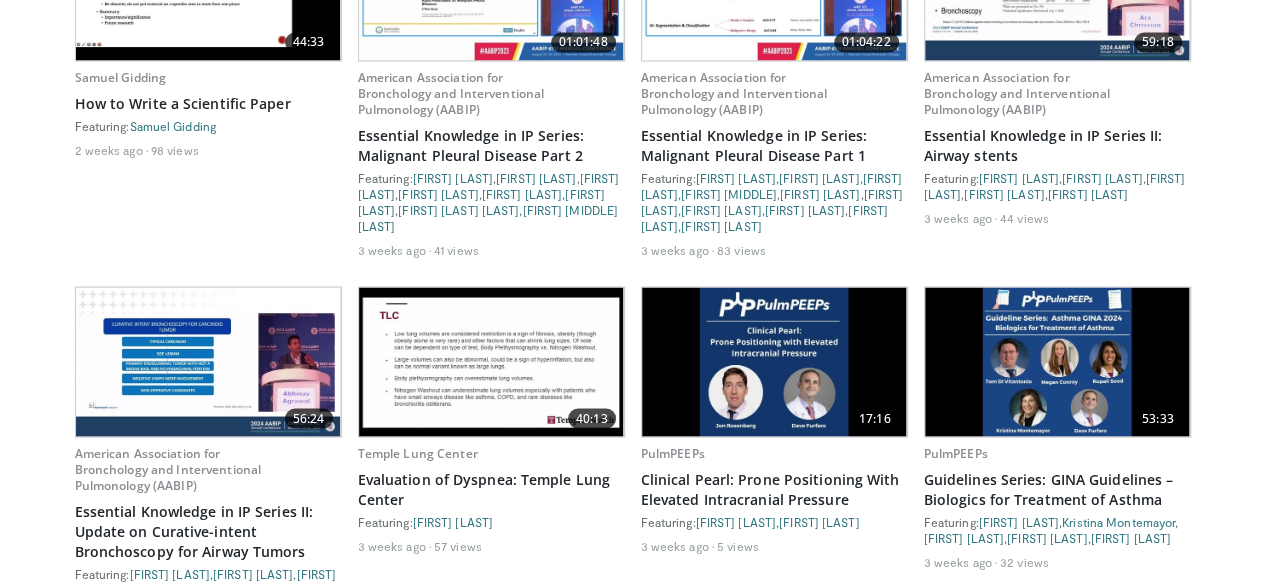 scroll, scrollTop: 2029, scrollLeft: 0, axis: vertical 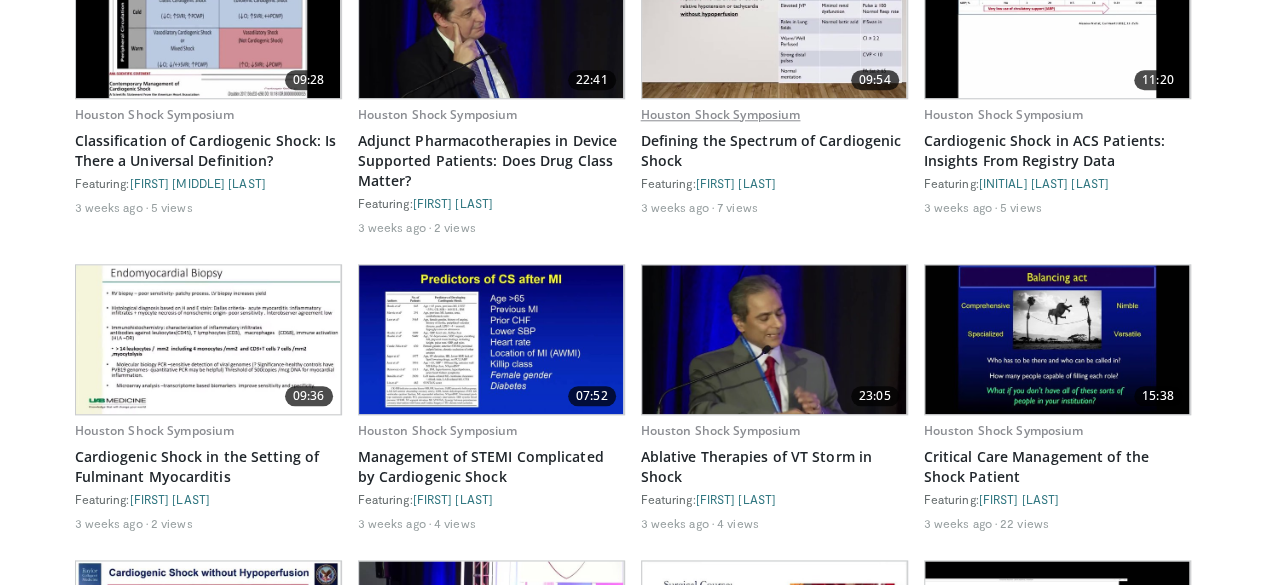 click on "Houston Shock Symposium" at bounding box center (721, 114) 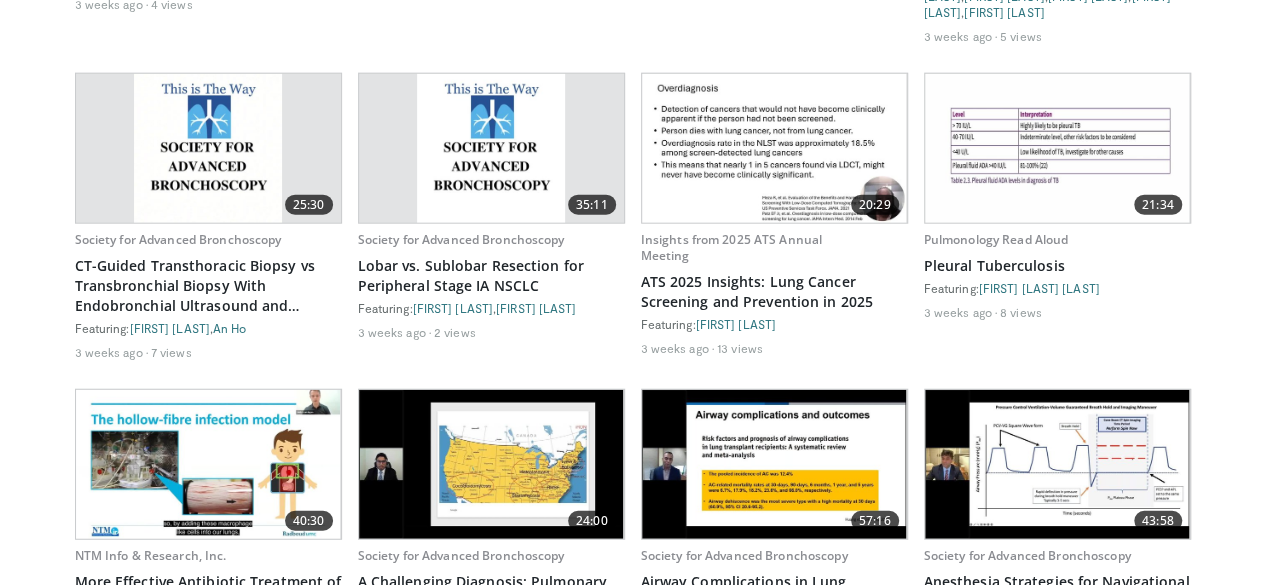 scroll, scrollTop: 5900, scrollLeft: 0, axis: vertical 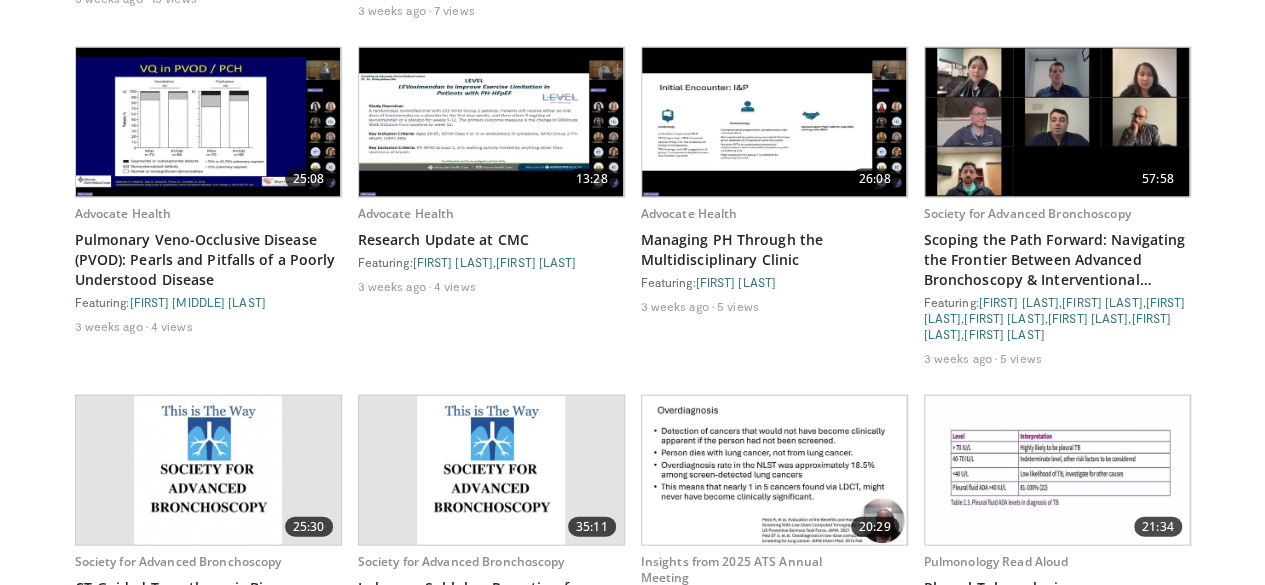 click on "Featuring:  Jillian Lux ,  Paul Maze" at bounding box center [491, 262] 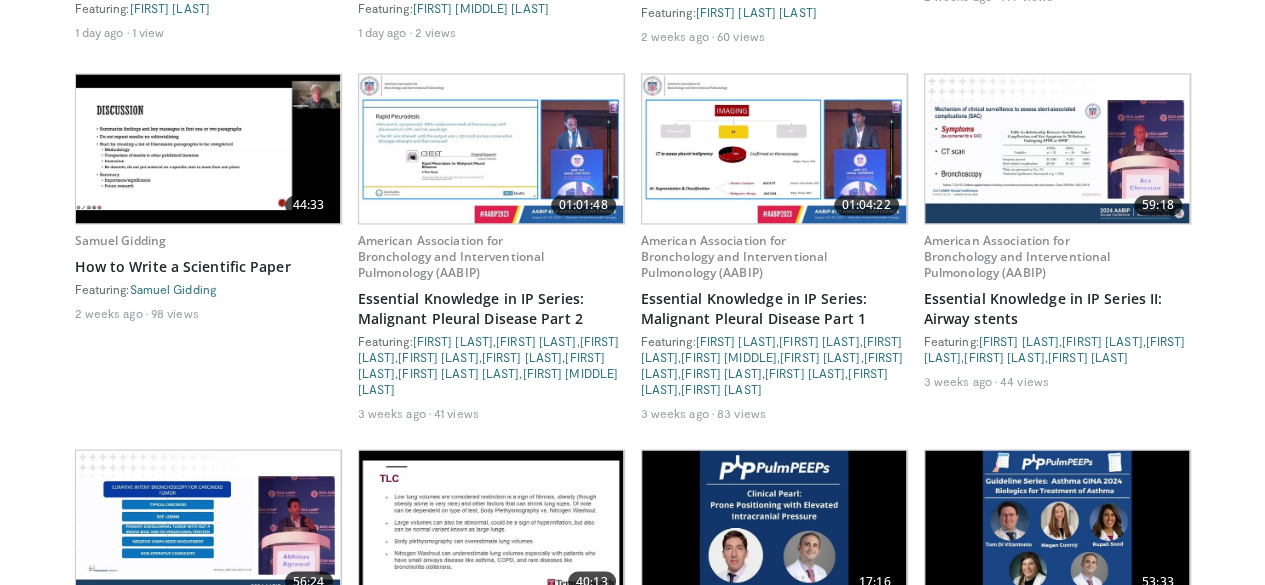 scroll, scrollTop: 1689, scrollLeft: 0, axis: vertical 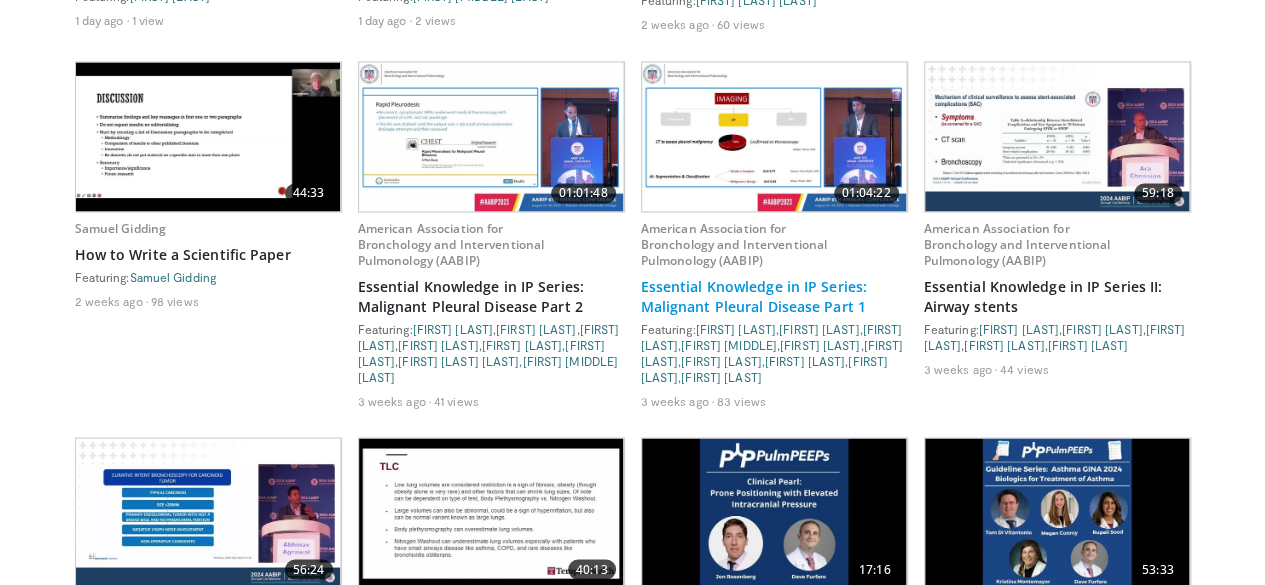 click on "Essential Knowledge in IP Series: Malignant Pleural Disease Part 1" at bounding box center (774, 296) 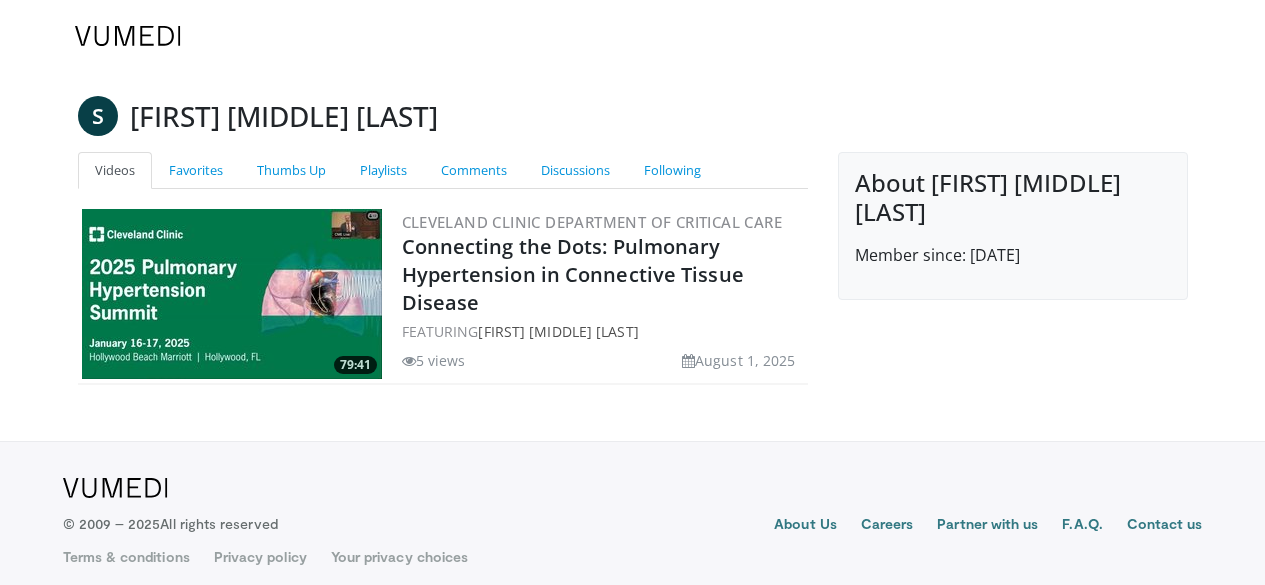 scroll, scrollTop: 0, scrollLeft: 0, axis: both 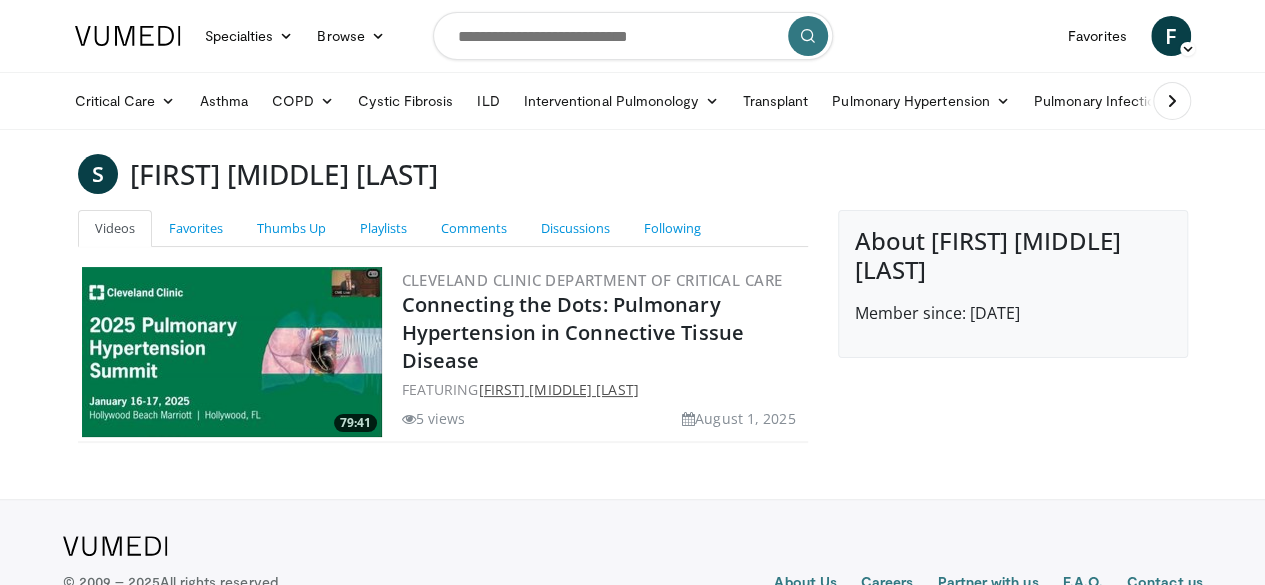 click on "Stephen C. Mathai" at bounding box center (558, 389) 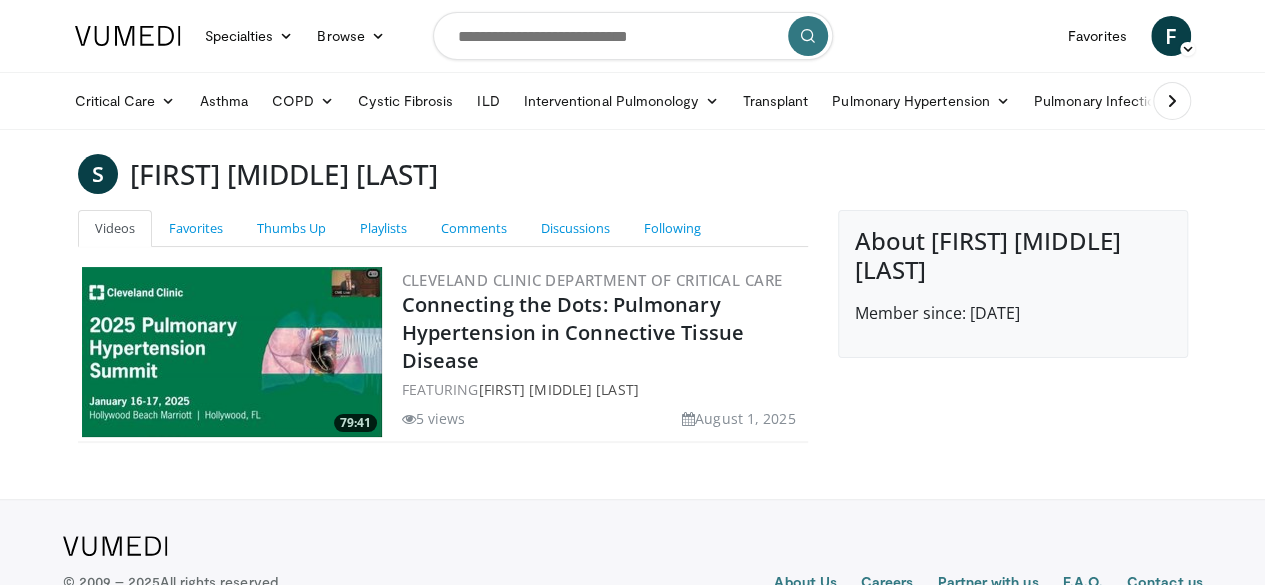 scroll, scrollTop: 70, scrollLeft: 0, axis: vertical 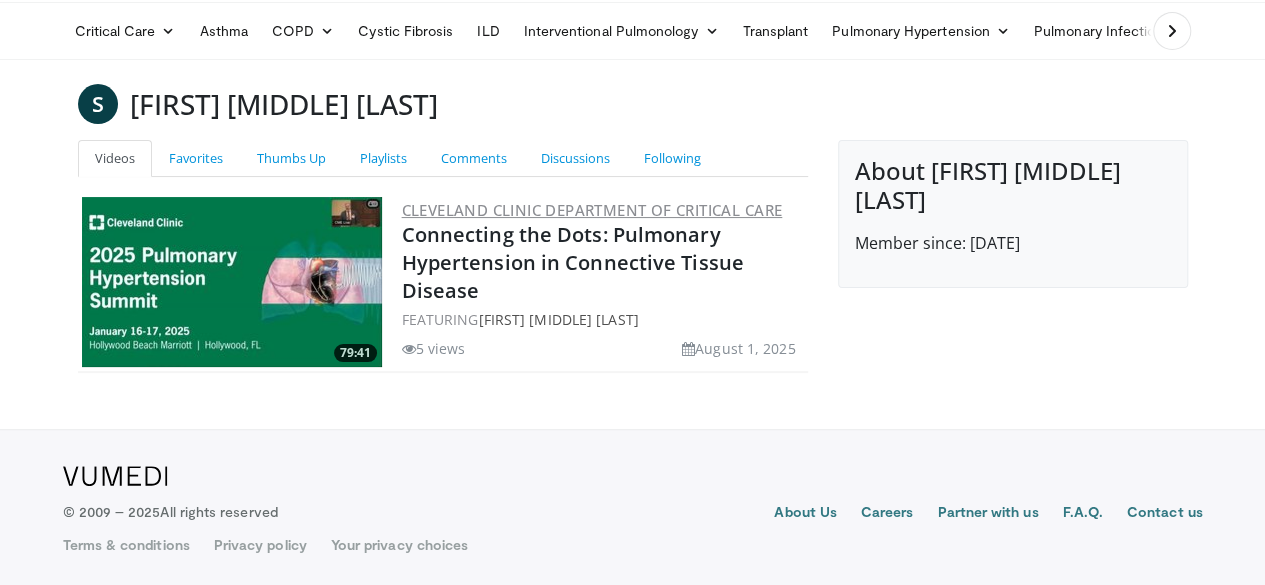 click on "Cleveland Clinic Department of Critical Care" at bounding box center [592, 210] 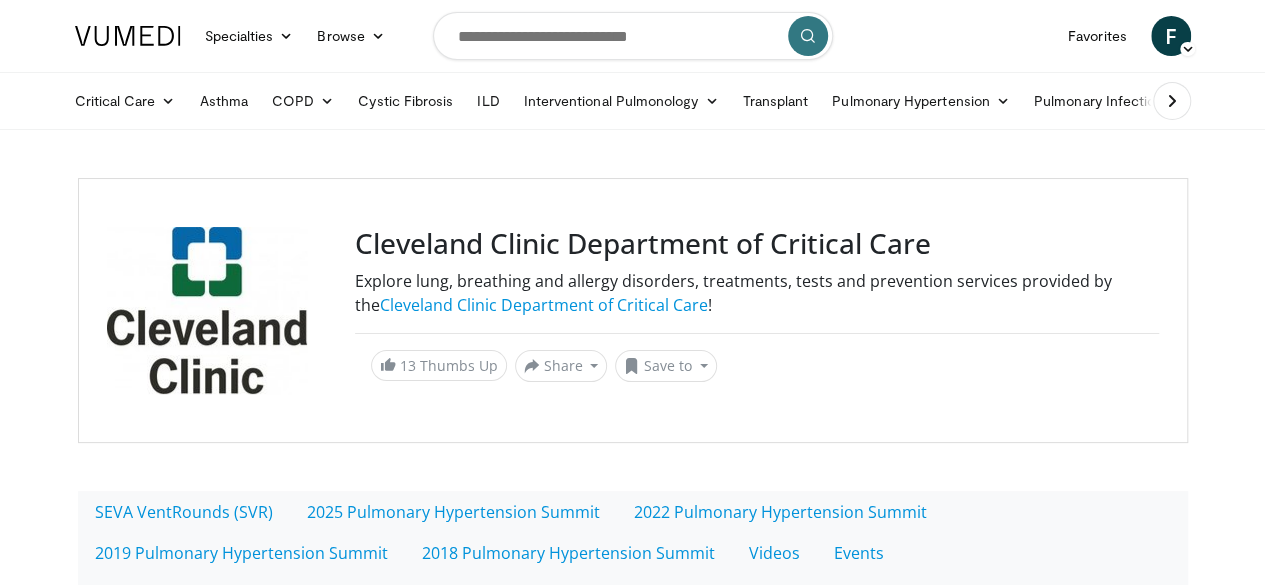 scroll, scrollTop: 272, scrollLeft: 0, axis: vertical 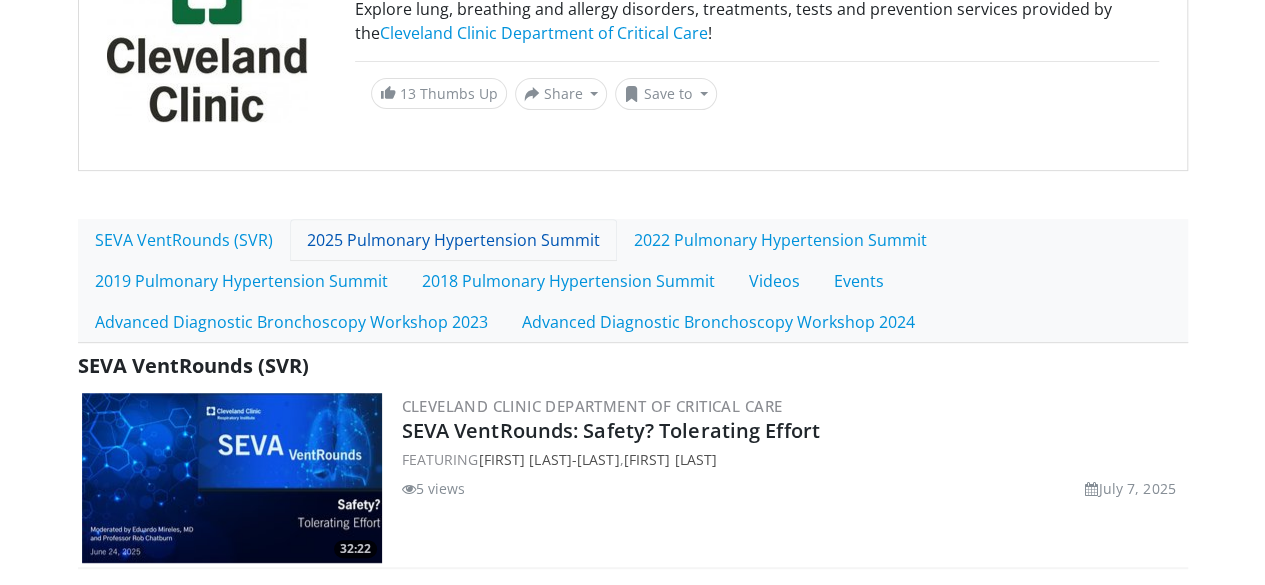 click on "2025 Pulmonary Hypertension Summit" at bounding box center [453, 240] 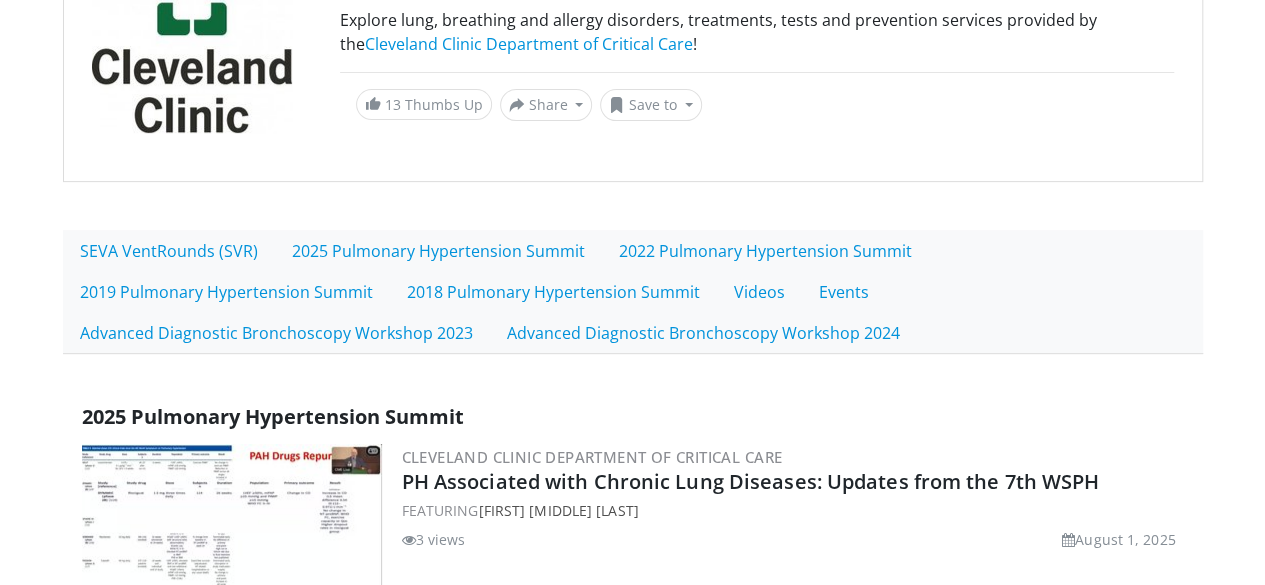 scroll, scrollTop: 0, scrollLeft: 0, axis: both 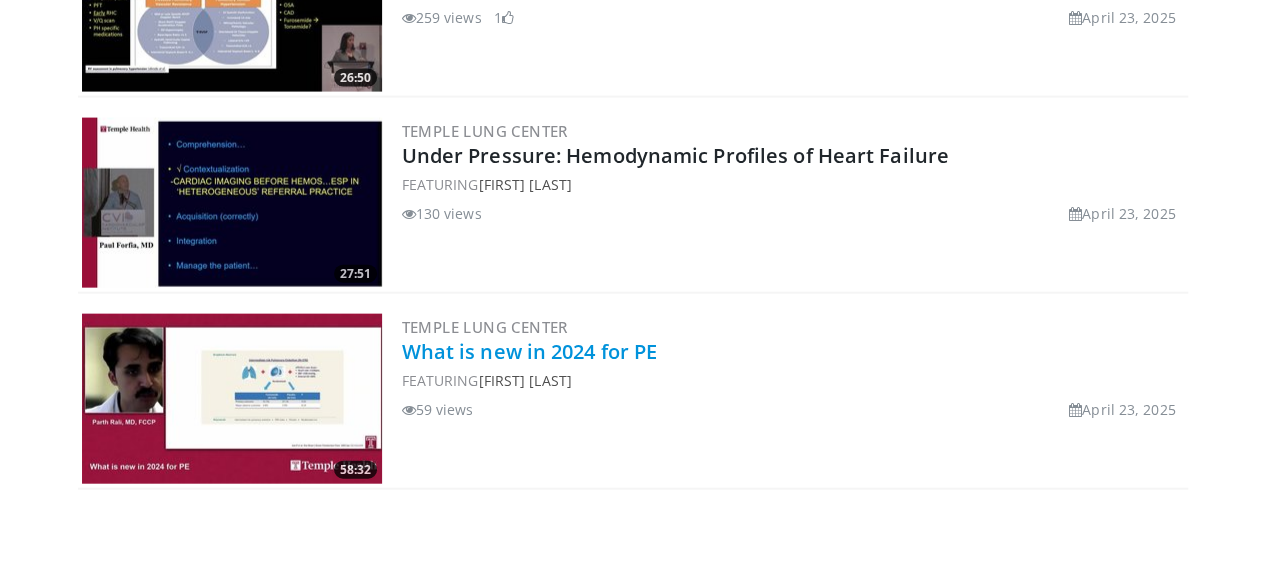 click on "What is new in 2024 for PE" at bounding box center (530, 351) 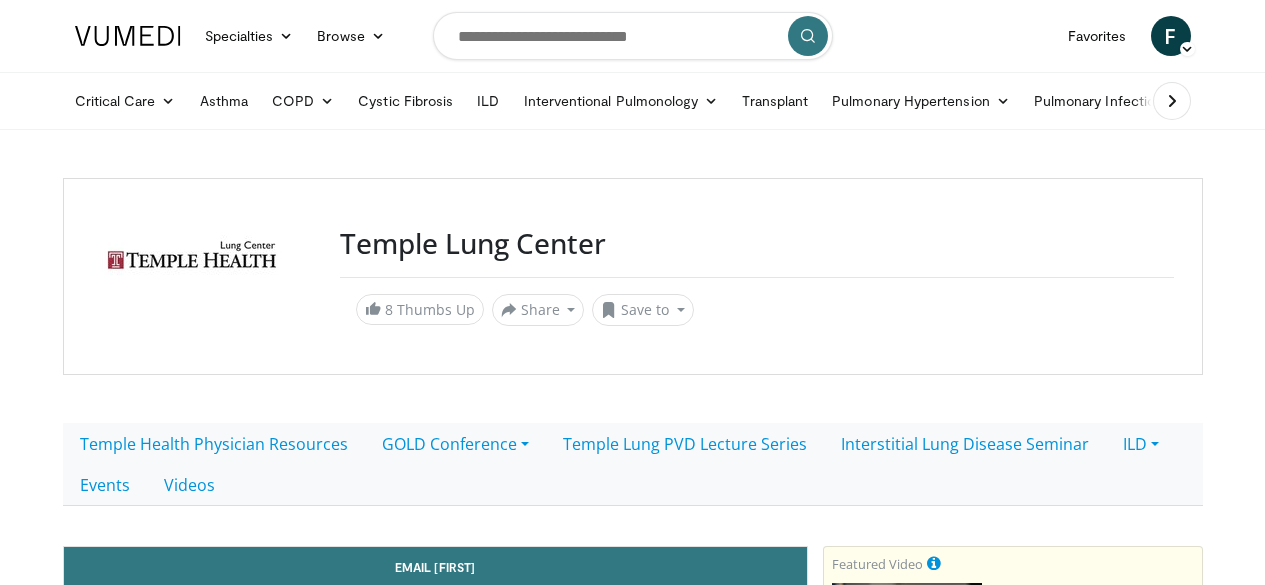 scroll, scrollTop: 0, scrollLeft: 0, axis: both 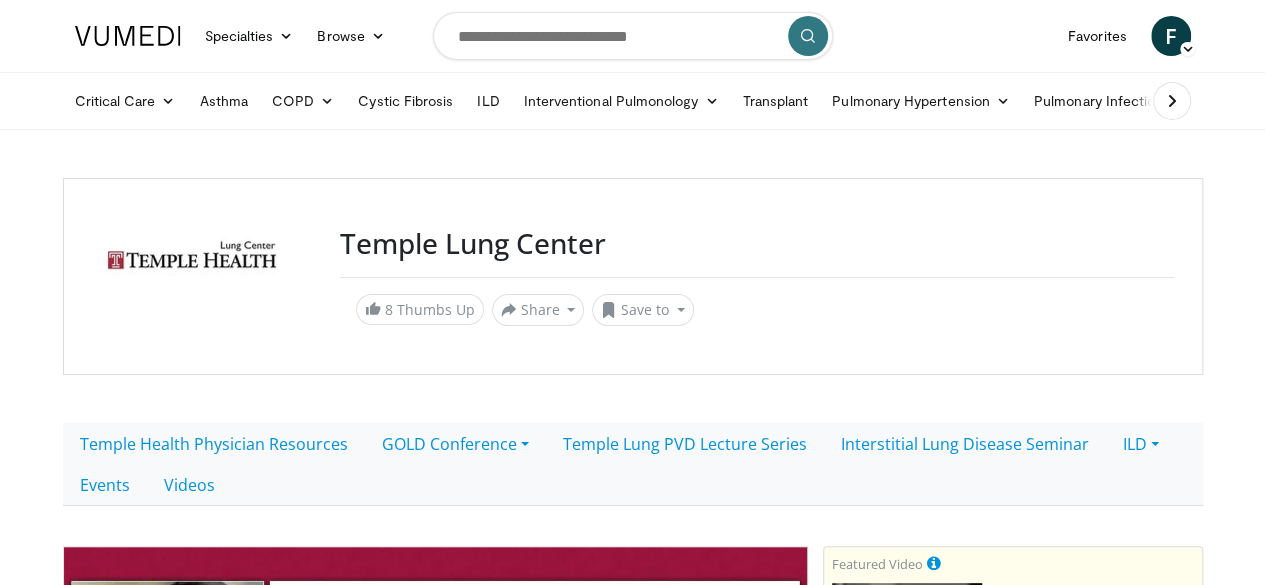click on "Temple Lung Center
8
Thumbs Up
Share Temple Lung Center...
×
Enter one or more e-mail addresses, each in a new line
Message
Send
Close
Share
E-mail
Tweet
Share
Save to
Add to Favorites
New Playlist
×" at bounding box center [633, 276] 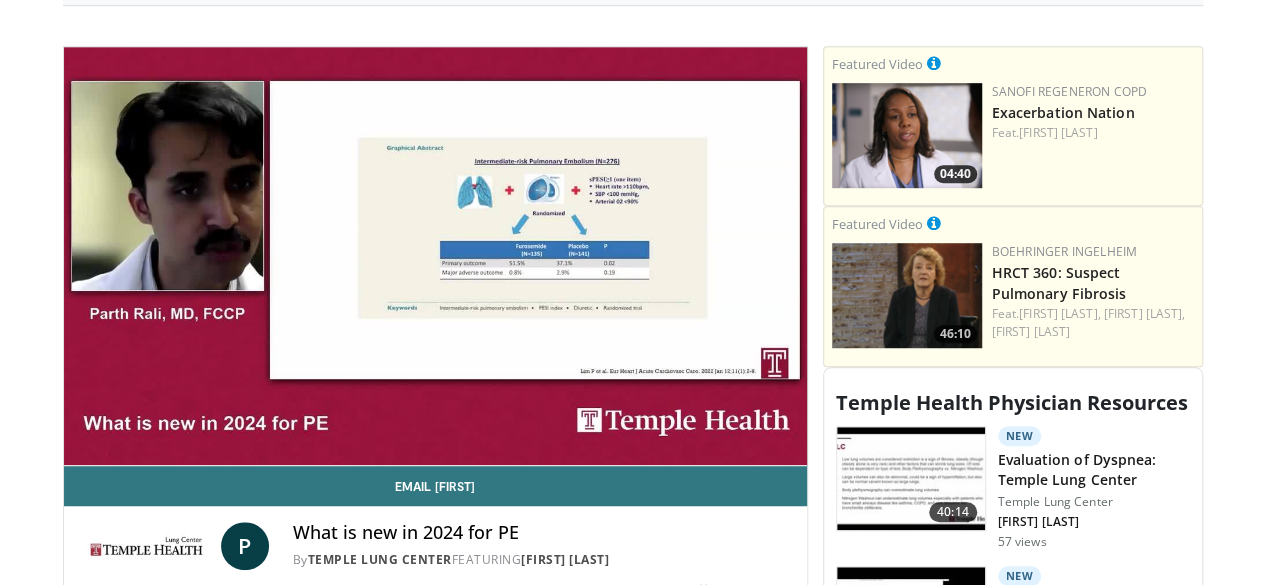 scroll, scrollTop: 422, scrollLeft: 0, axis: vertical 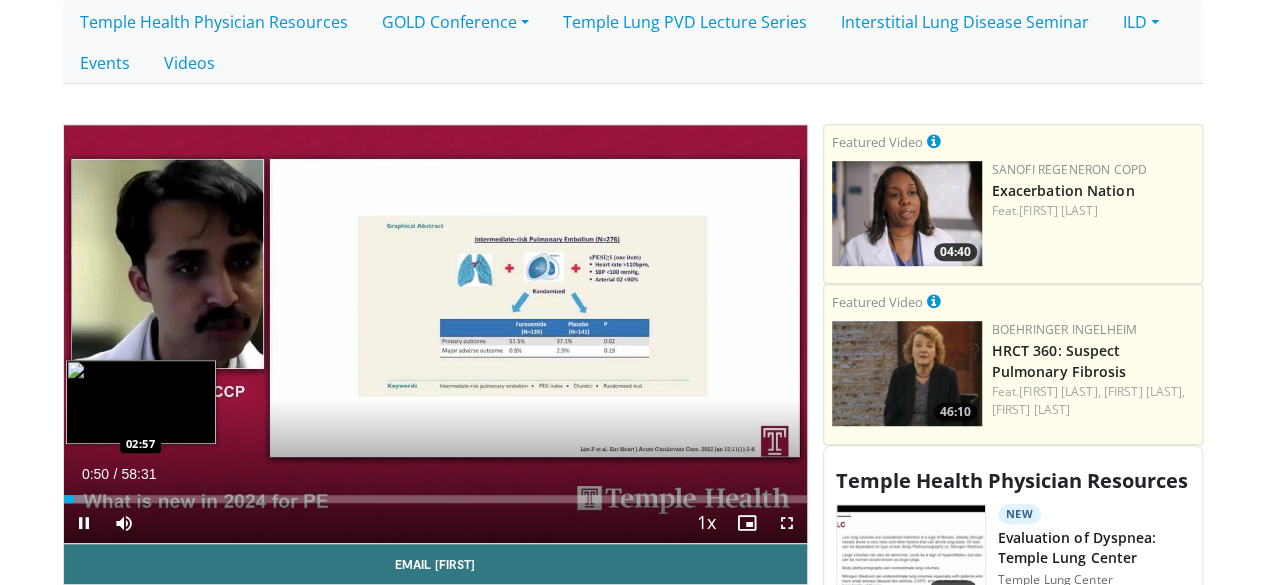 click on "Loaded :  3.14% 00:50 02:57" at bounding box center (435, 499) 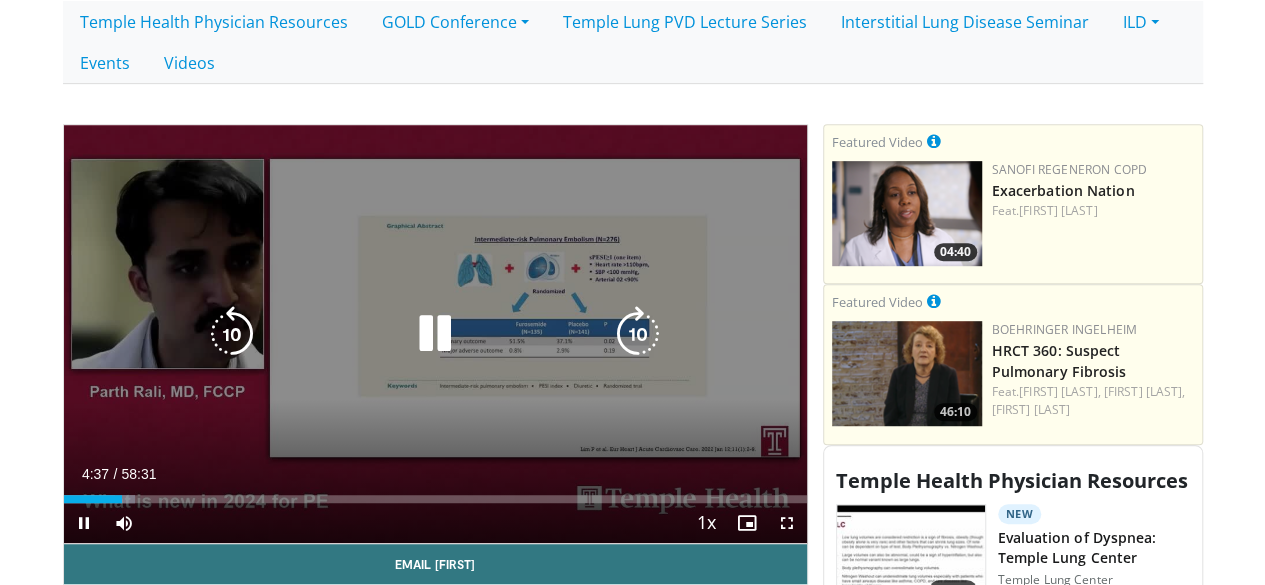click at bounding box center (638, 334) 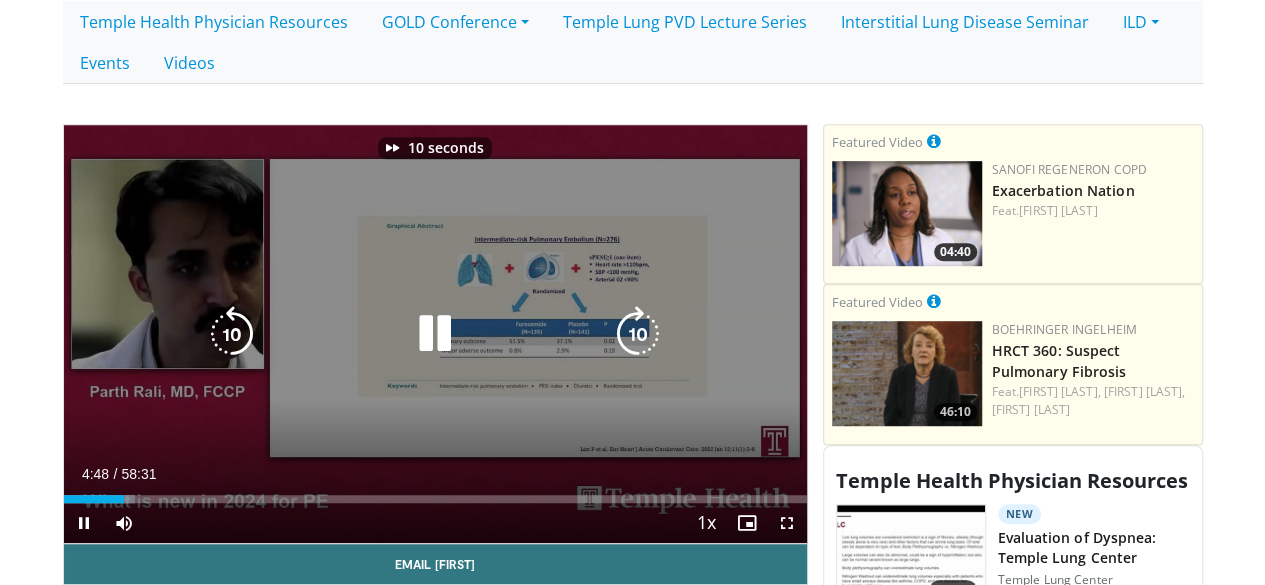 click at bounding box center (638, 334) 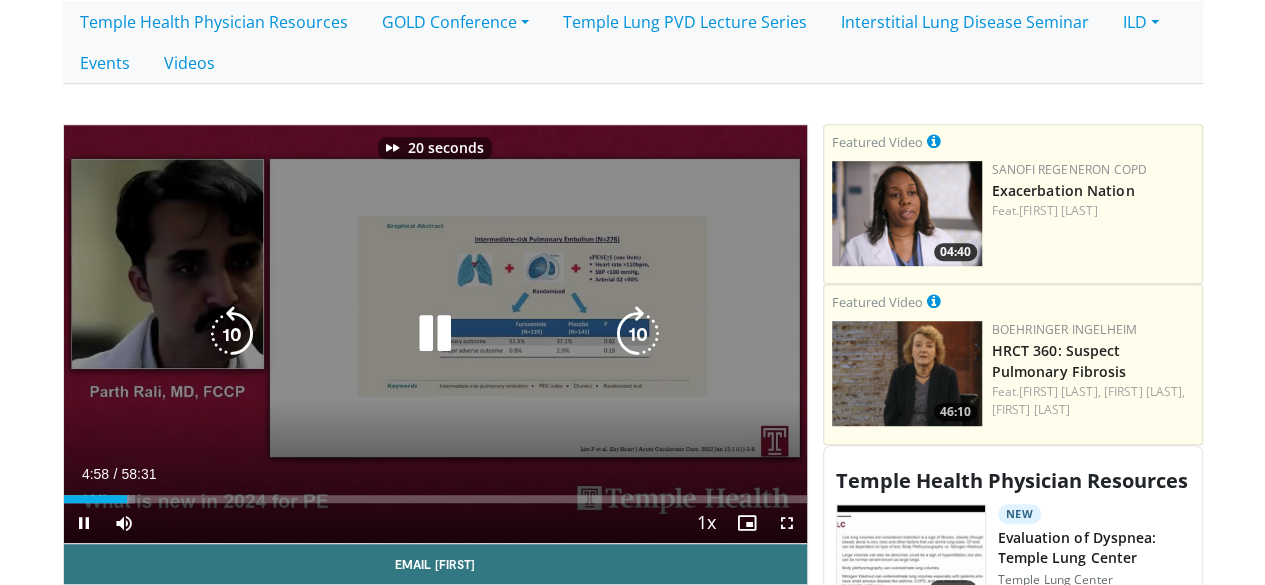 click at bounding box center [638, 334] 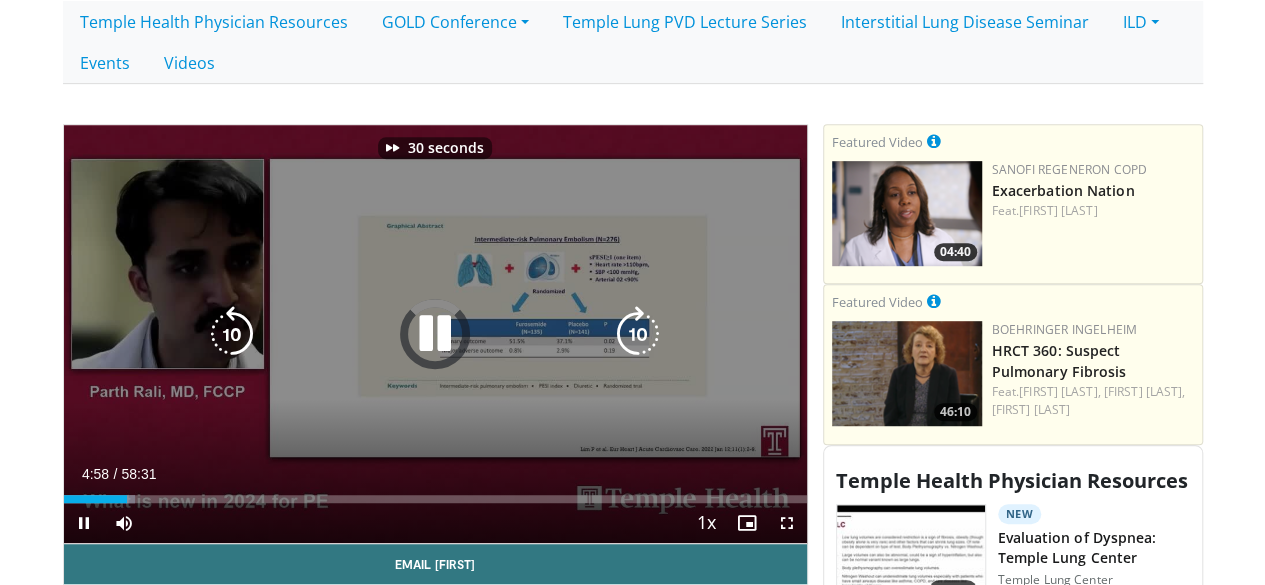 click at bounding box center [638, 334] 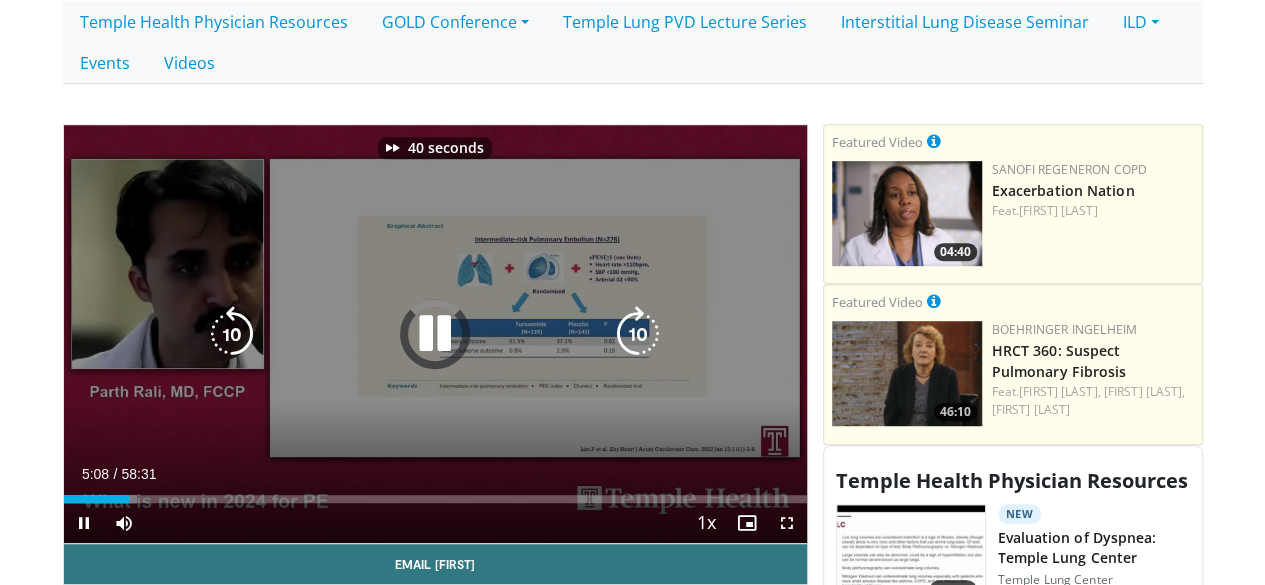 click at bounding box center [638, 334] 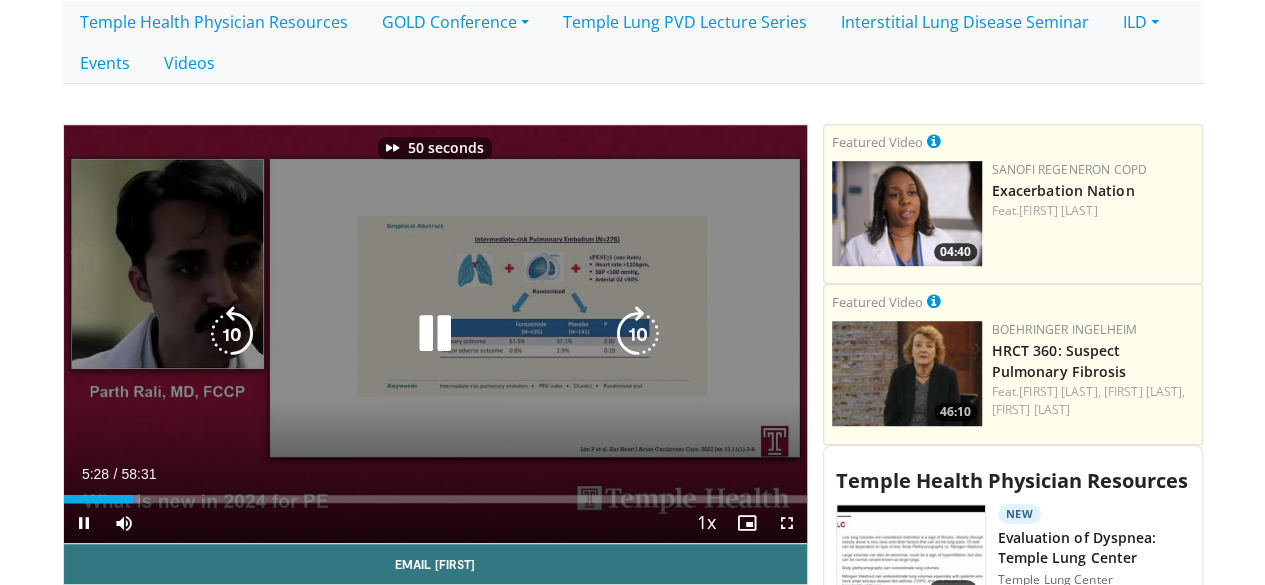click at bounding box center [638, 334] 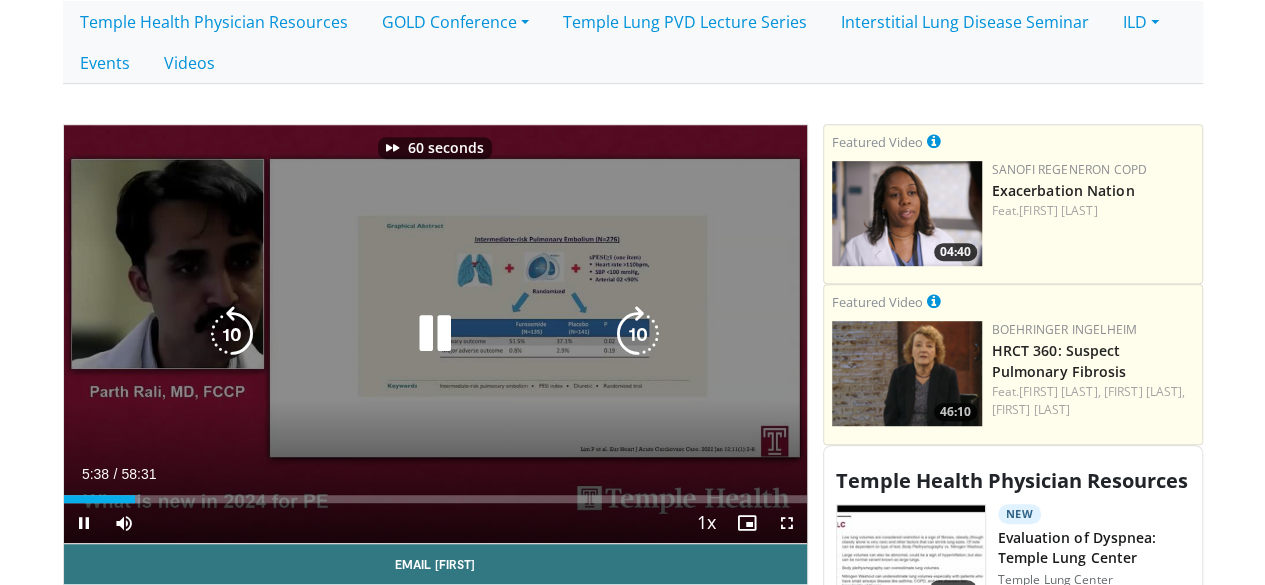 click at bounding box center [638, 334] 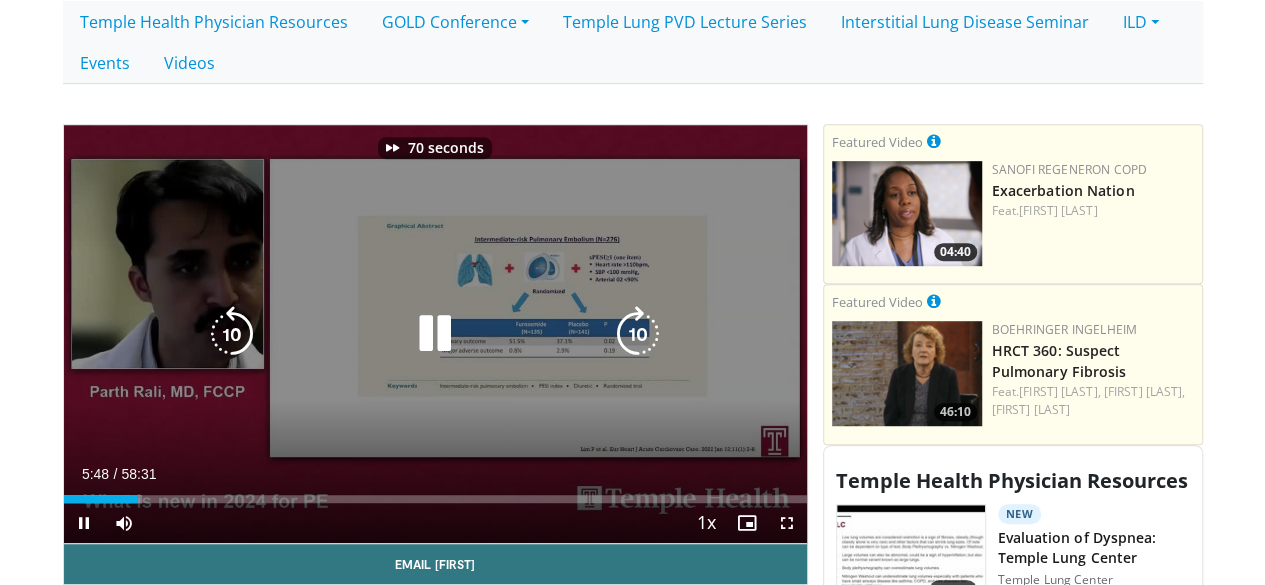 click at bounding box center (638, 334) 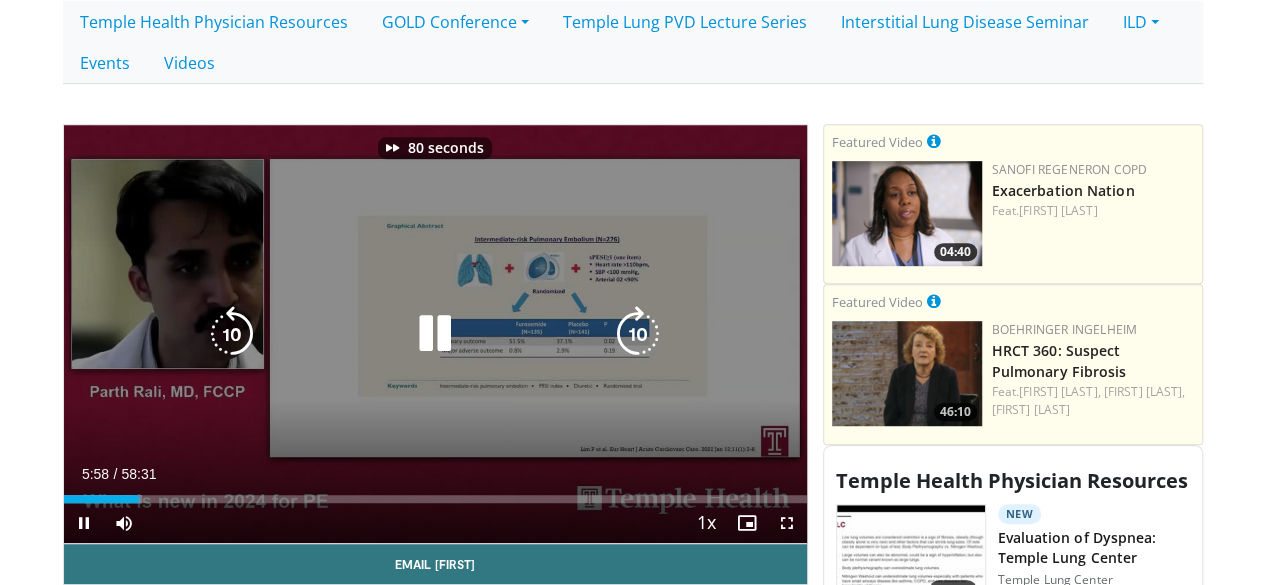 click at bounding box center [638, 334] 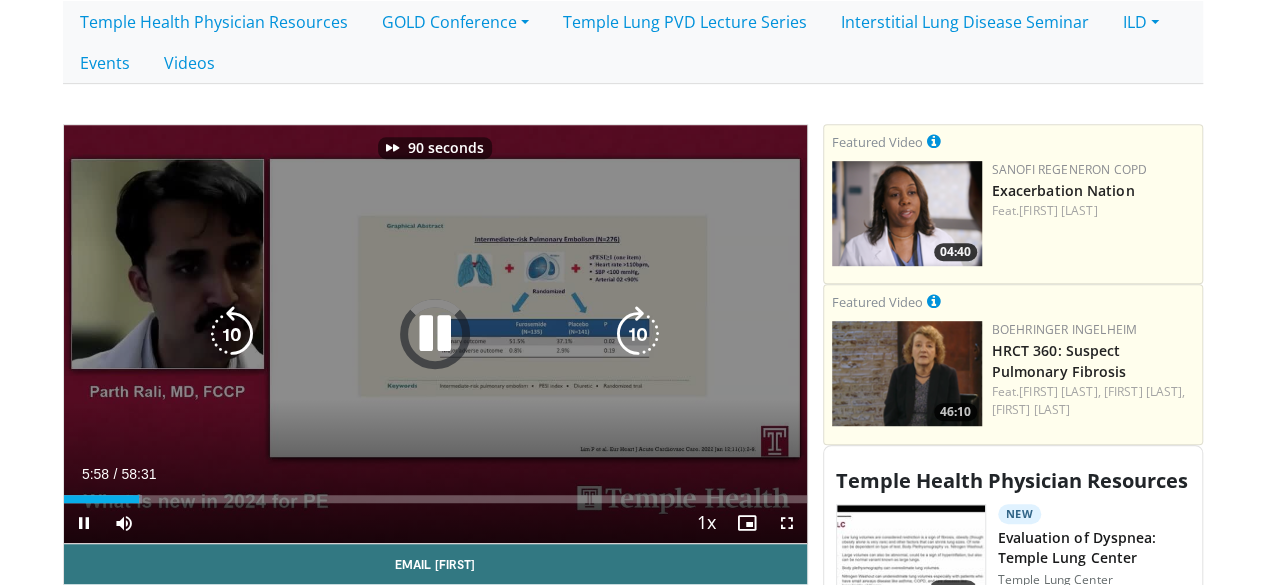 click at bounding box center [638, 334] 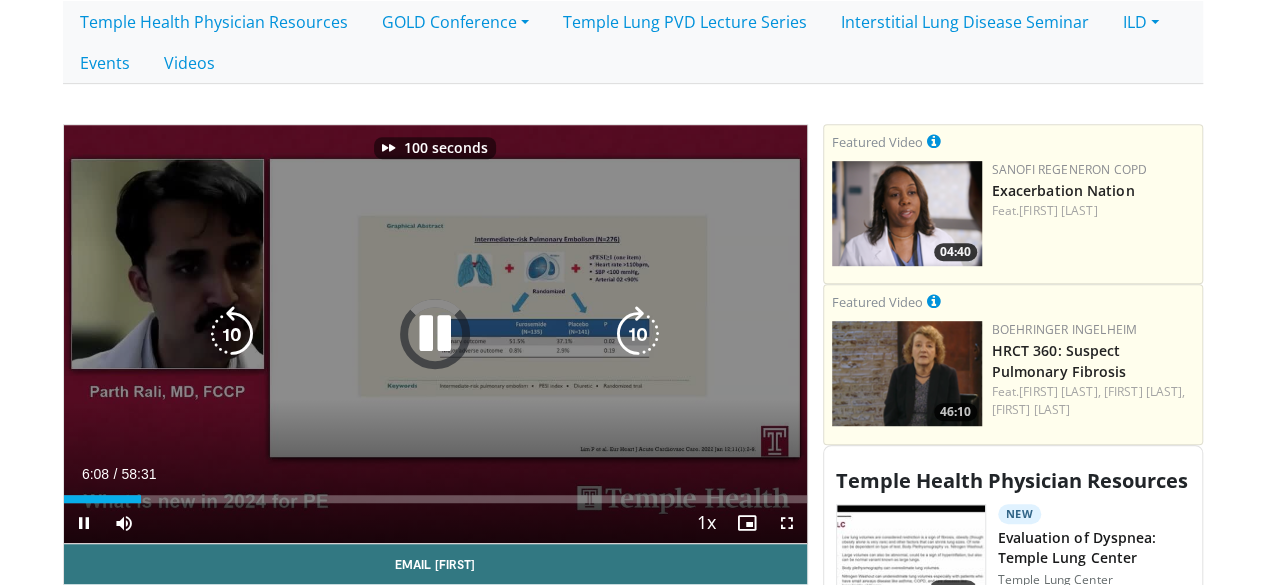 click at bounding box center (638, 334) 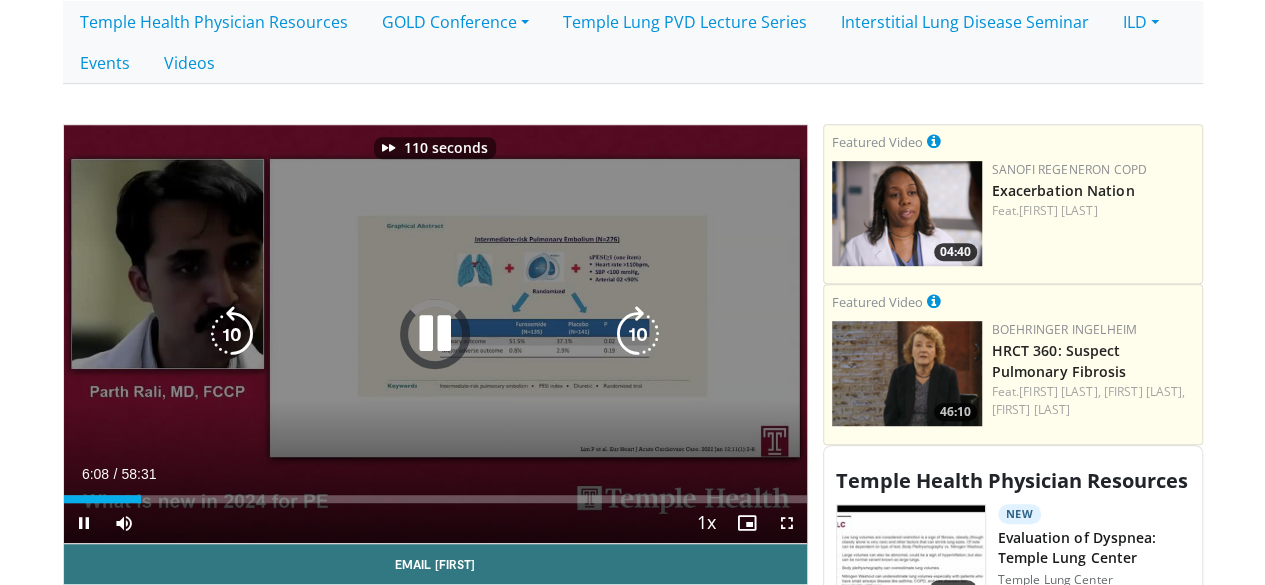 click at bounding box center [638, 334] 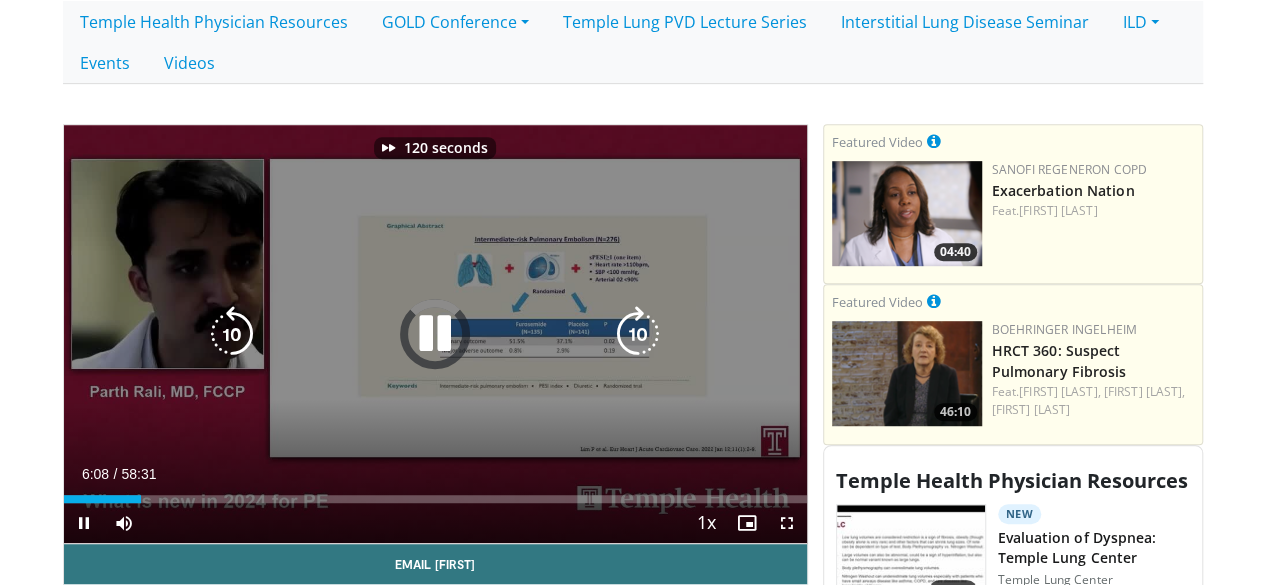 click at bounding box center [638, 334] 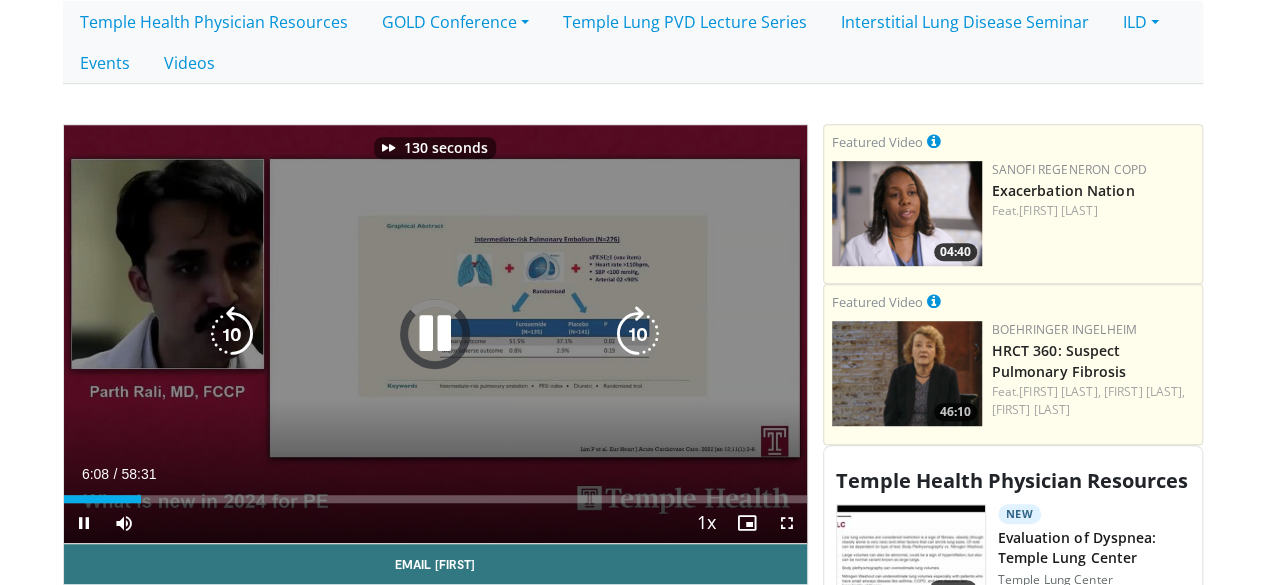 click at bounding box center [638, 334] 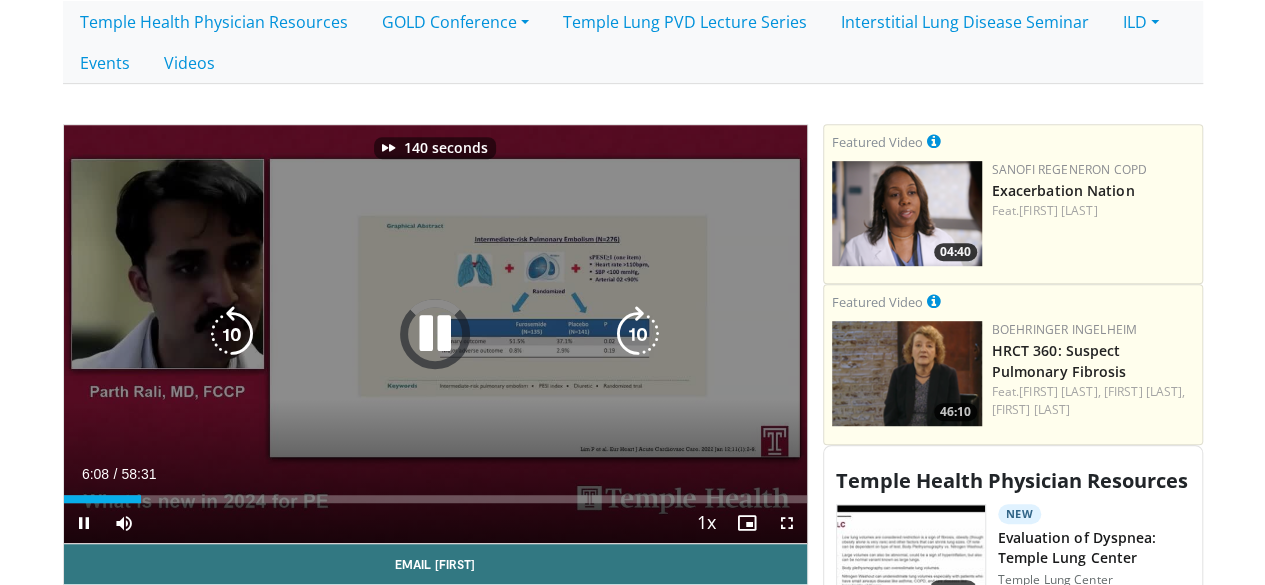 click at bounding box center [638, 334] 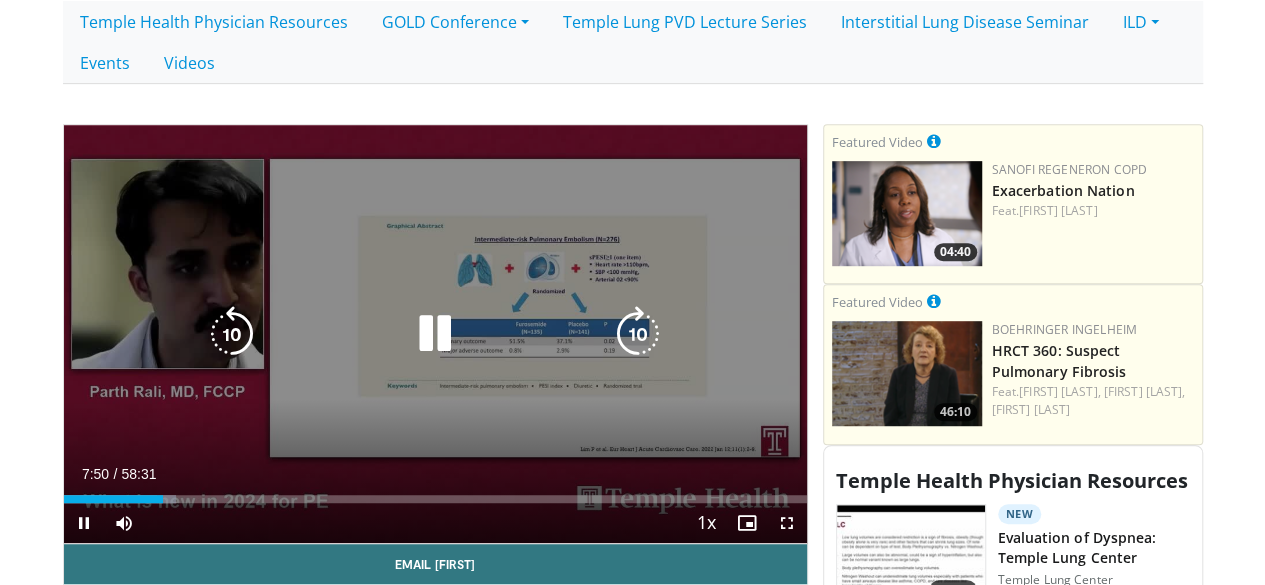 click on "150 seconds
Tap to unmute" at bounding box center (435, 334) 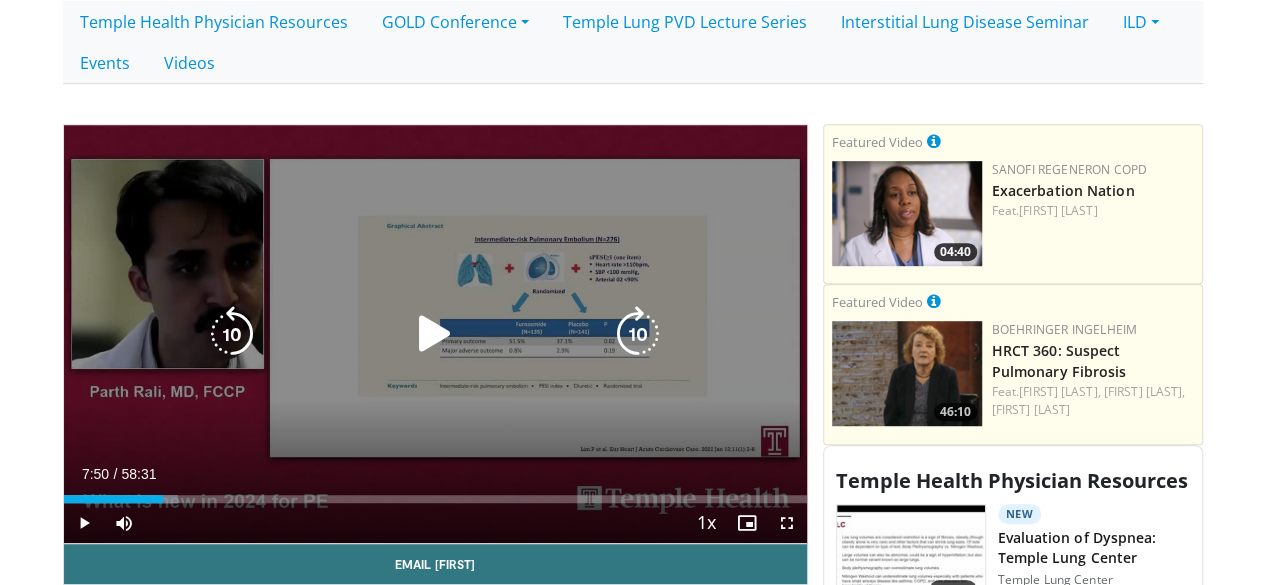 click at bounding box center [435, 334] 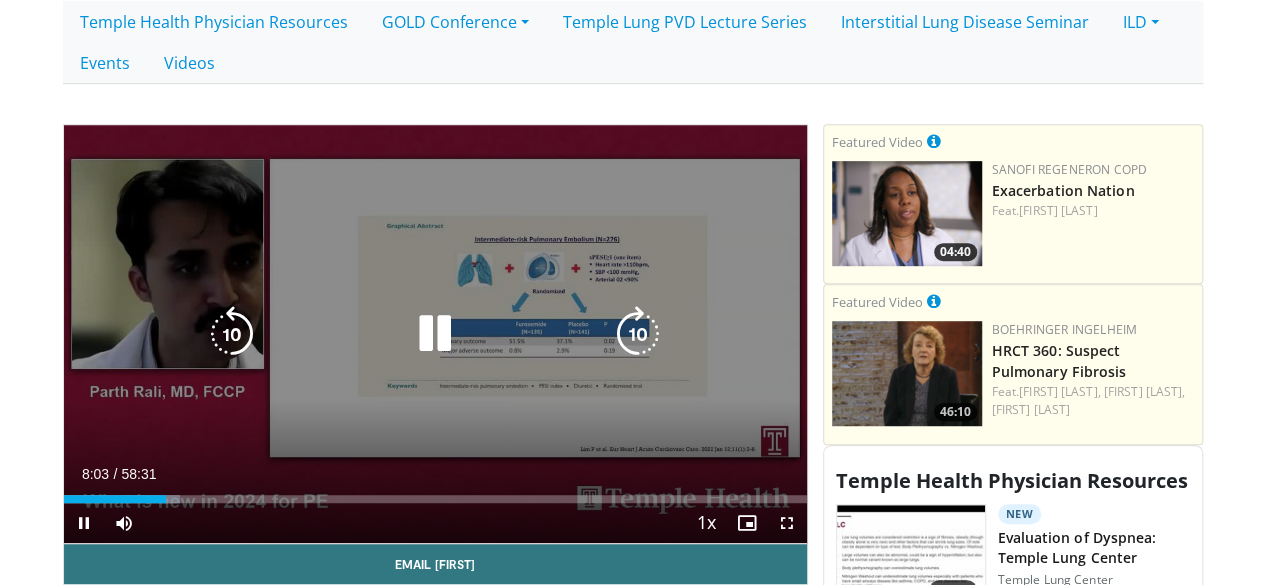 click on "150 seconds
Tap to unmute" at bounding box center (435, 334) 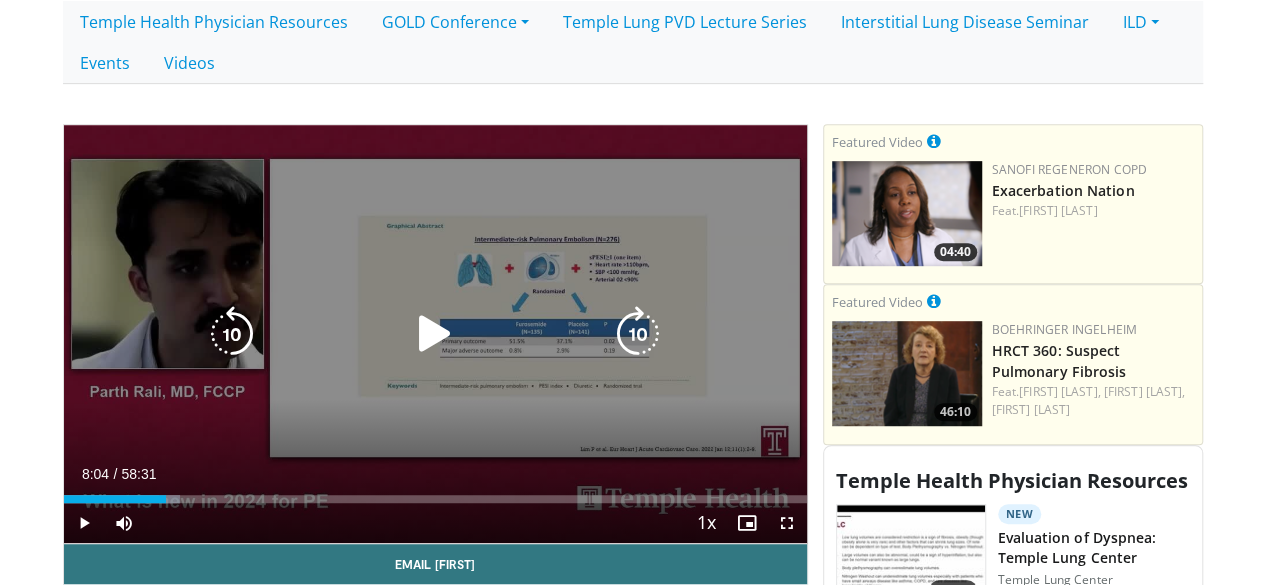 click at bounding box center [435, 334] 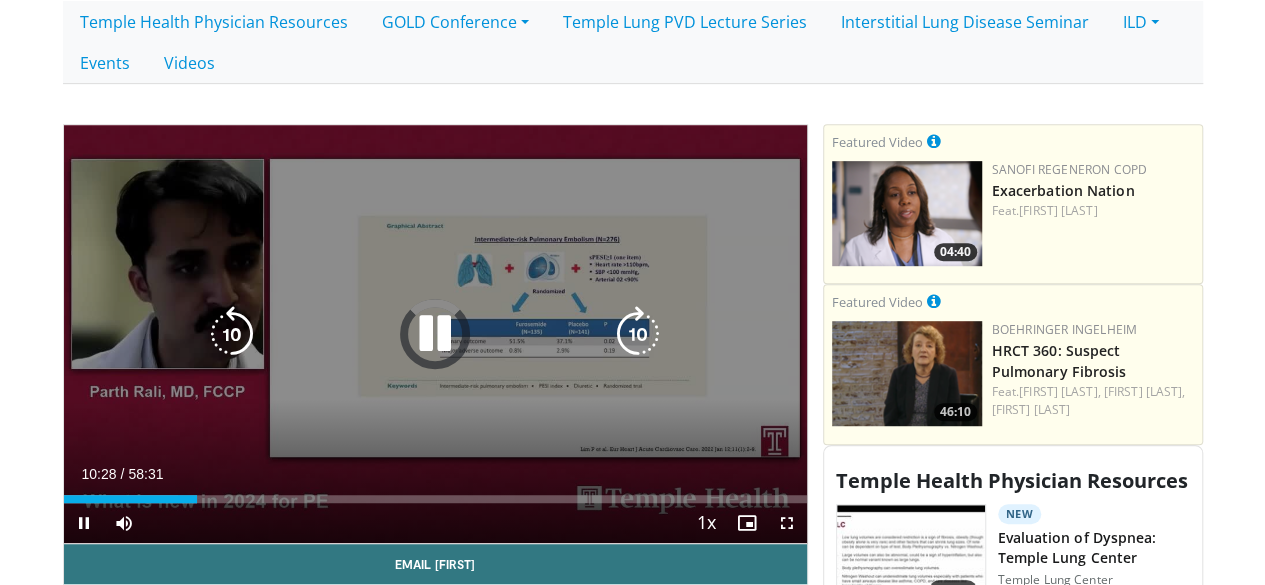 click at bounding box center [435, 334] 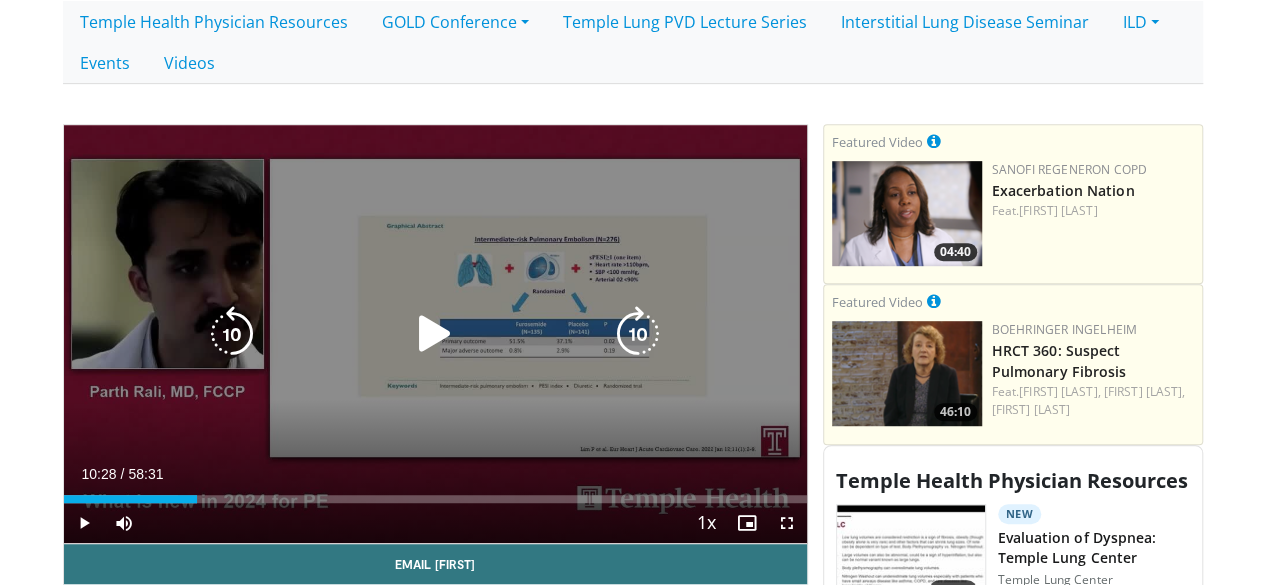 click at bounding box center [435, 334] 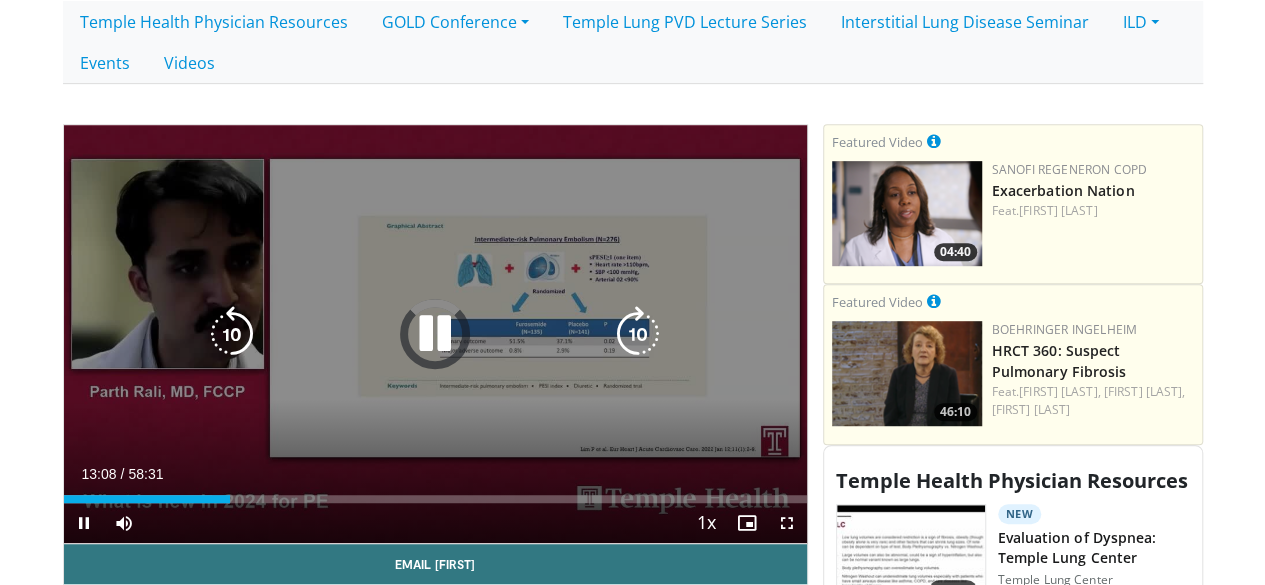 click at bounding box center (435, 334) 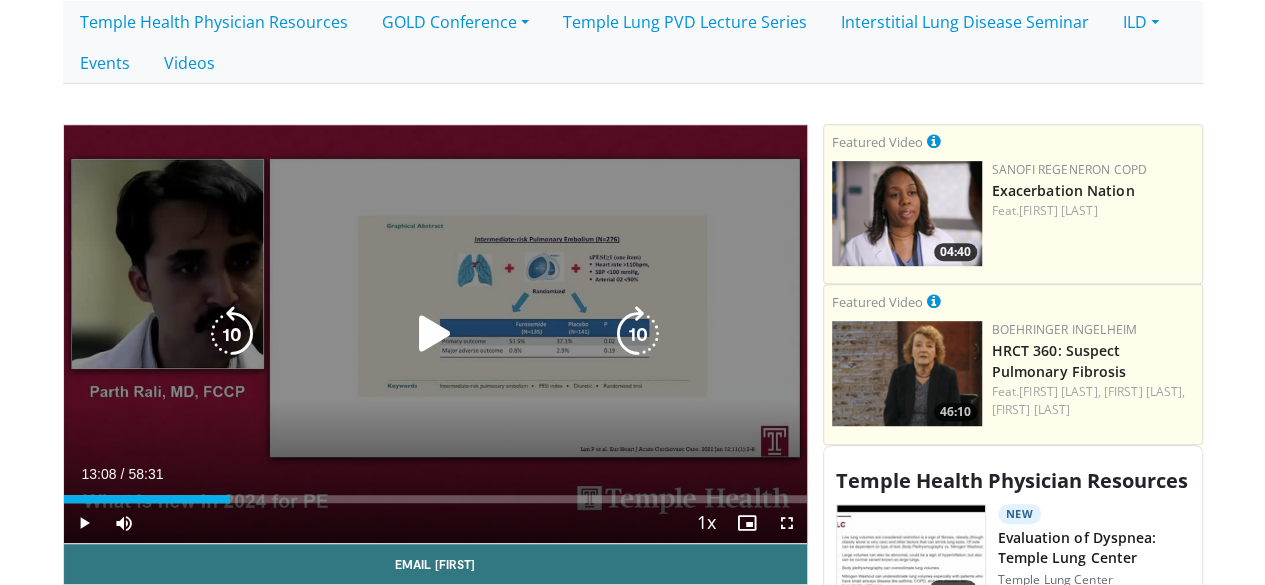 click at bounding box center (435, 334) 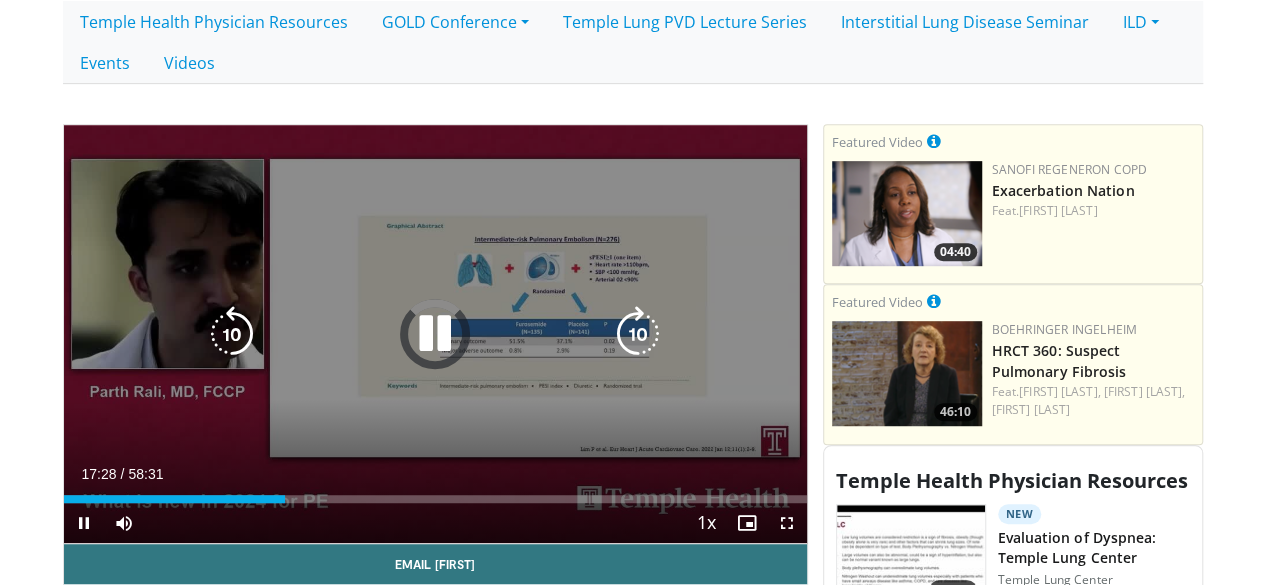 click on "150 seconds
Tap to unmute" at bounding box center (435, 334) 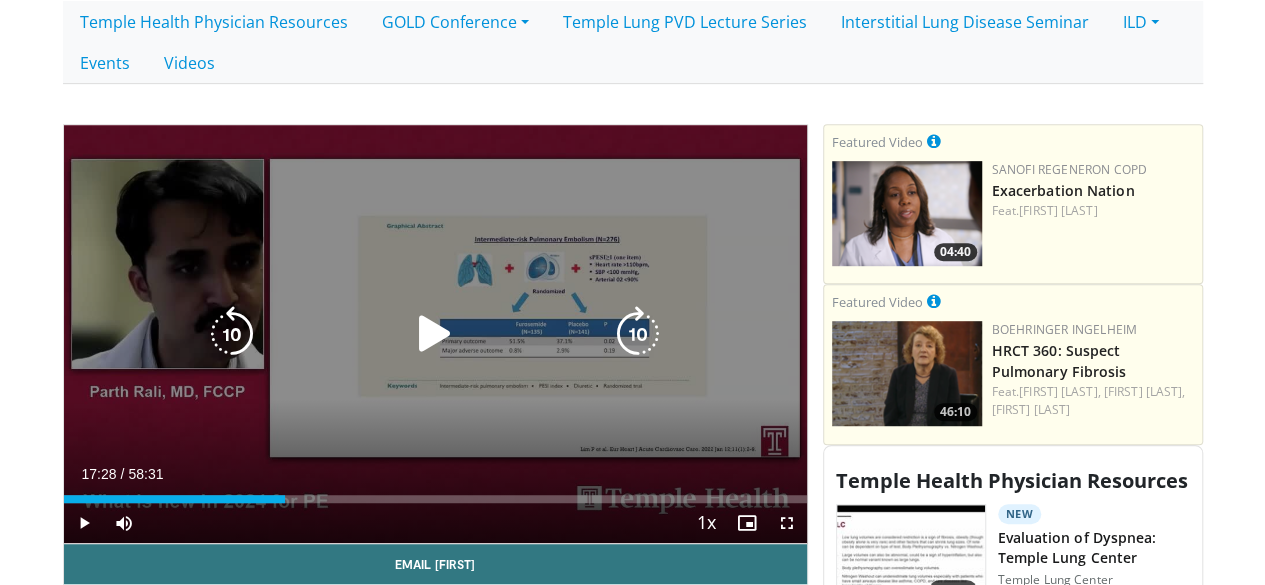 click at bounding box center [435, 334] 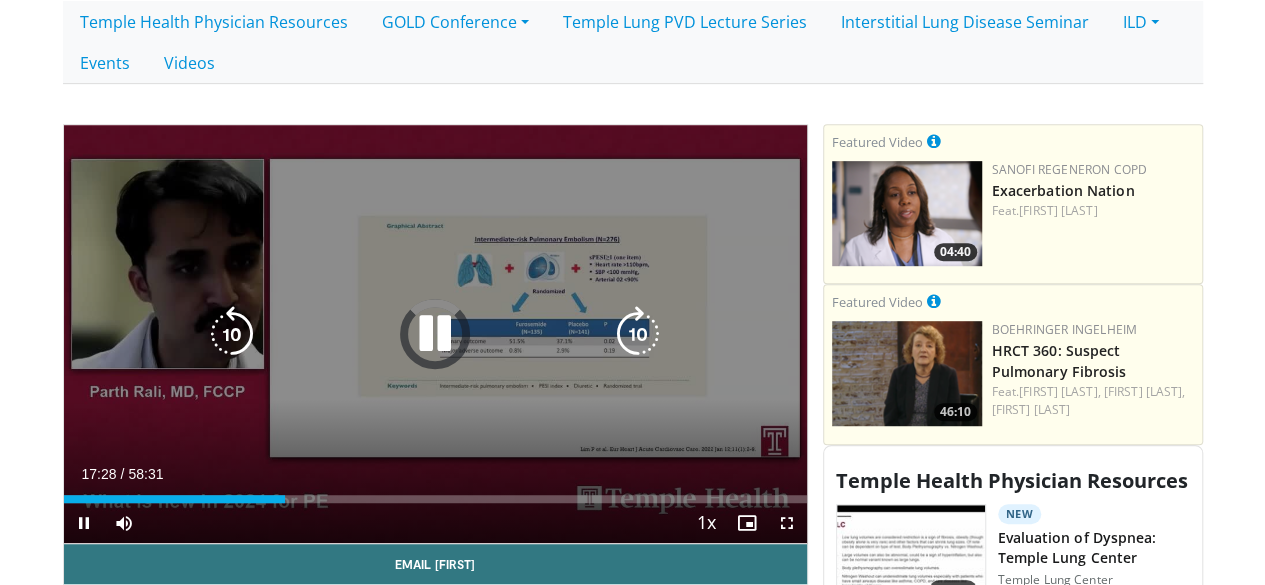 click at bounding box center [435, 334] 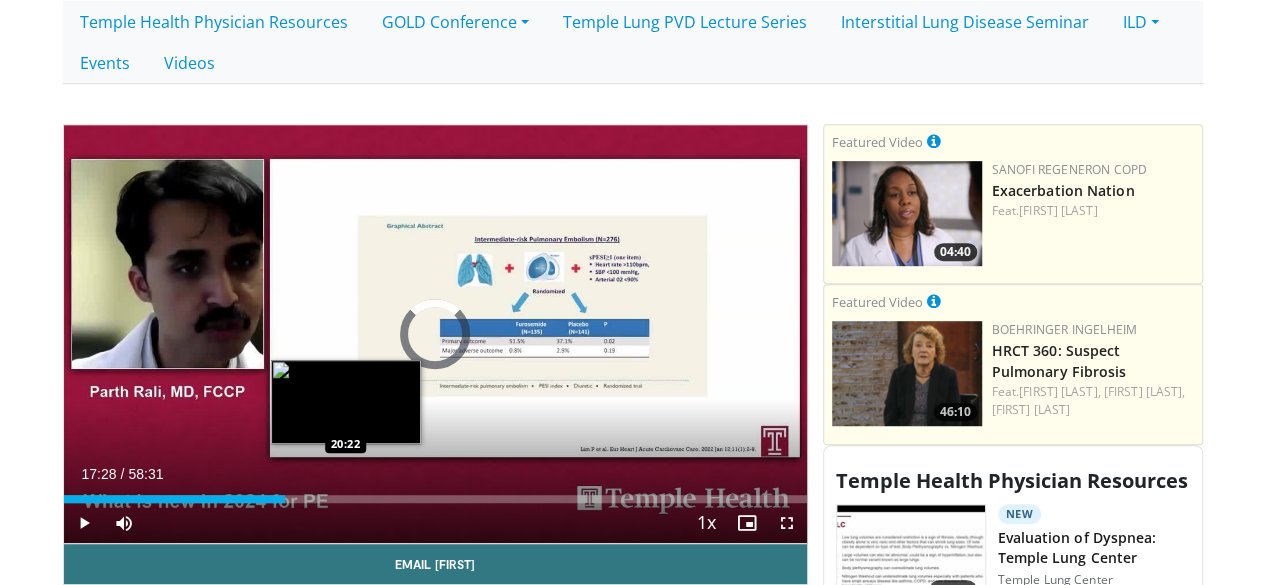 click on "Loaded :  0.00% 17:28 20:22" at bounding box center [435, 499] 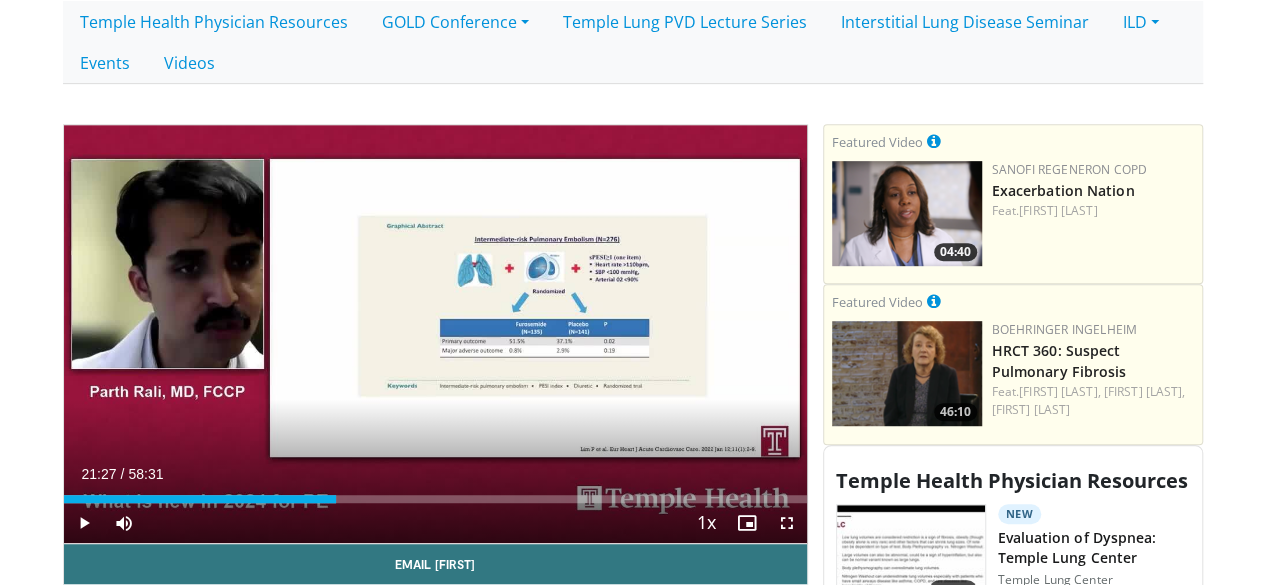 click on "Loaded :  36.68% 21:27 21:27" at bounding box center (435, 499) 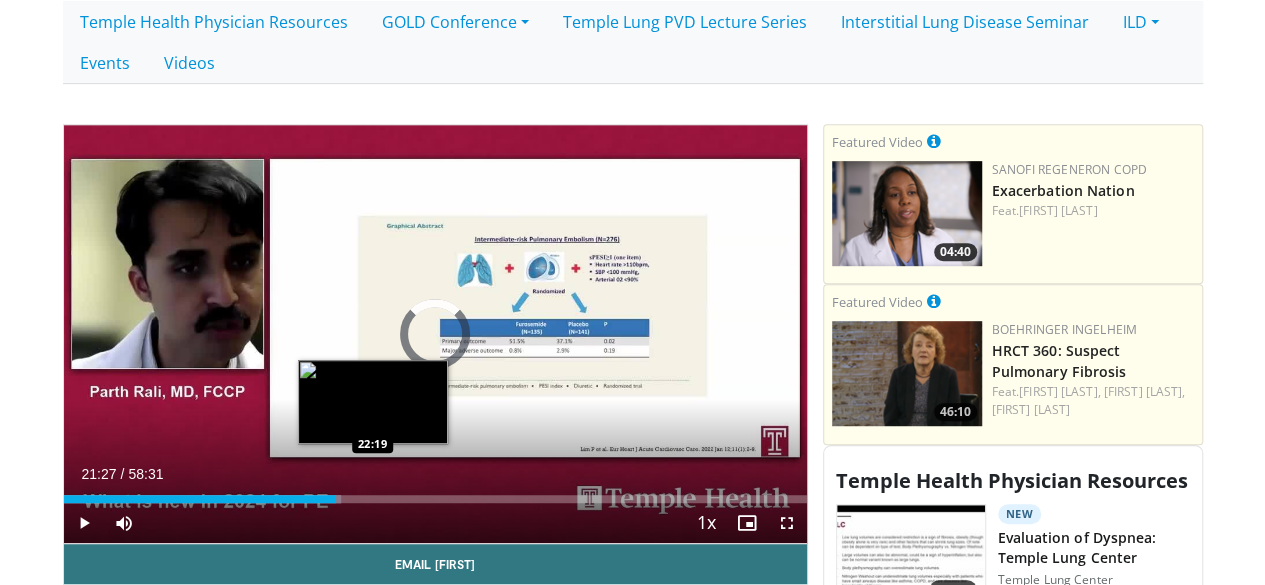 click on "Loaded :  37.35% 21:27 22:19" at bounding box center [435, 499] 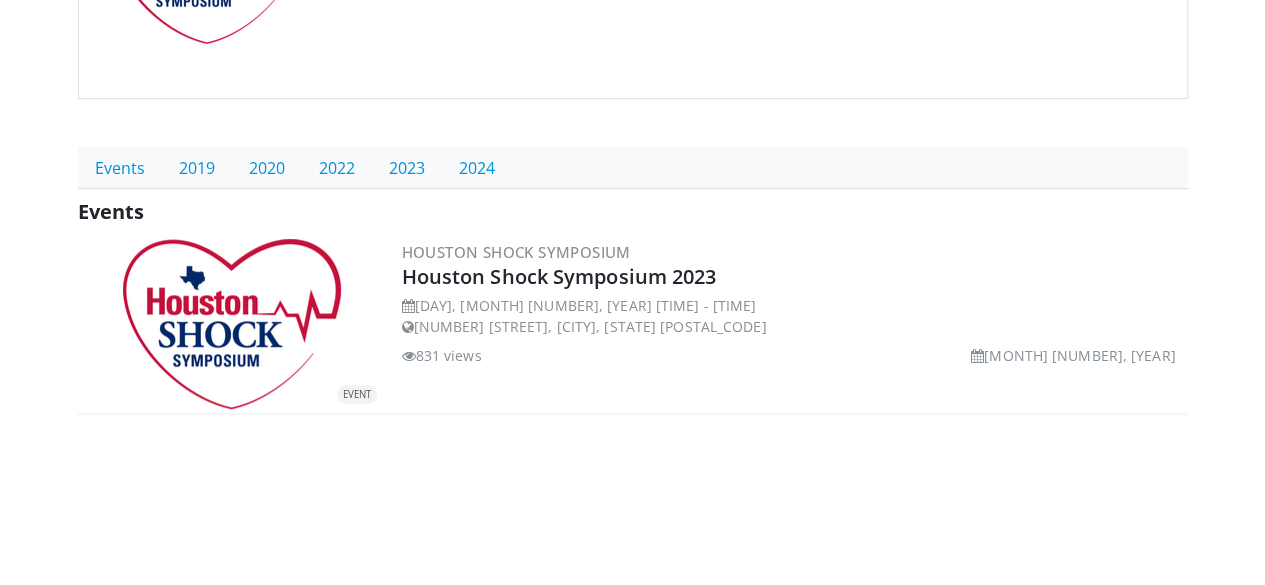 scroll, scrollTop: 338, scrollLeft: 0, axis: vertical 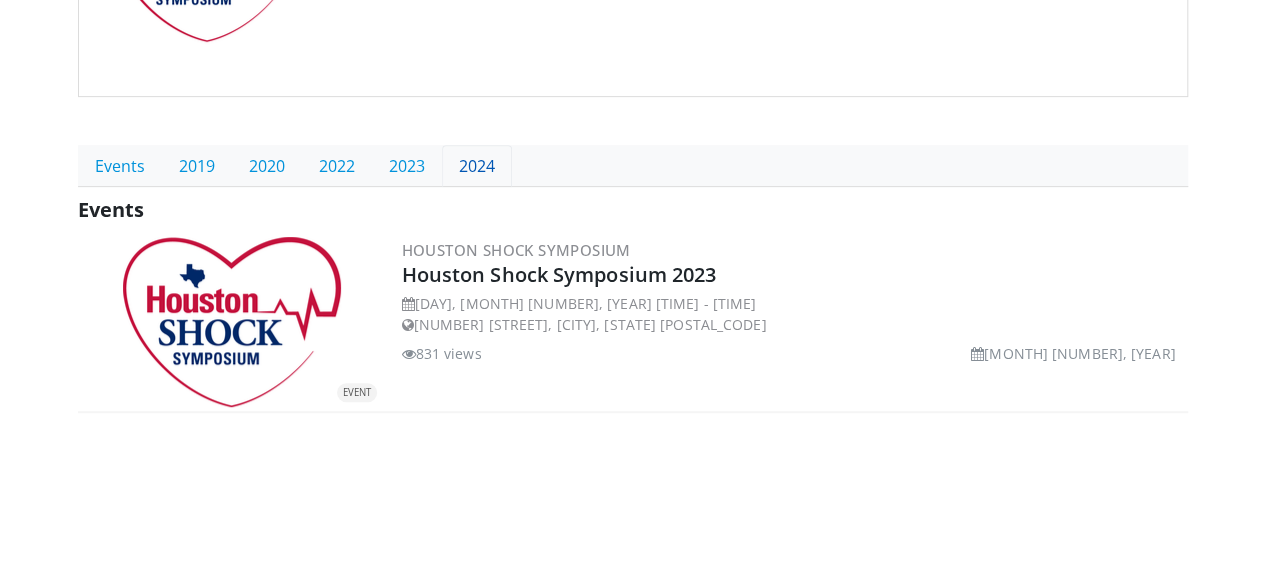 click on "2024" at bounding box center (477, 166) 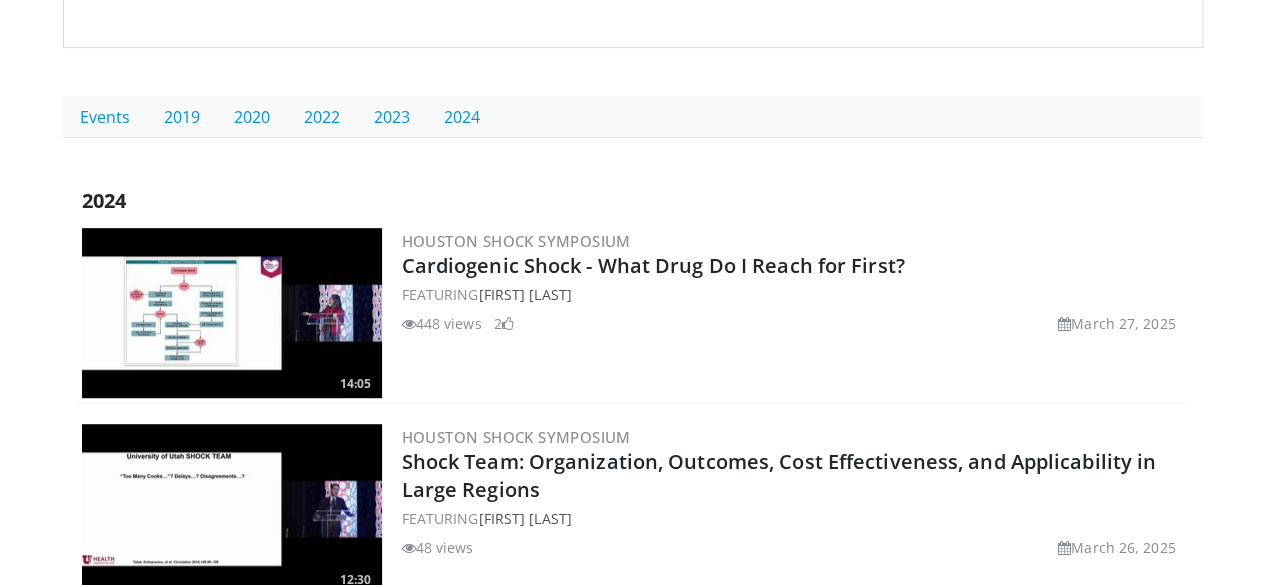 scroll, scrollTop: 0, scrollLeft: 0, axis: both 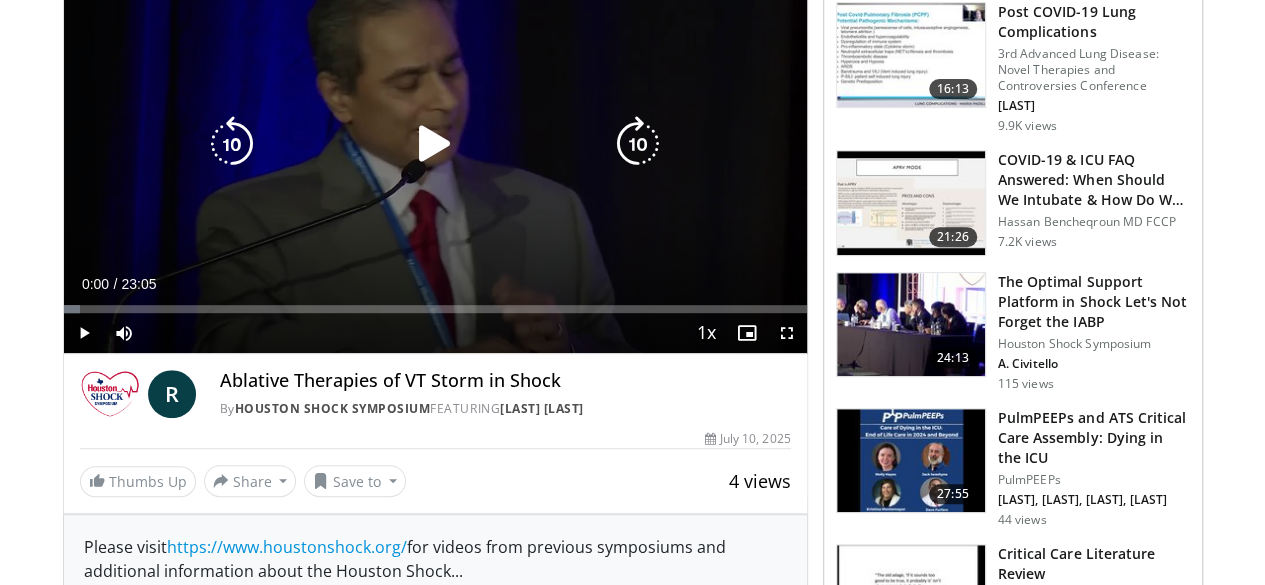 click at bounding box center [638, 144] 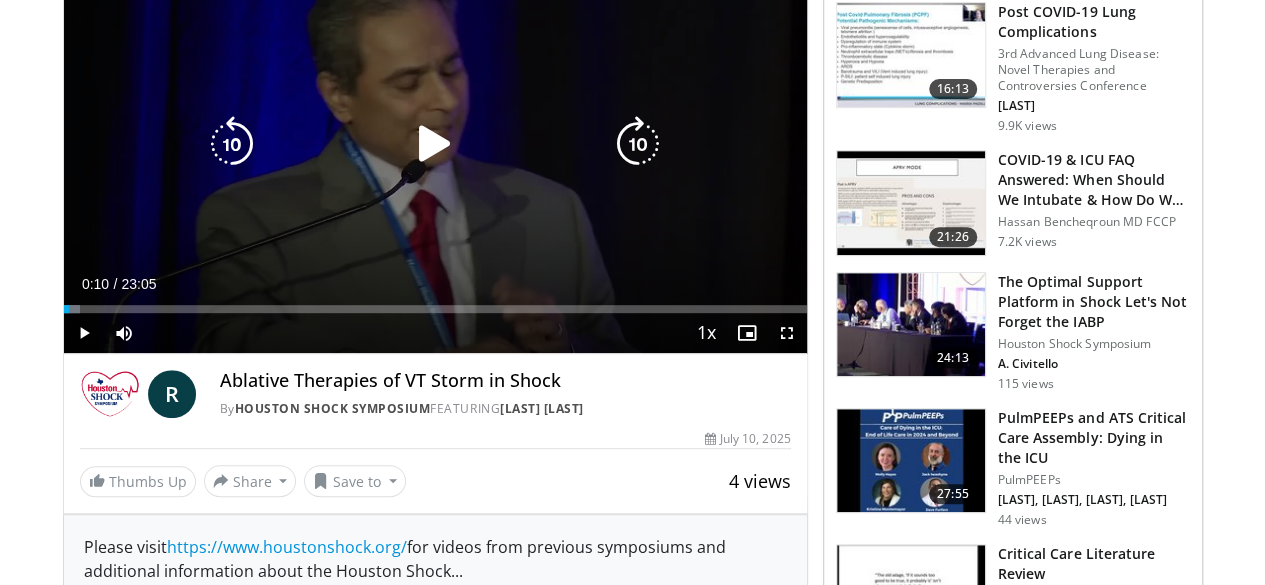 click at bounding box center (638, 144) 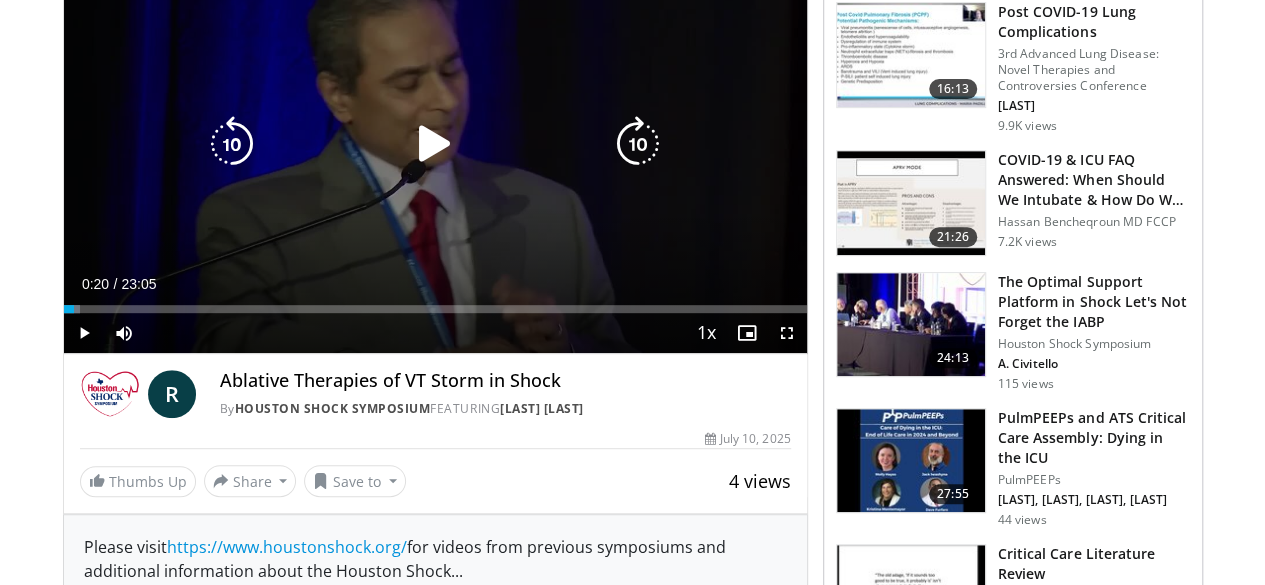 click at bounding box center (638, 144) 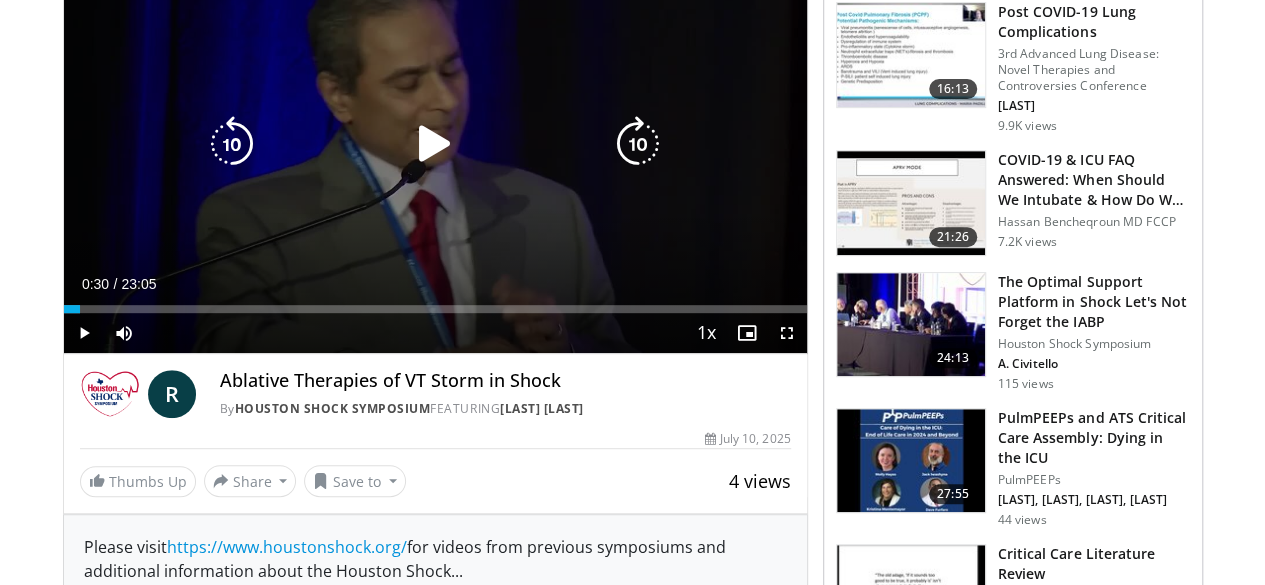 click at bounding box center [435, 144] 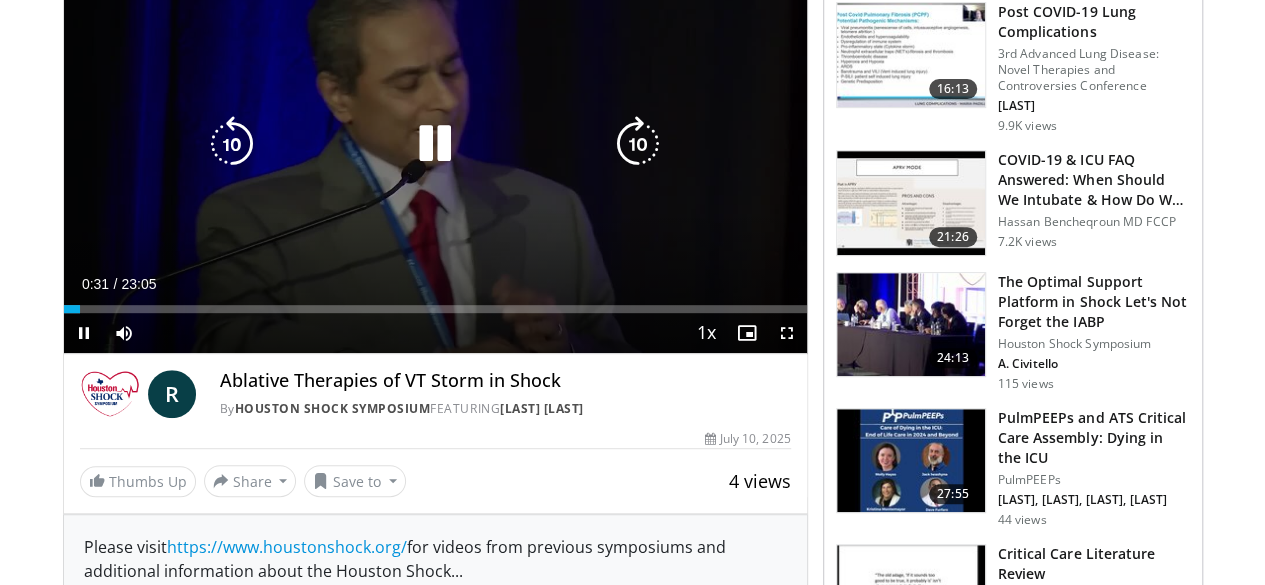 click at bounding box center [638, 144] 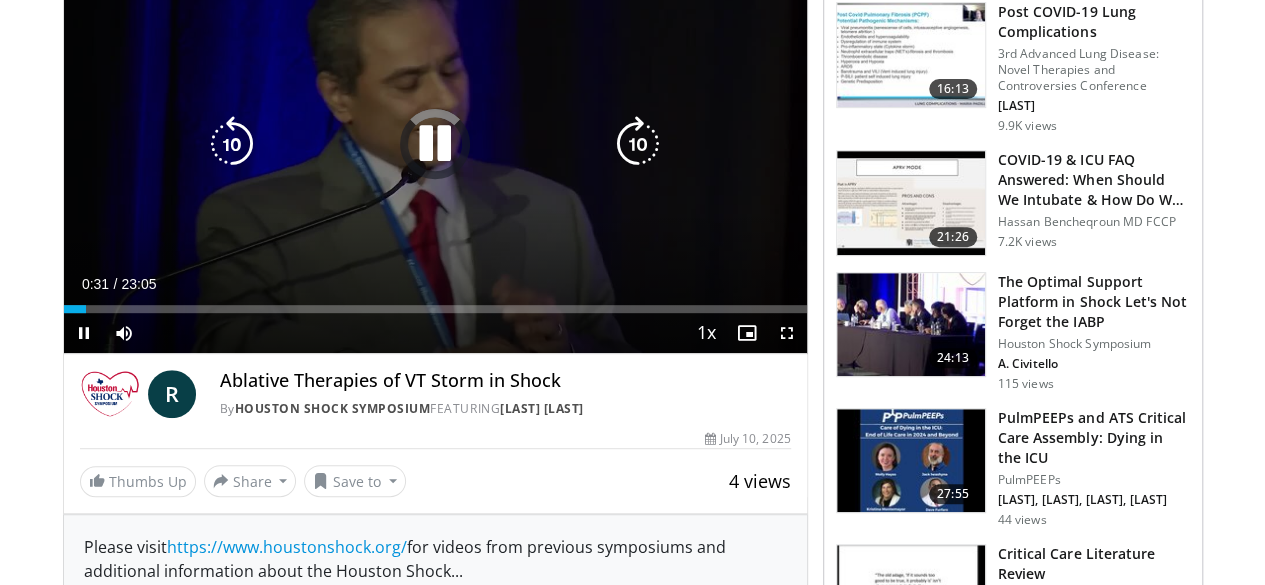 click at bounding box center (638, 144) 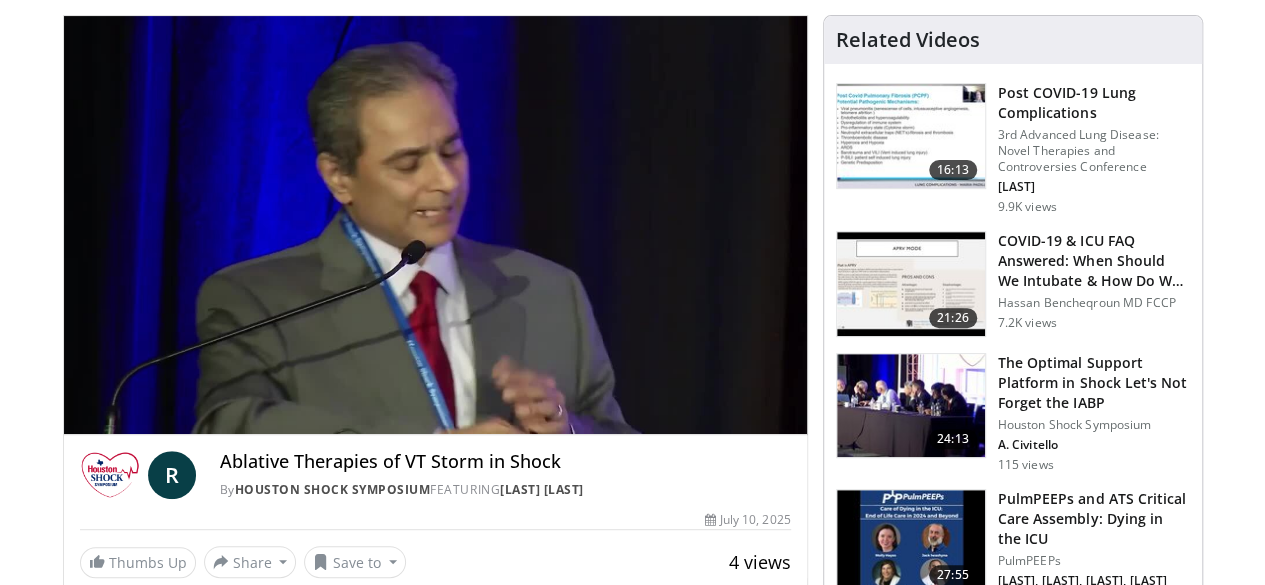 scroll, scrollTop: 276, scrollLeft: 0, axis: vertical 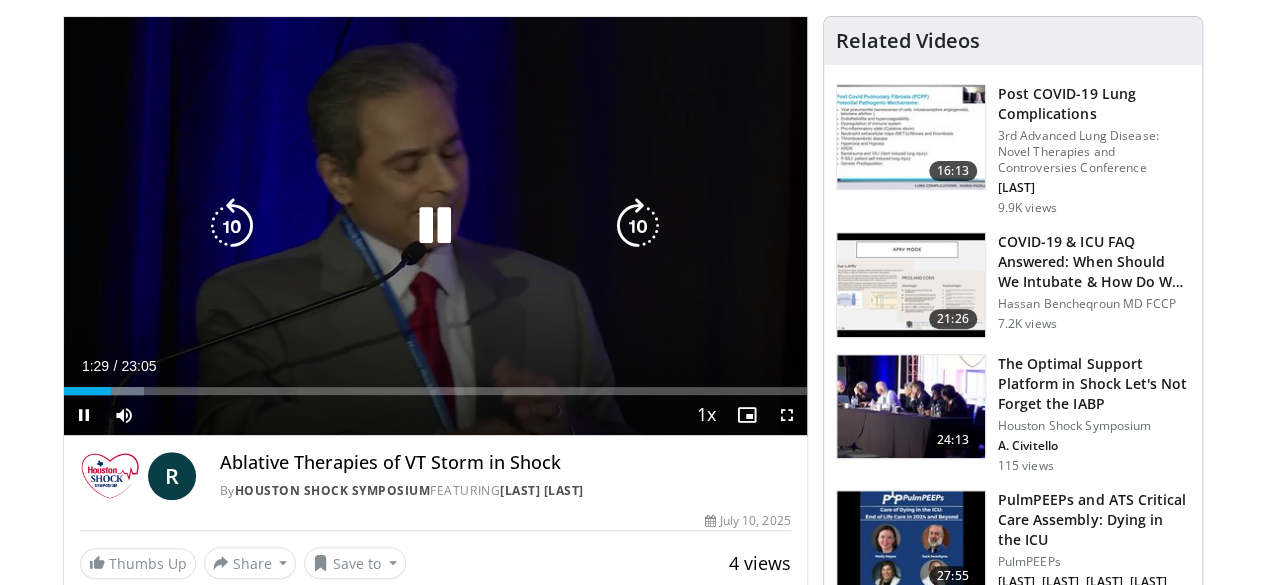 click at bounding box center [638, 226] 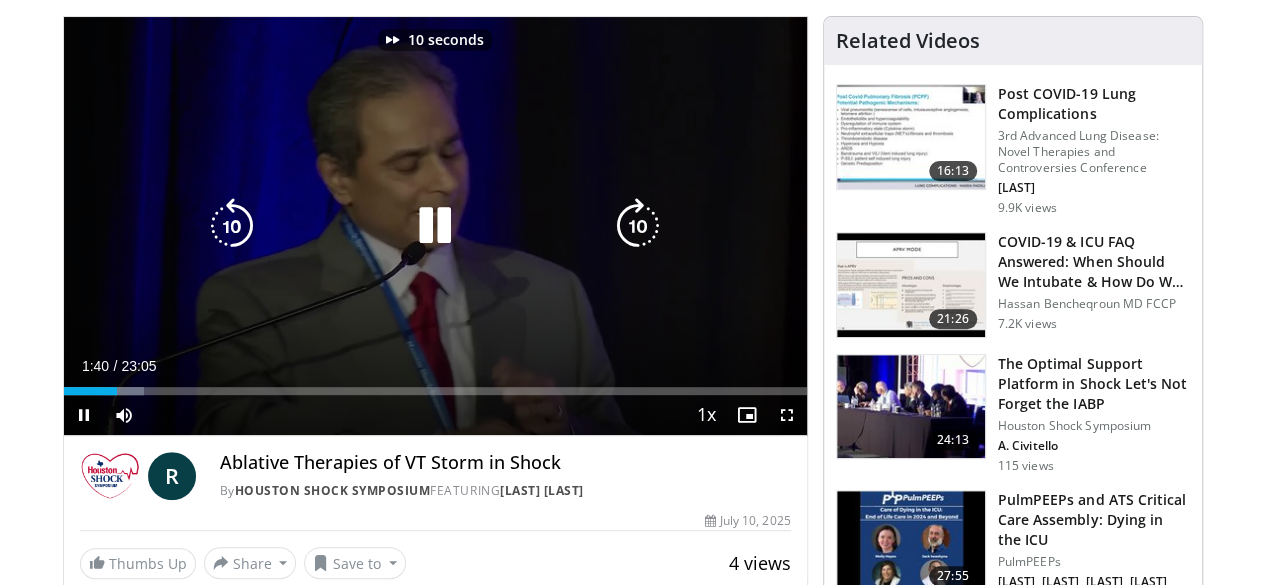 click at bounding box center (638, 226) 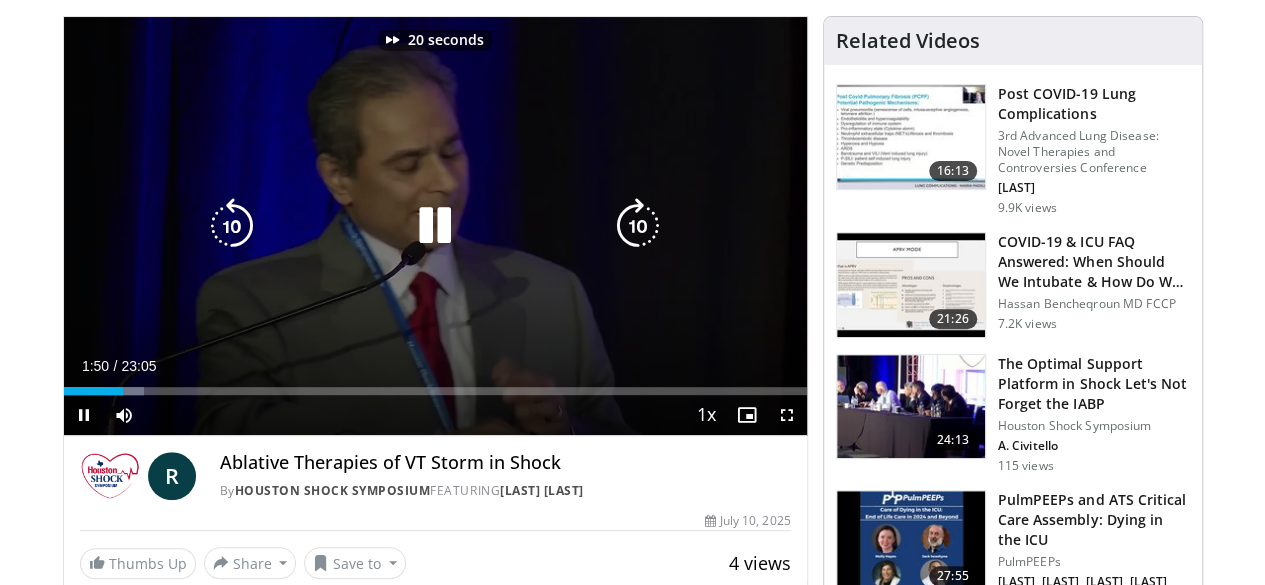 click at bounding box center (638, 226) 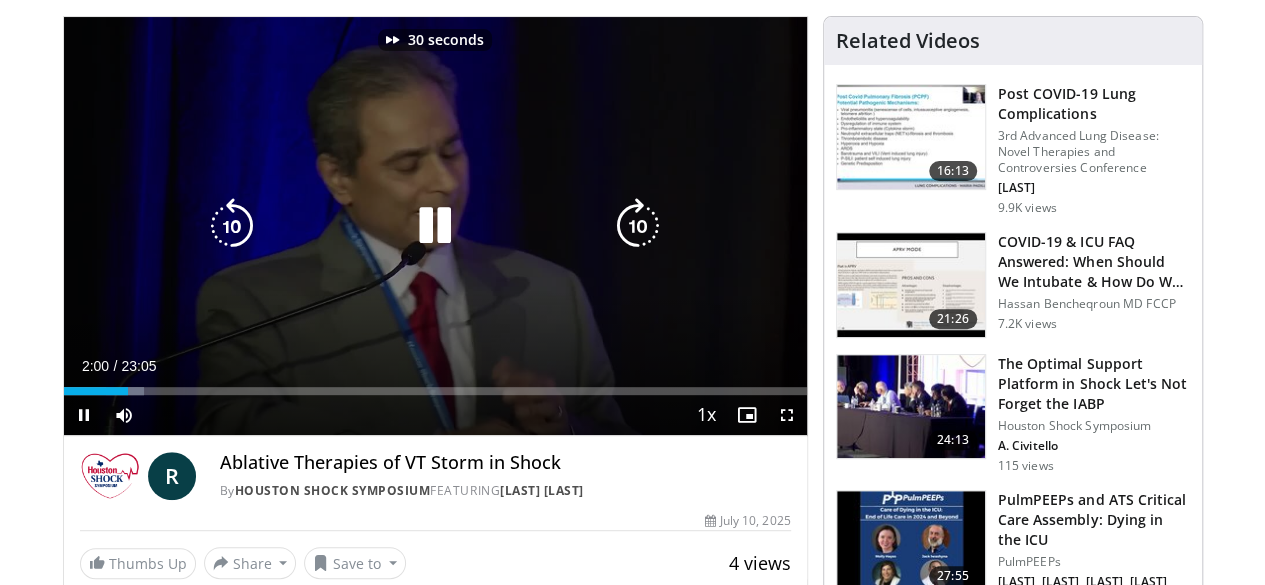 click at bounding box center (638, 226) 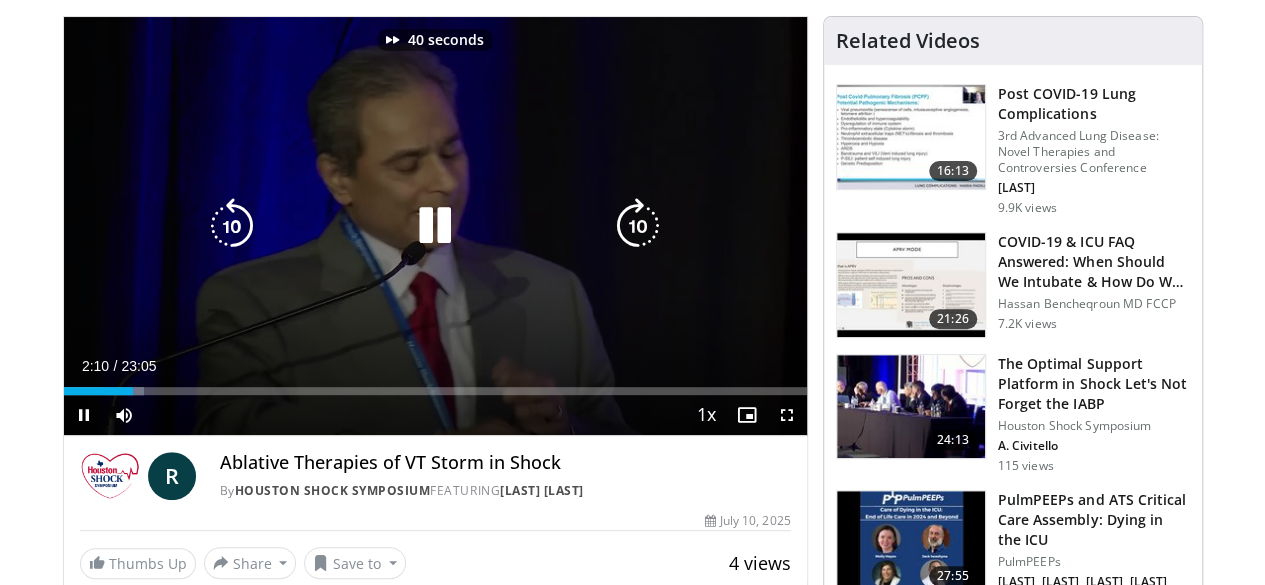 click at bounding box center [638, 226] 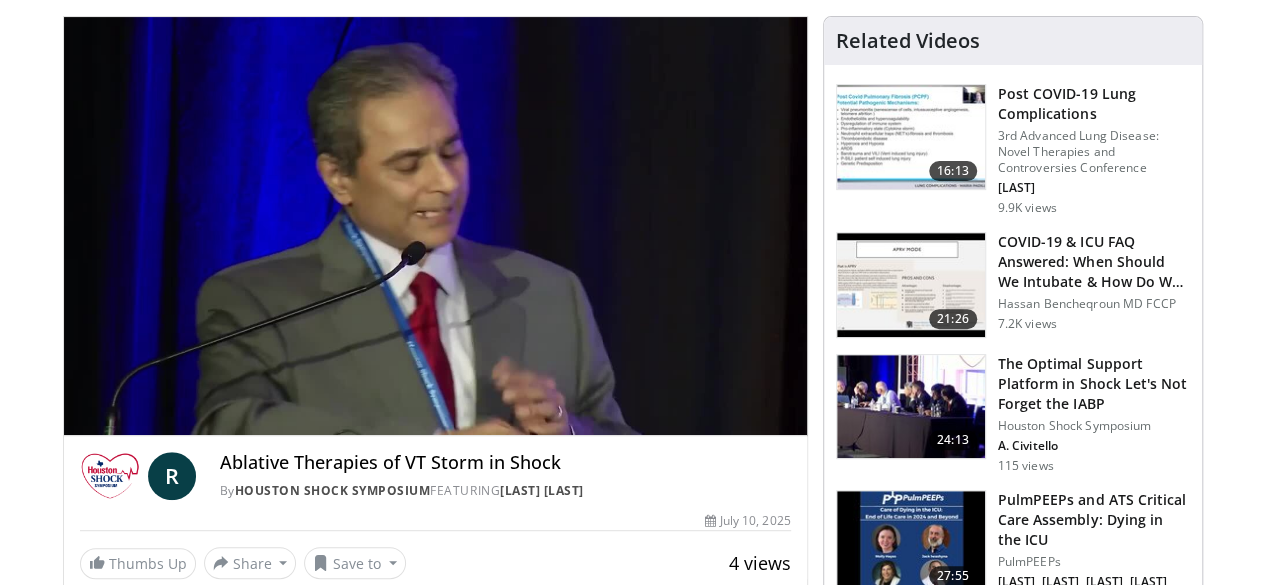 click on "50 seconds
Tap to unmute" at bounding box center (435, 226) 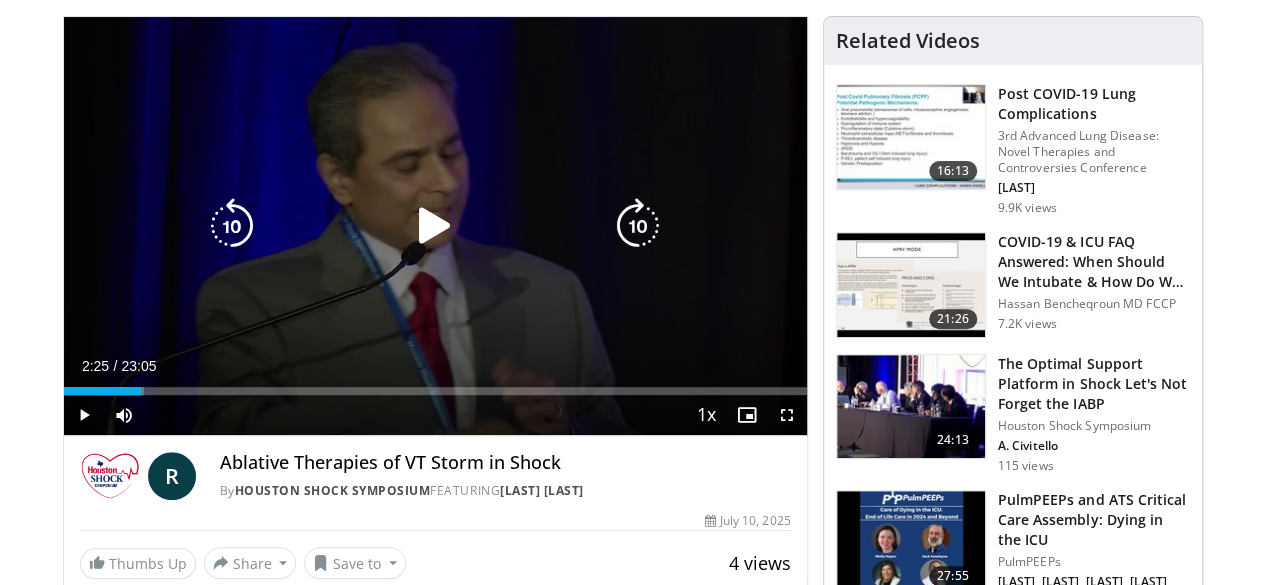 click at bounding box center [435, 226] 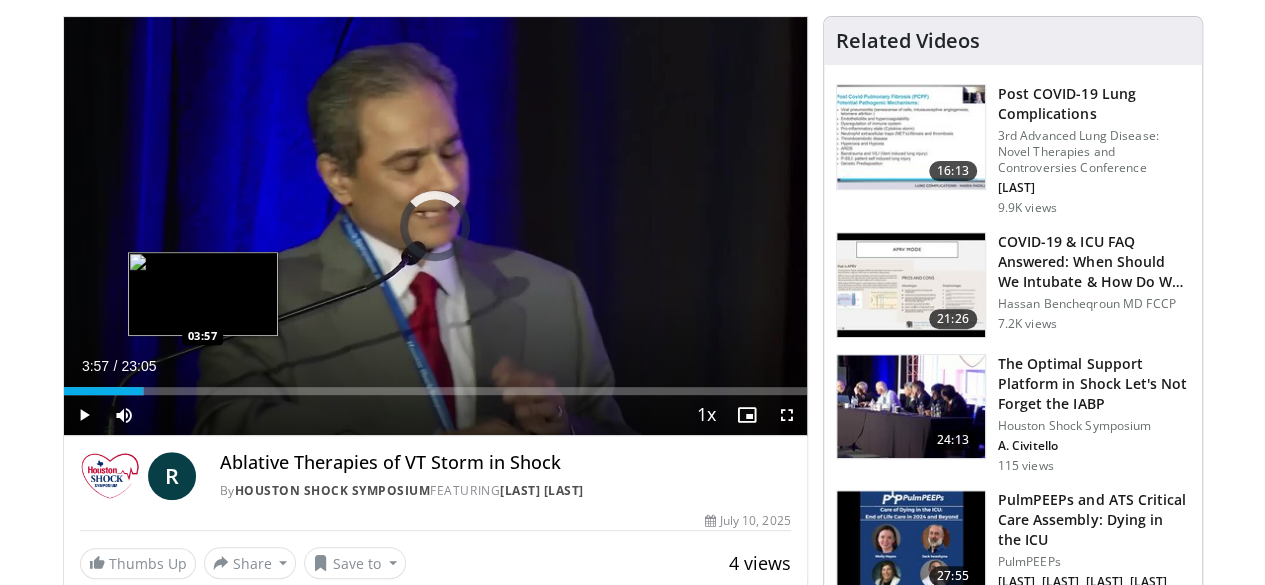 click on "Loaded :  10.81% 03:57 03:57" at bounding box center (435, 385) 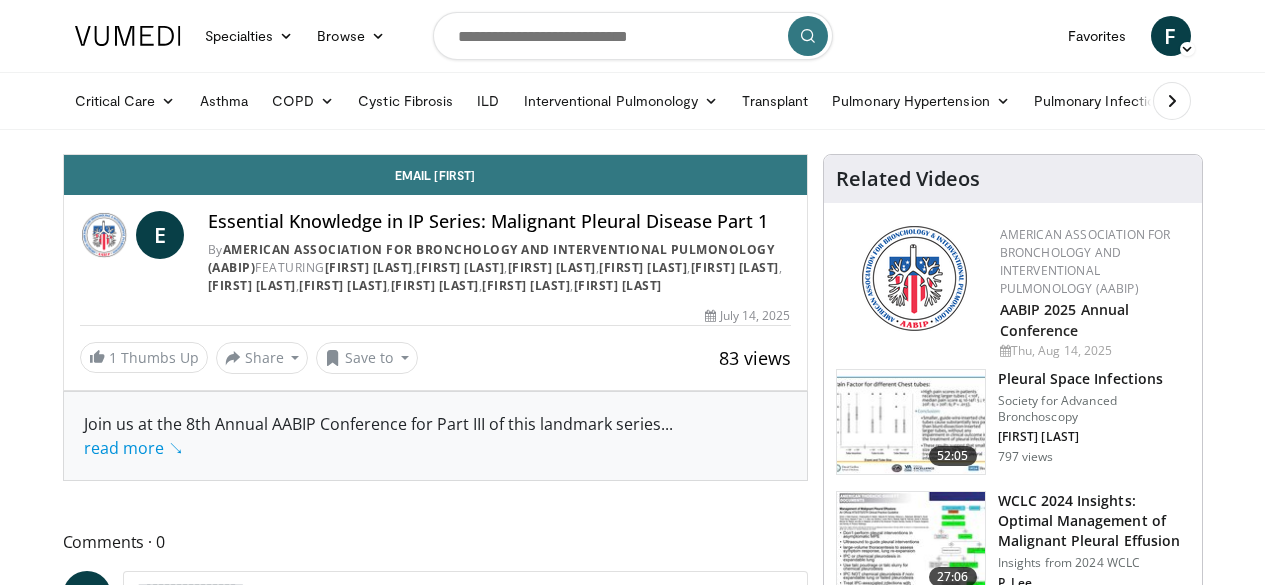 scroll, scrollTop: 0, scrollLeft: 0, axis: both 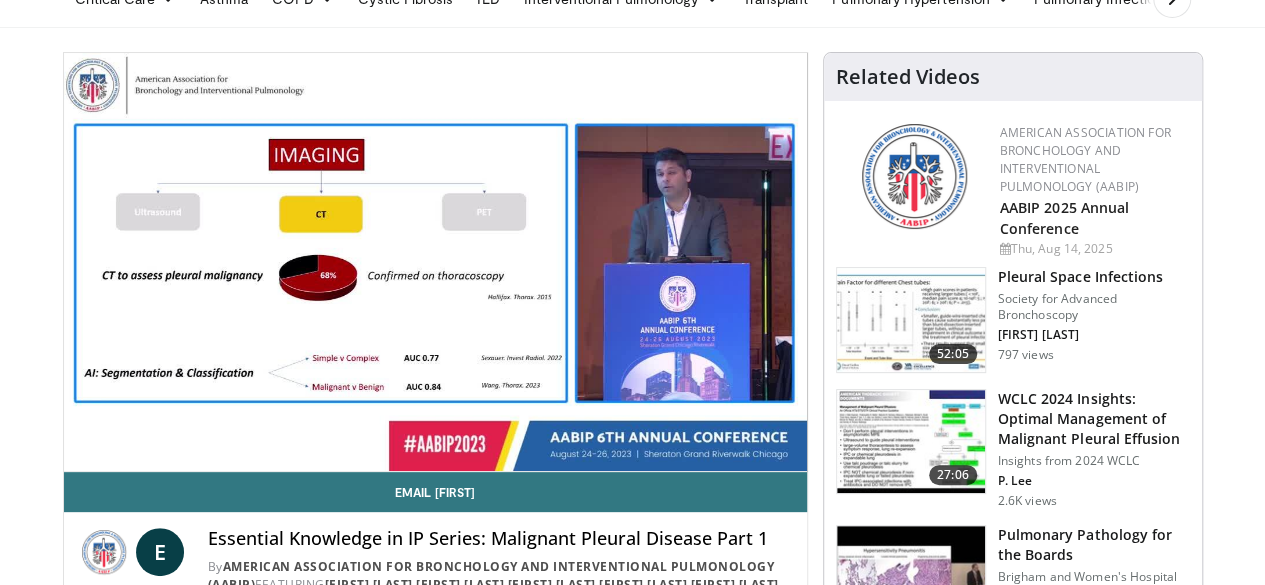 click on "E
Essential Knowledge in IP Series: Malignant Pleural Disease Part 1
By
American Association for Bronchology and Interventional Pulmonology (AABIP)
FEATURING
[FIRST] [LAST] ,
[FIRST] [LAST] ,
[FIRST] [LAST] ,
[FIRST] [LAST] ,
[FIRST] [LAST] ,
[FIRST] [LAST] ,
[FIRST] [LAST] ,
[FIRST] [LAST] ,
[FIRST] [LAST] ,
[FIRST] [LAST]
By
American Association for Bronchology and Interventional Pulmonology (AABIP)
FEATURING
[FIRST] [LAST] ,
[FIRST] [LAST] ,
[FIRST] [LAST] ,
[FIRST] [LAST] ,
[FIRST] [LAST] ,
[FIRST] [LAST] ,
[FIRST] [LAST] ,
[FIRST] [LAST] ,
[FIRST] [LAST] ," at bounding box center [435, 564] 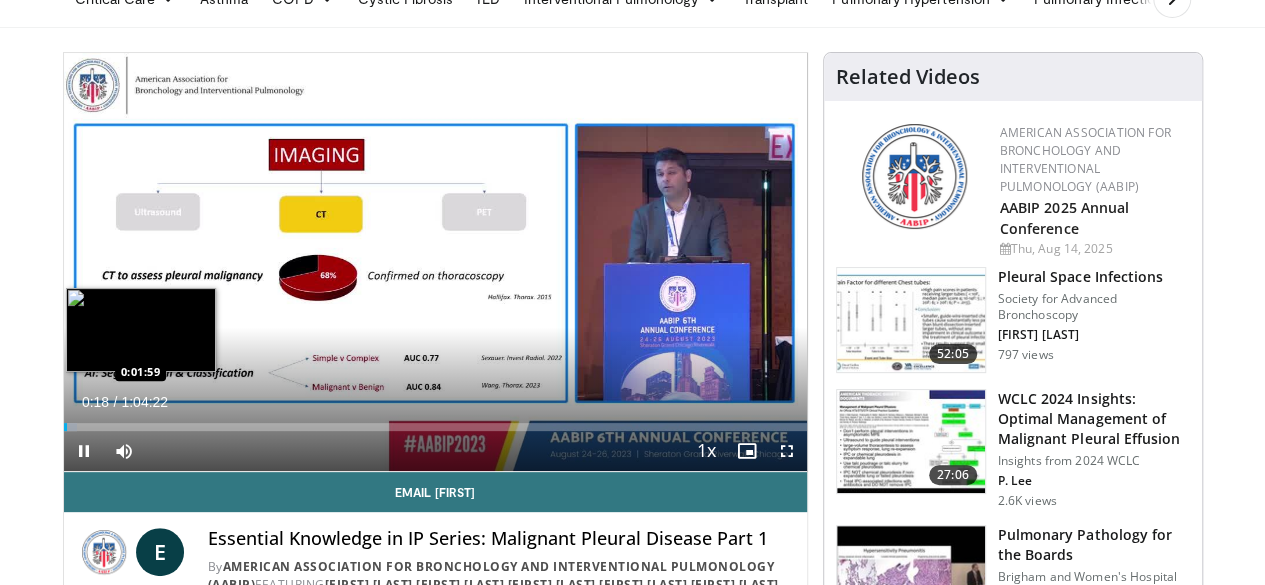 click on "Loaded :  1.81% 0:00:18 0:01:59" at bounding box center (435, 427) 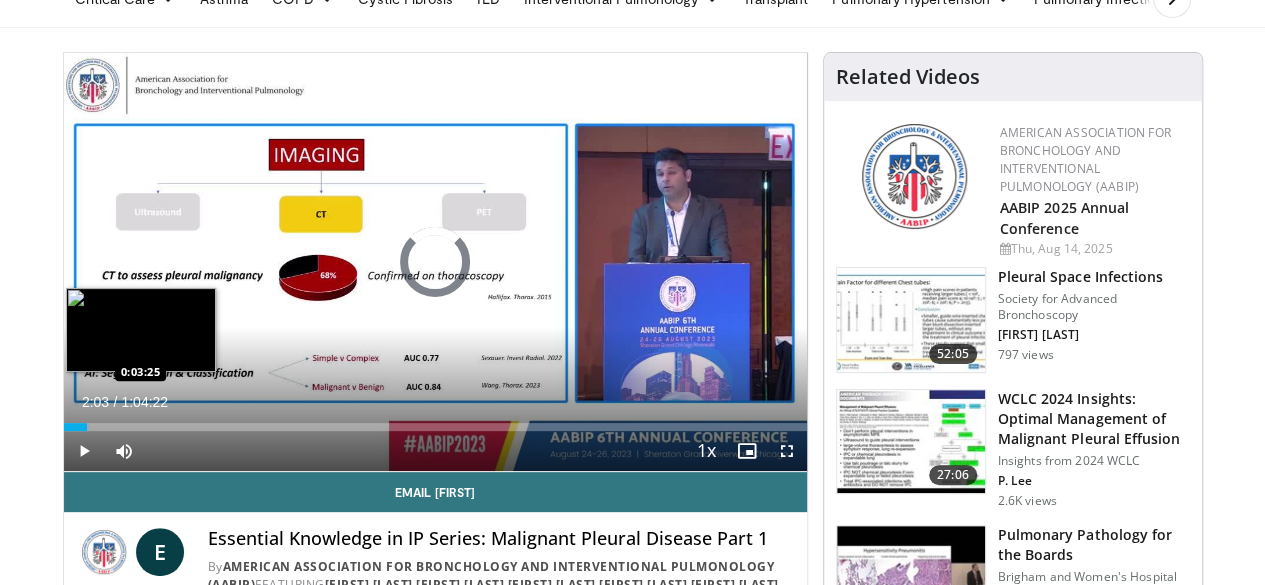 click on "Loaded :  3.37% 0:03:29 0:03:25" at bounding box center [435, 427] 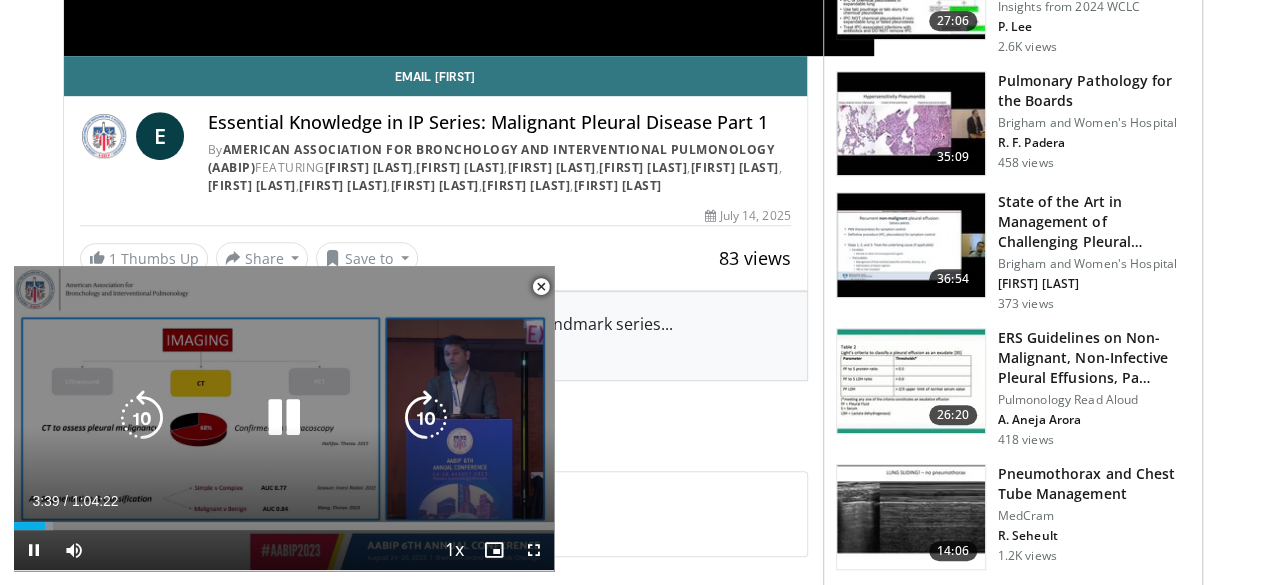 scroll, scrollTop: 654, scrollLeft: 0, axis: vertical 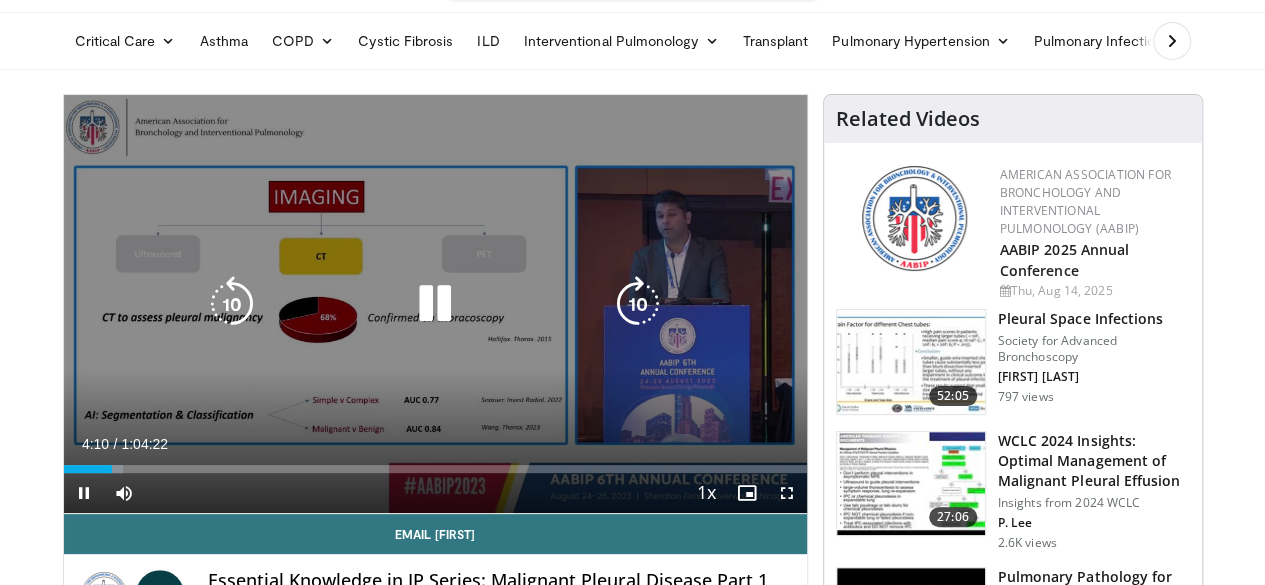 click at bounding box center [638, 304] 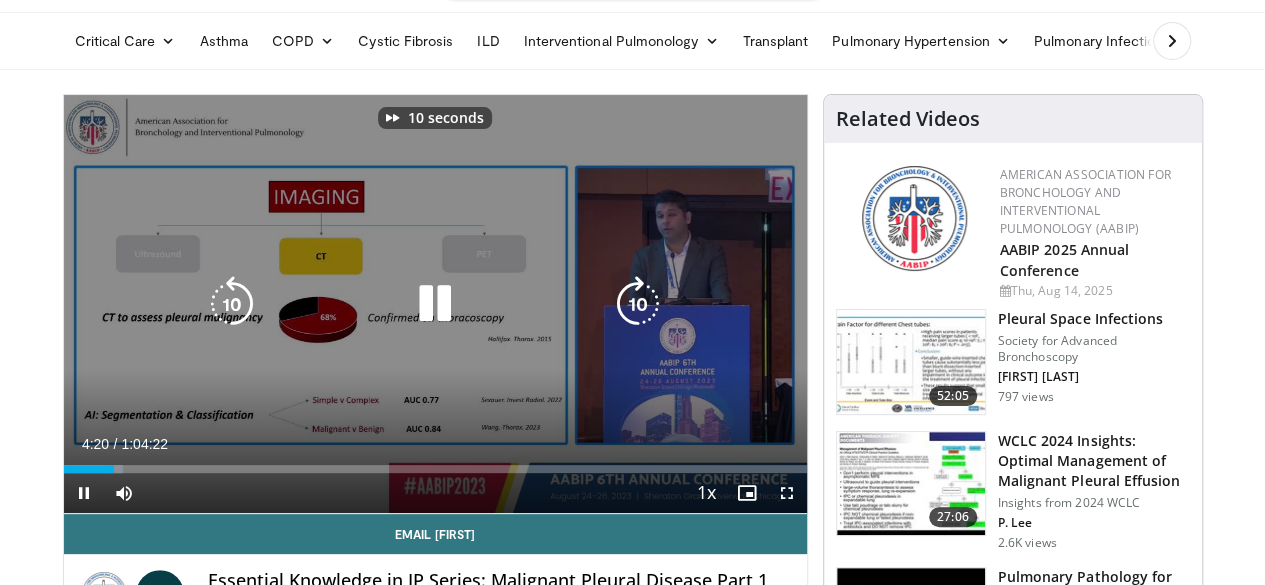 click at bounding box center [638, 304] 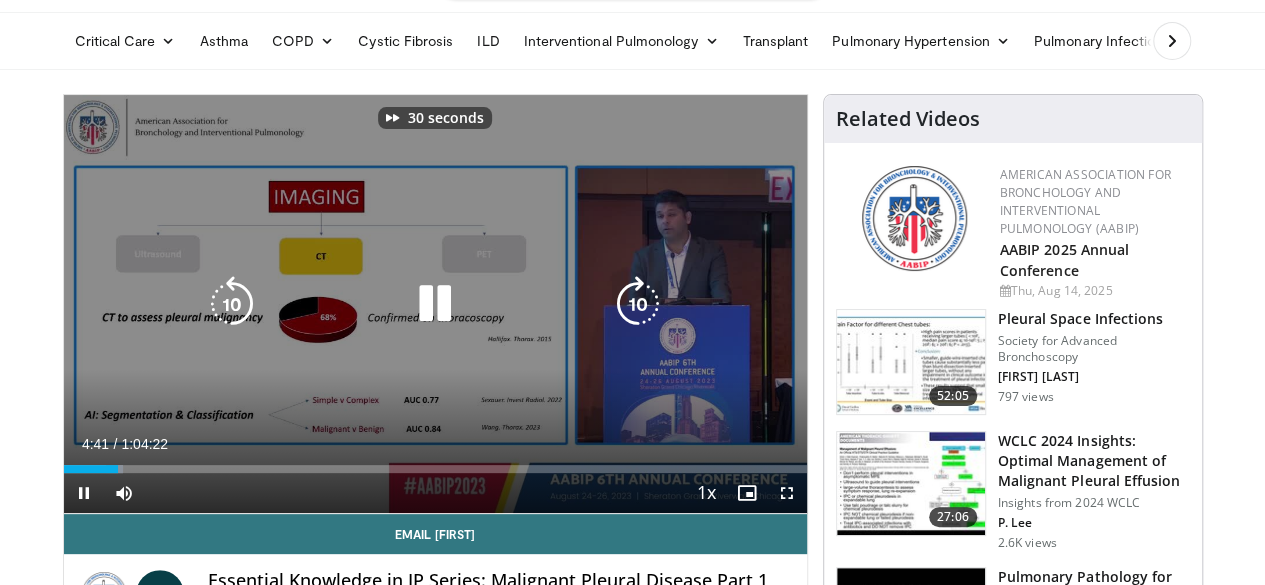 click at bounding box center (638, 304) 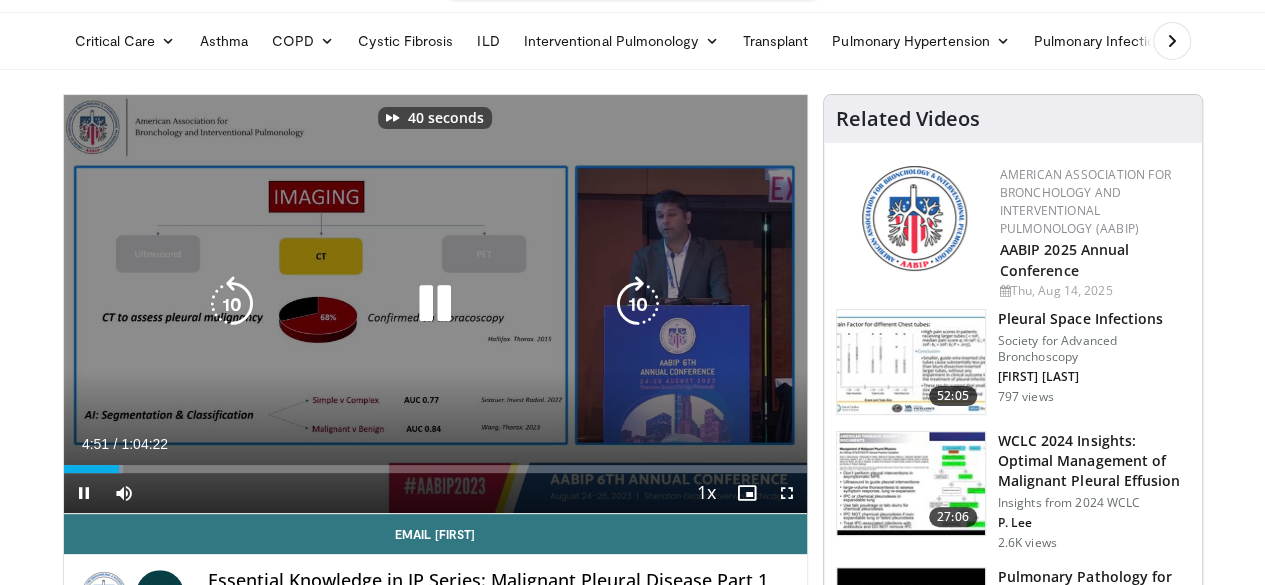 click at bounding box center (638, 304) 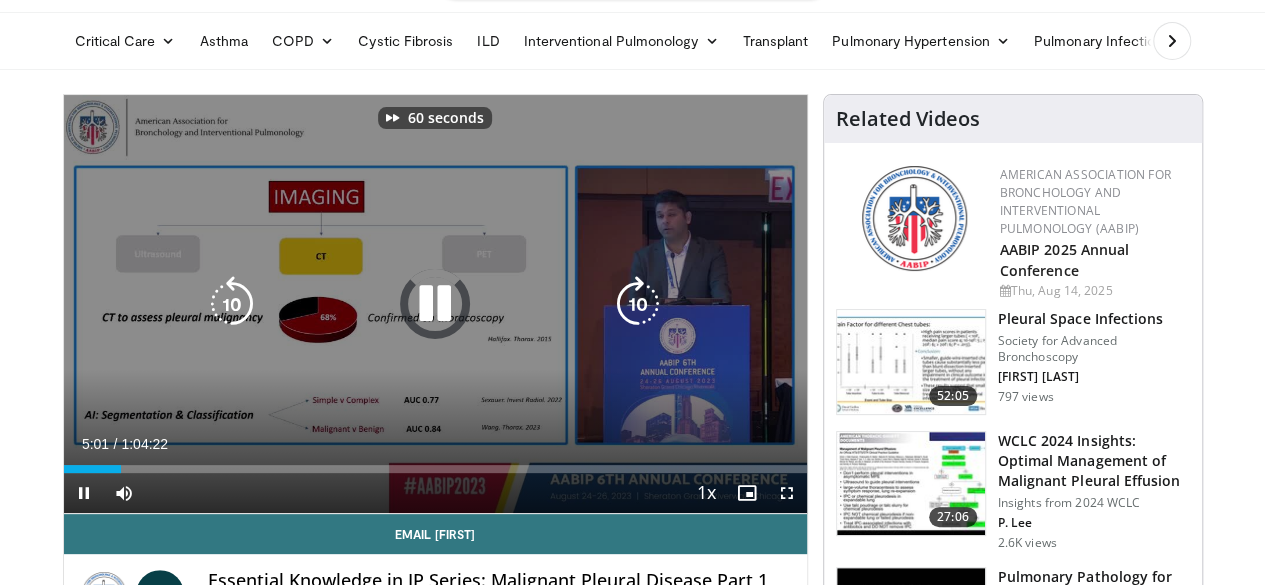 click at bounding box center [638, 304] 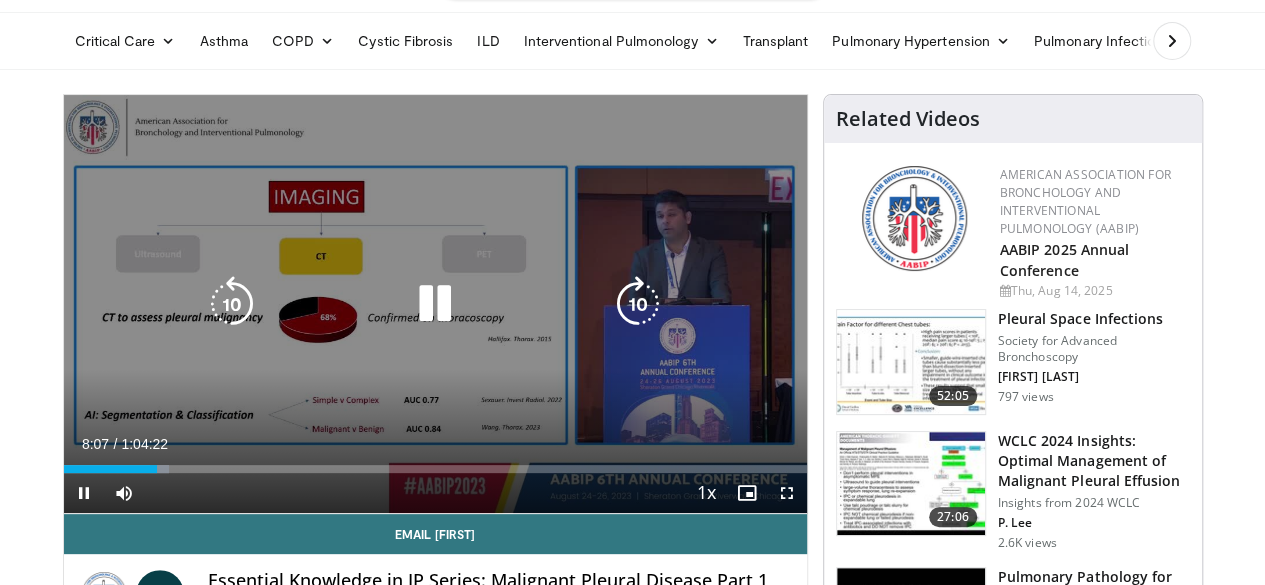 click at bounding box center [638, 304] 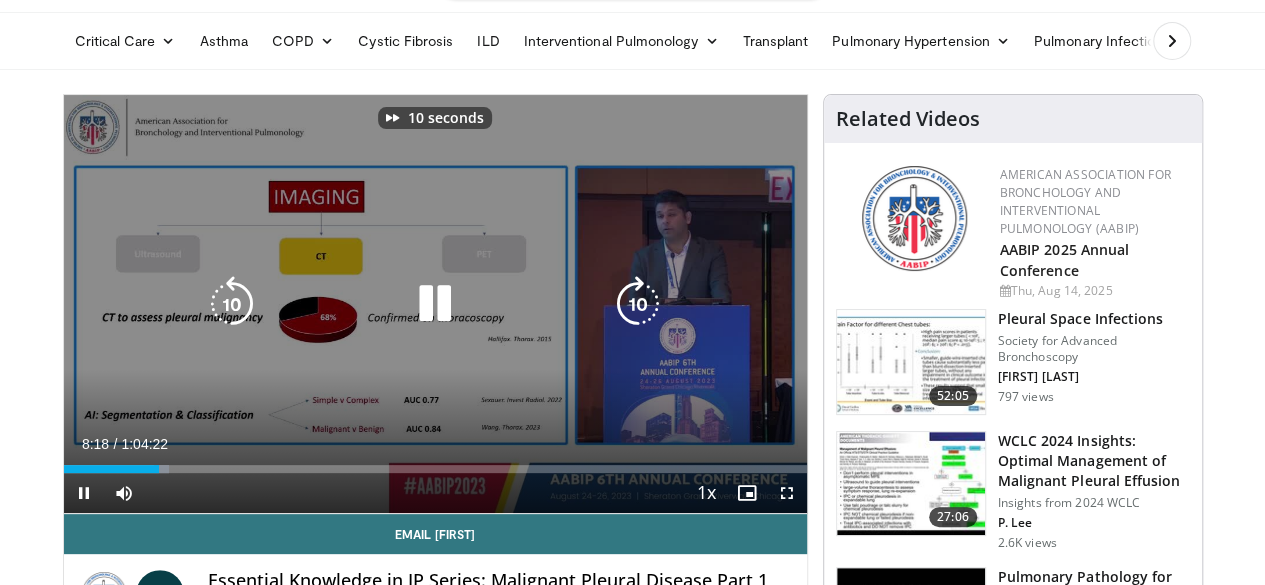 click at bounding box center [638, 304] 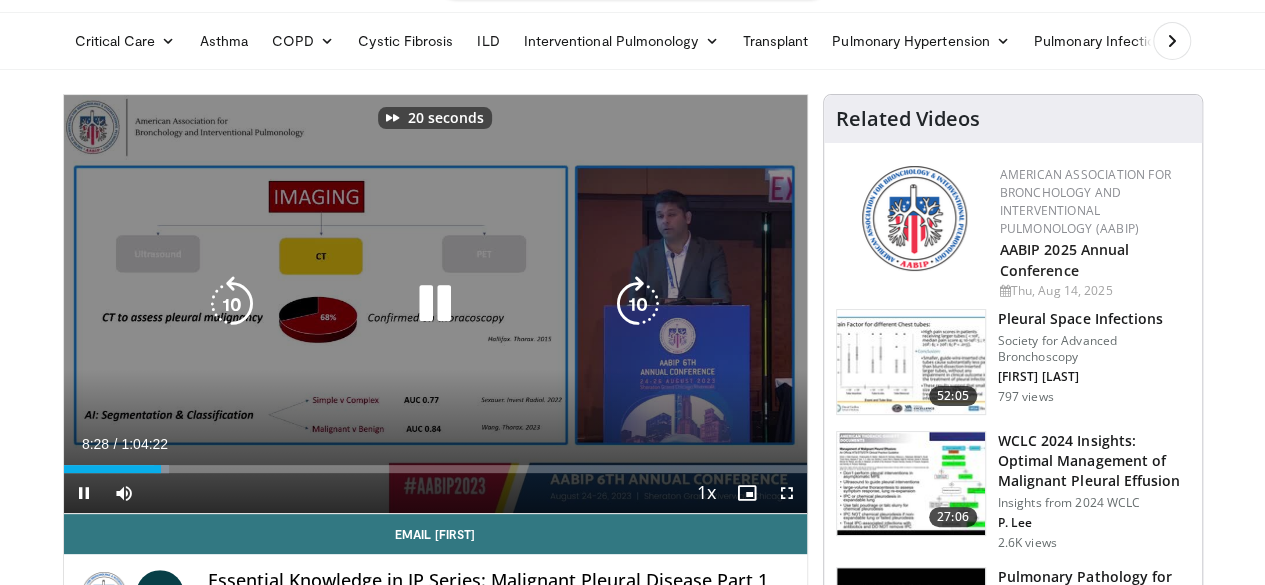 click at bounding box center [638, 304] 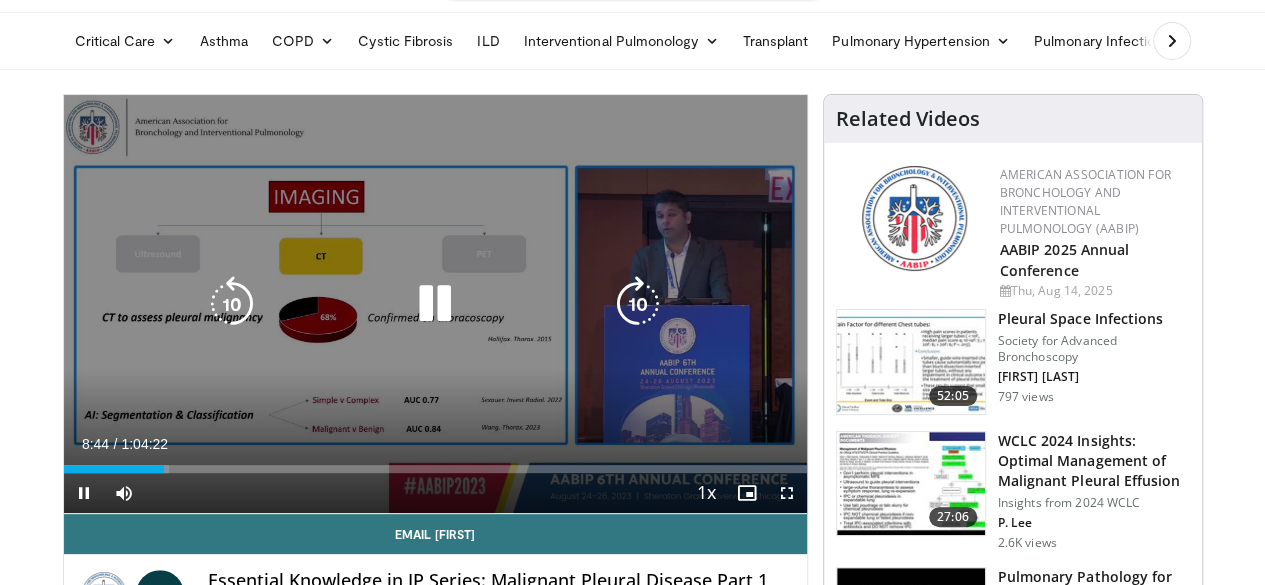 click at bounding box center [638, 304] 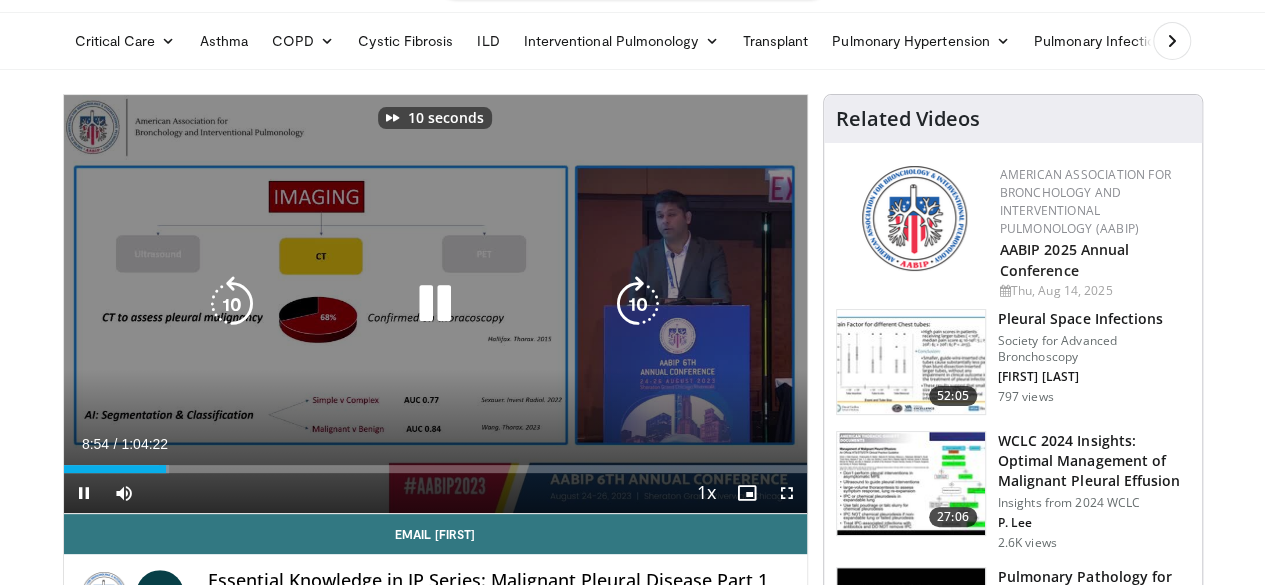 click at bounding box center [638, 304] 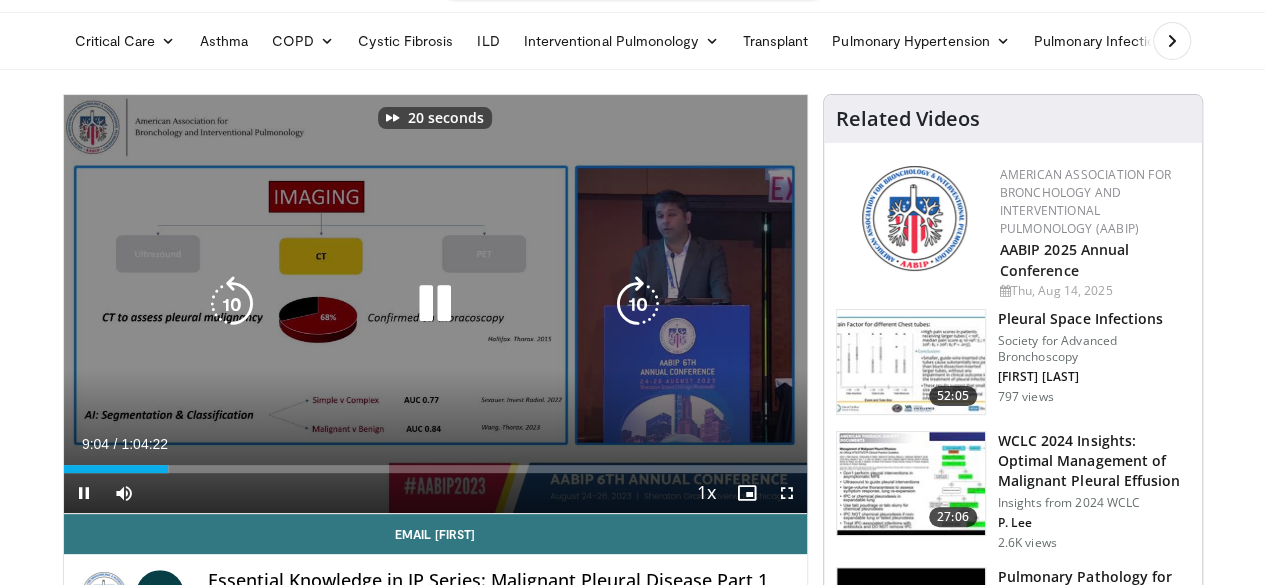 click at bounding box center [638, 304] 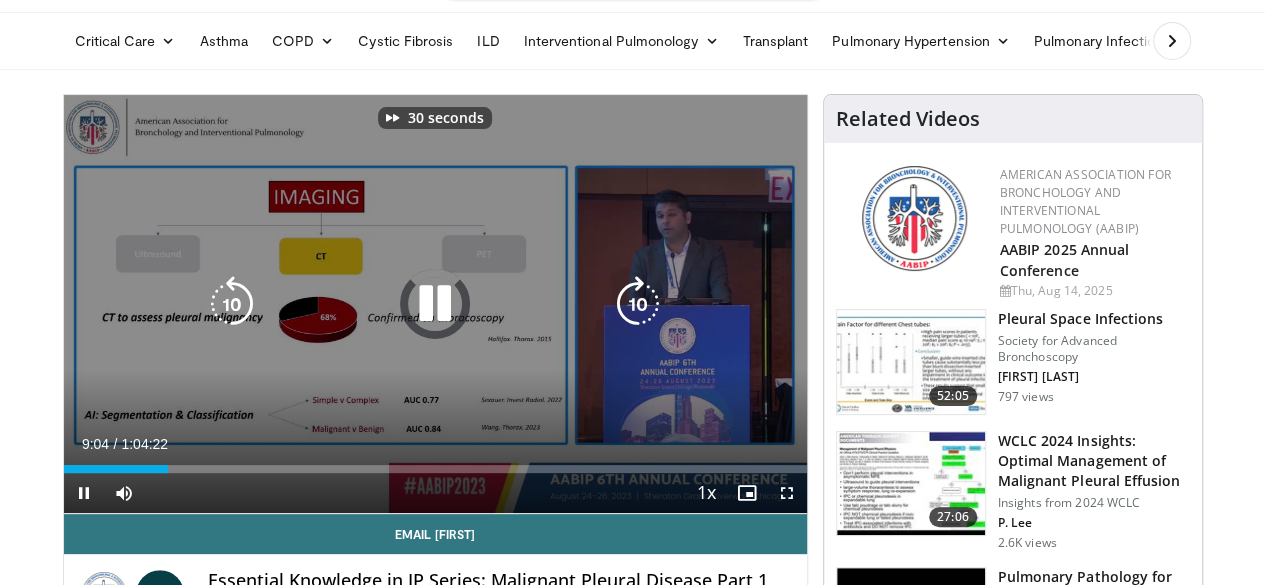 click at bounding box center (638, 304) 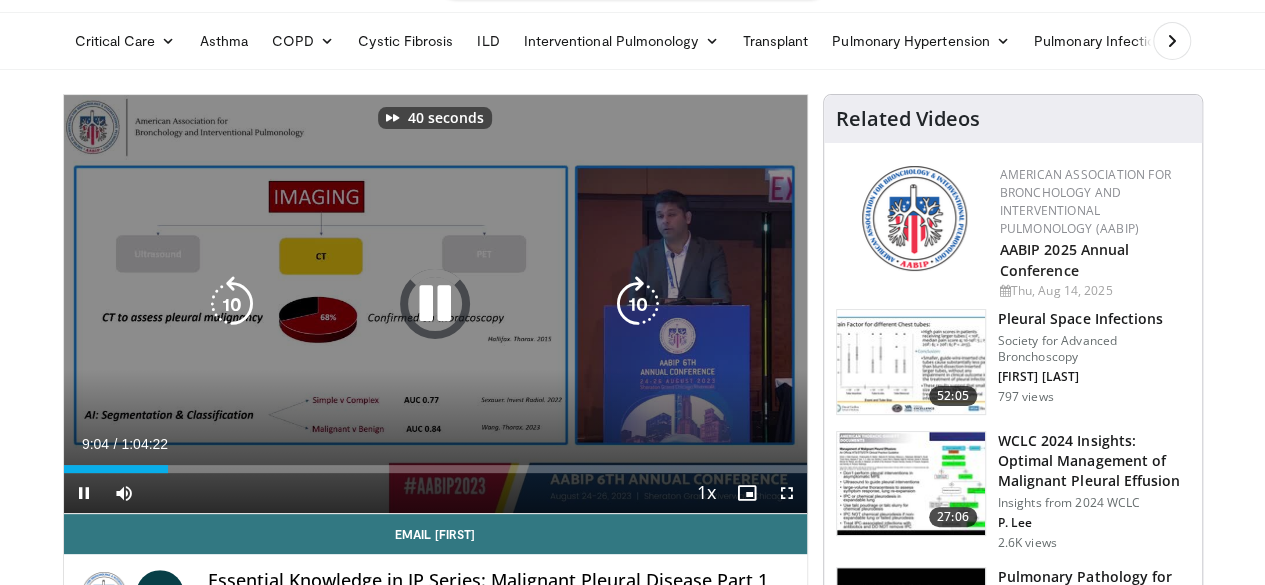 click at bounding box center [638, 304] 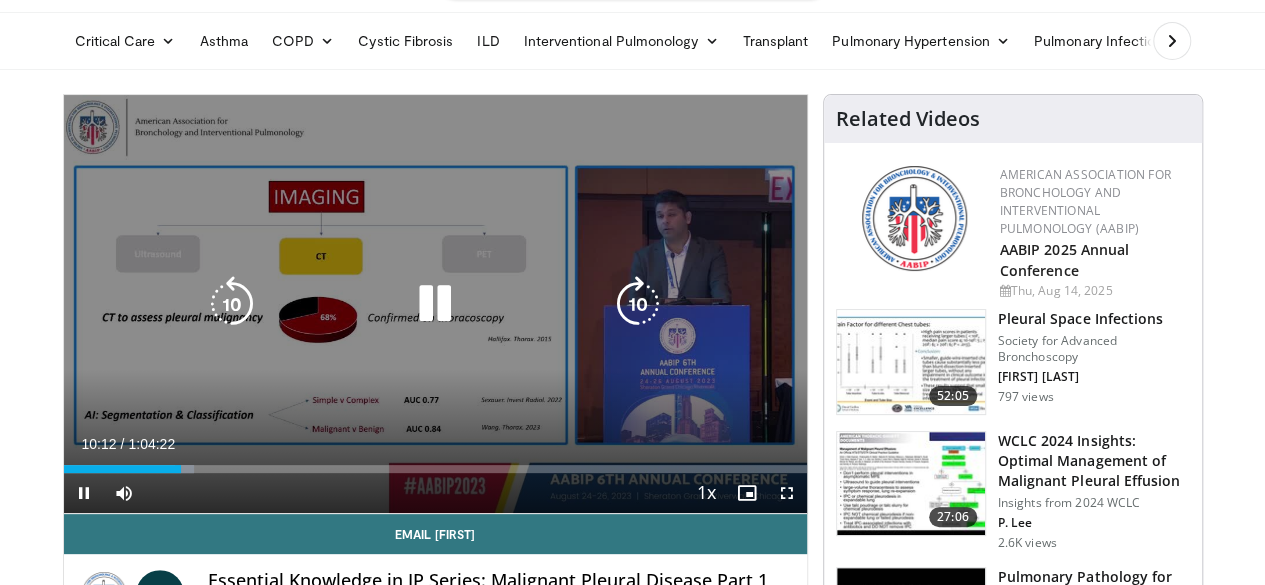 click at bounding box center [638, 304] 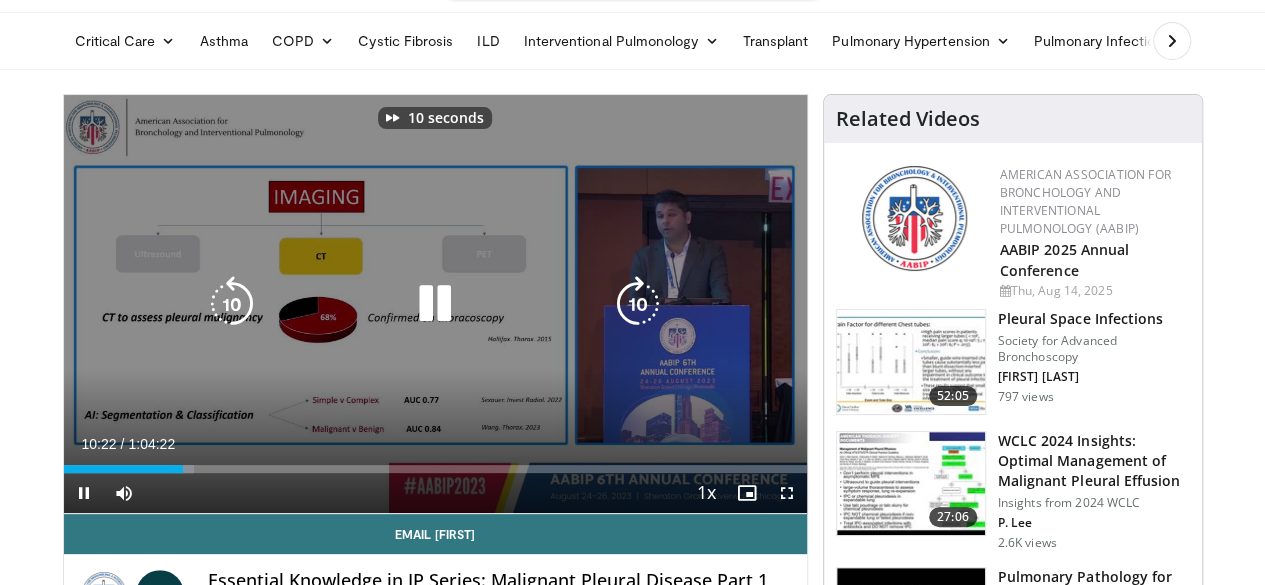 click at bounding box center [638, 304] 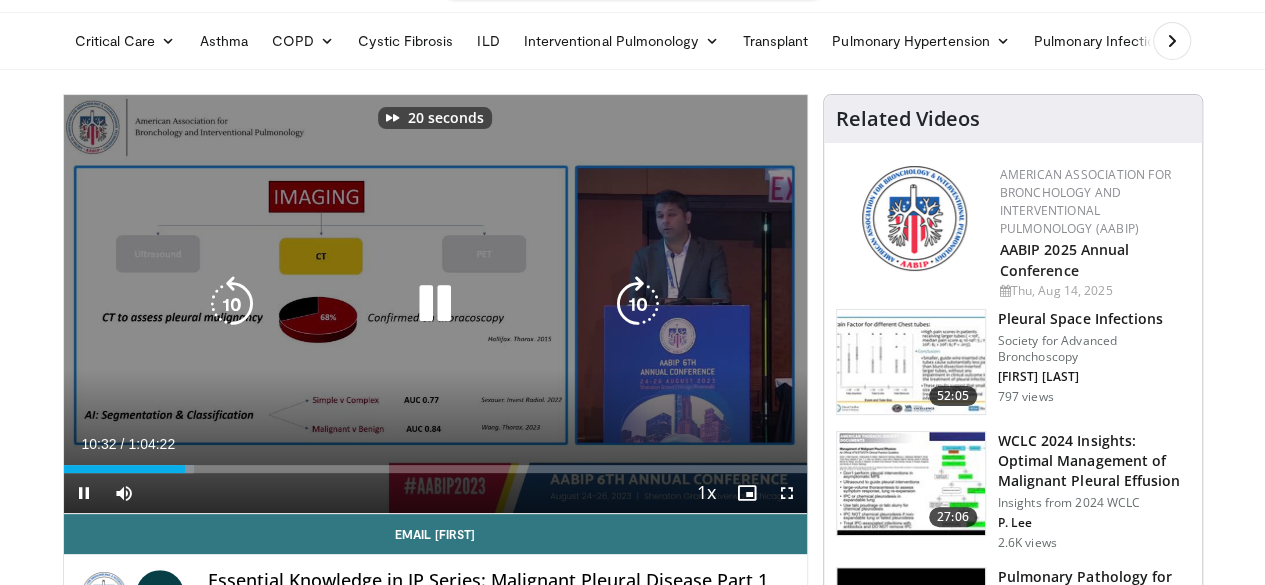 click at bounding box center [638, 304] 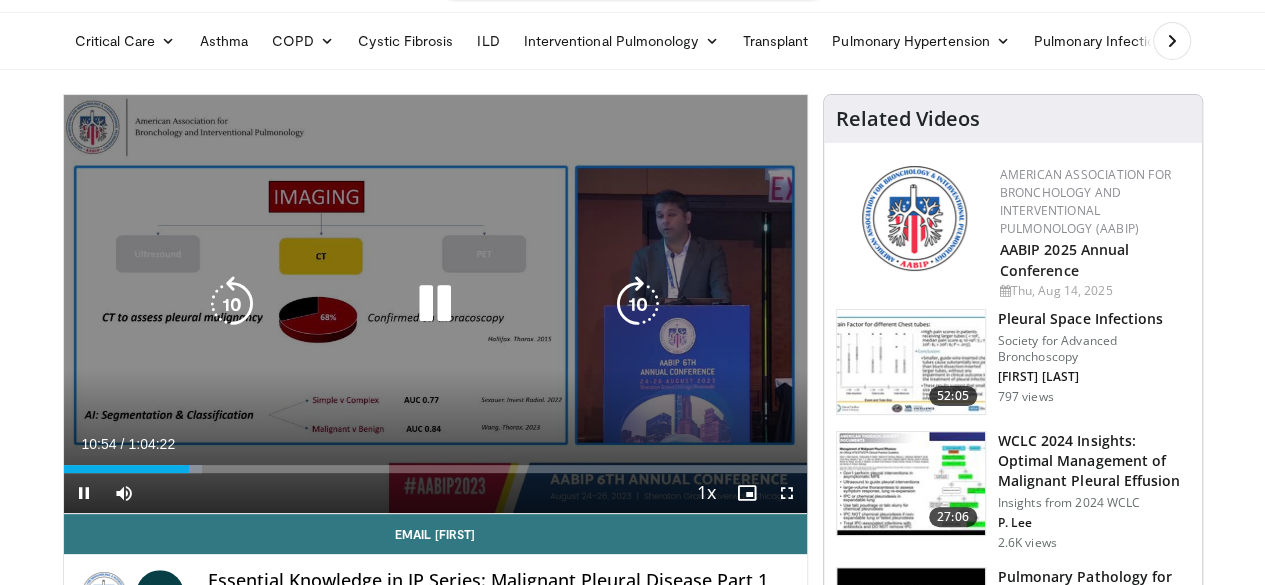 click at bounding box center [638, 304] 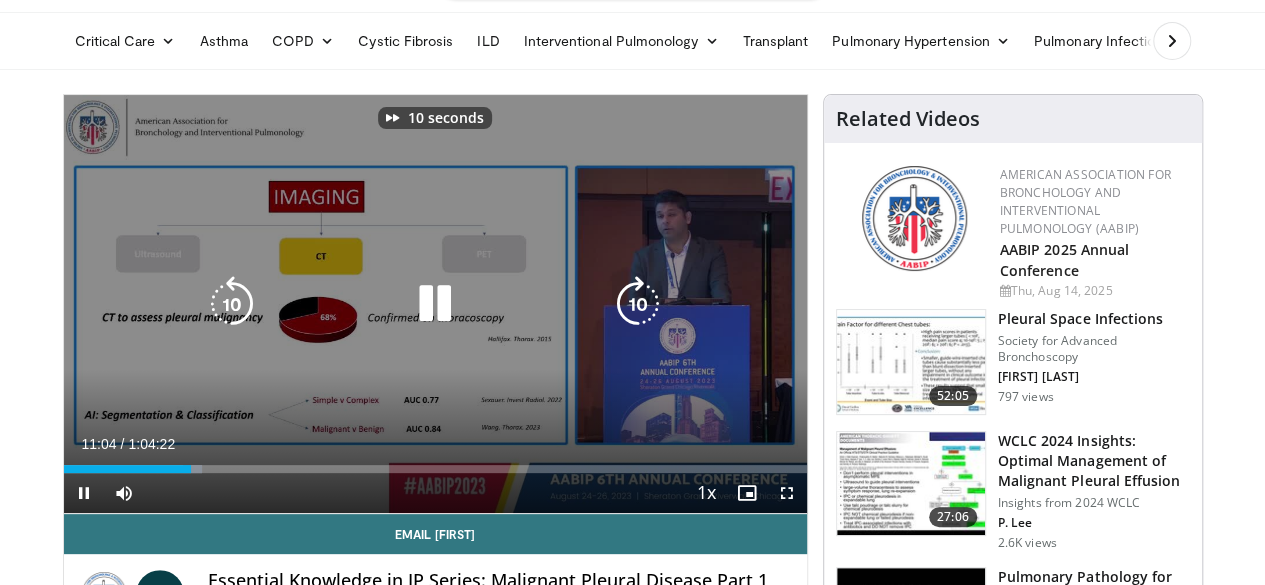 click at bounding box center [638, 304] 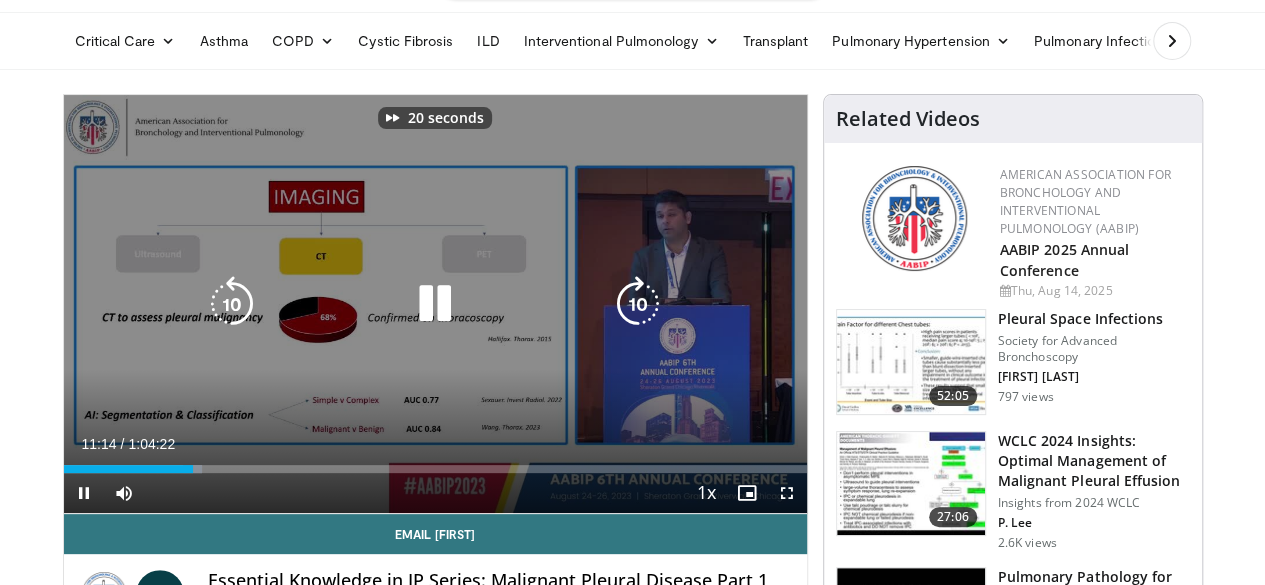 click at bounding box center [638, 304] 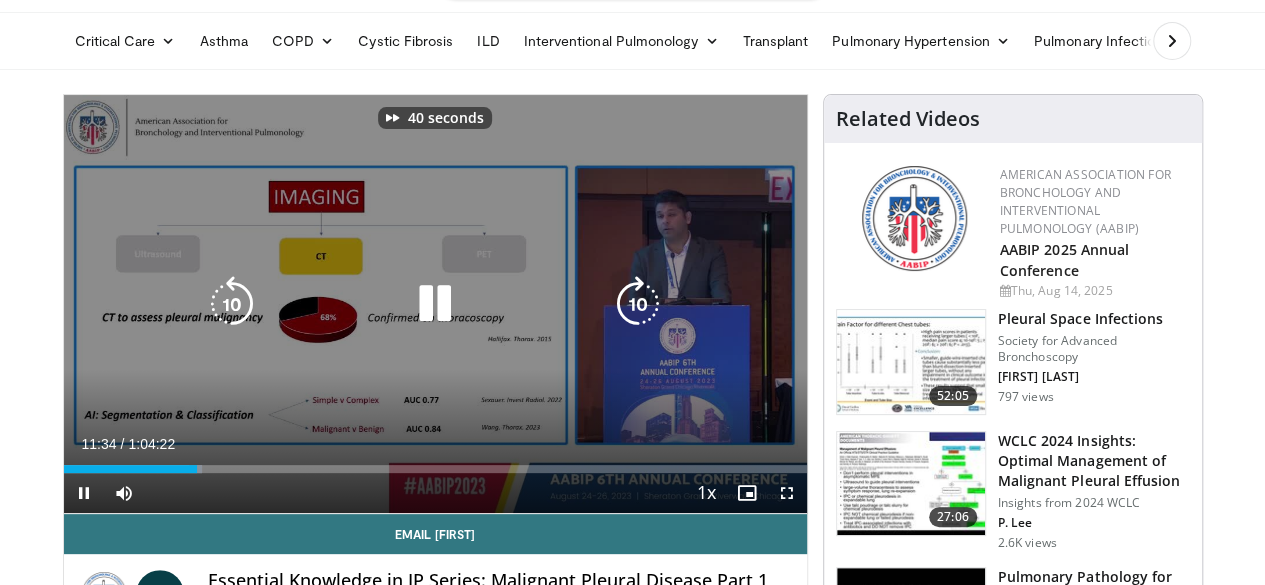 click at bounding box center (638, 304) 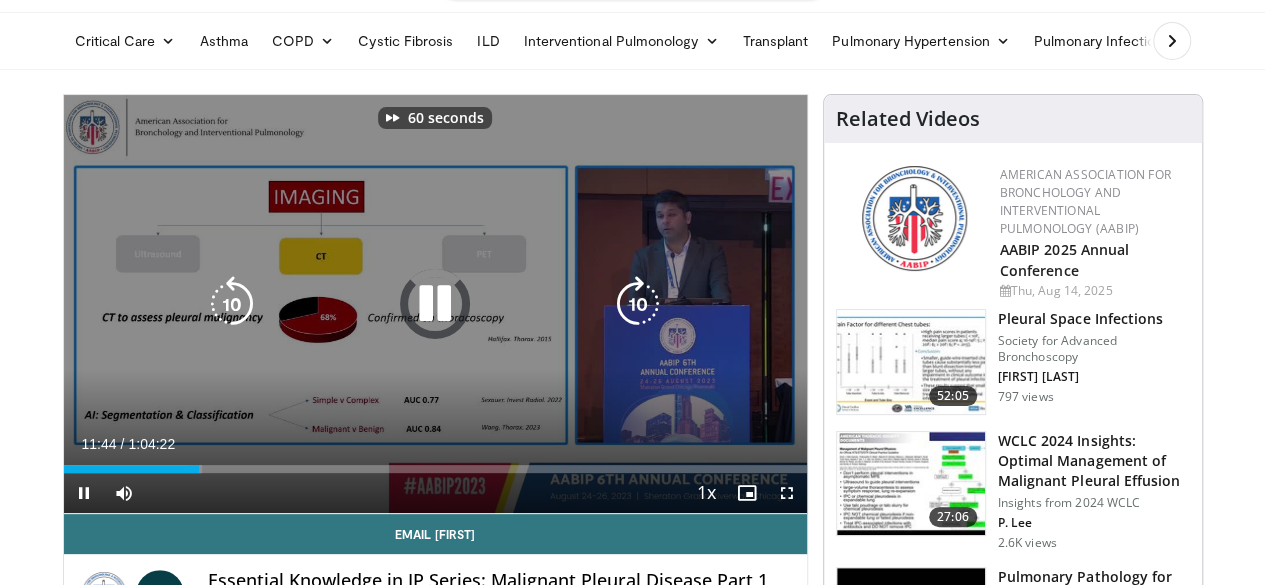 click at bounding box center (638, 304) 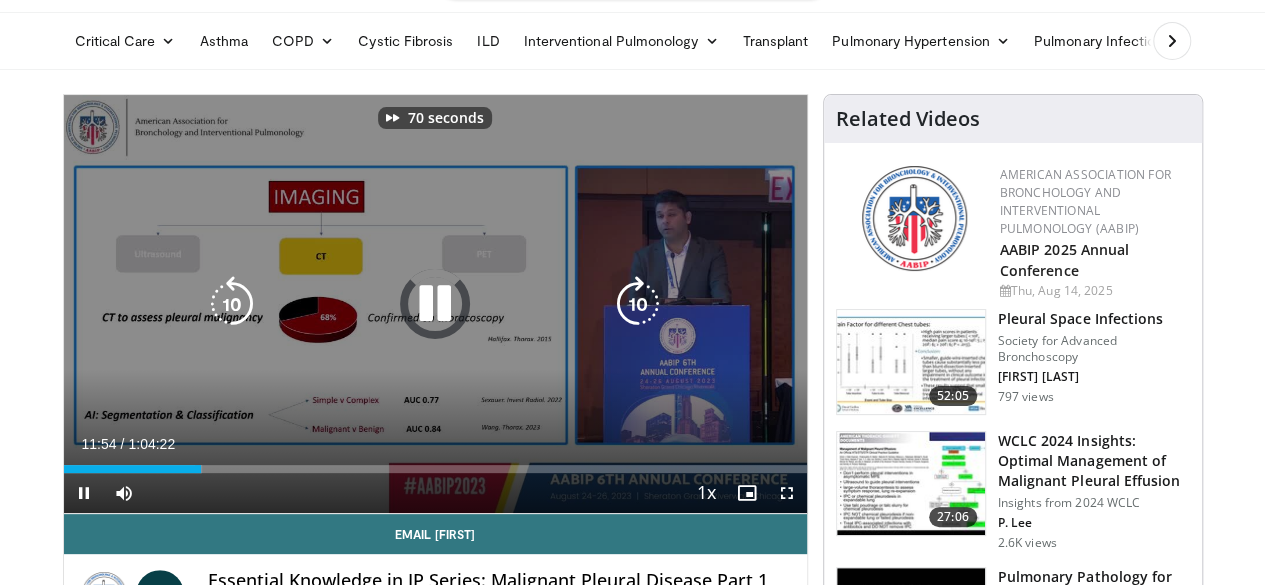 click at bounding box center (638, 304) 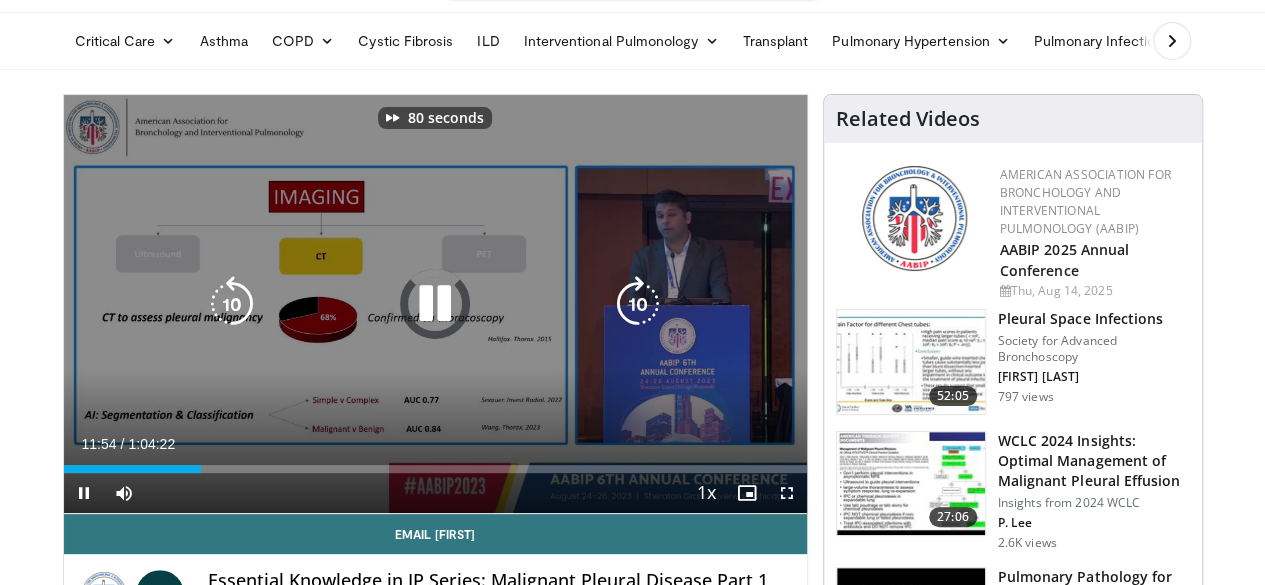 click at bounding box center (638, 304) 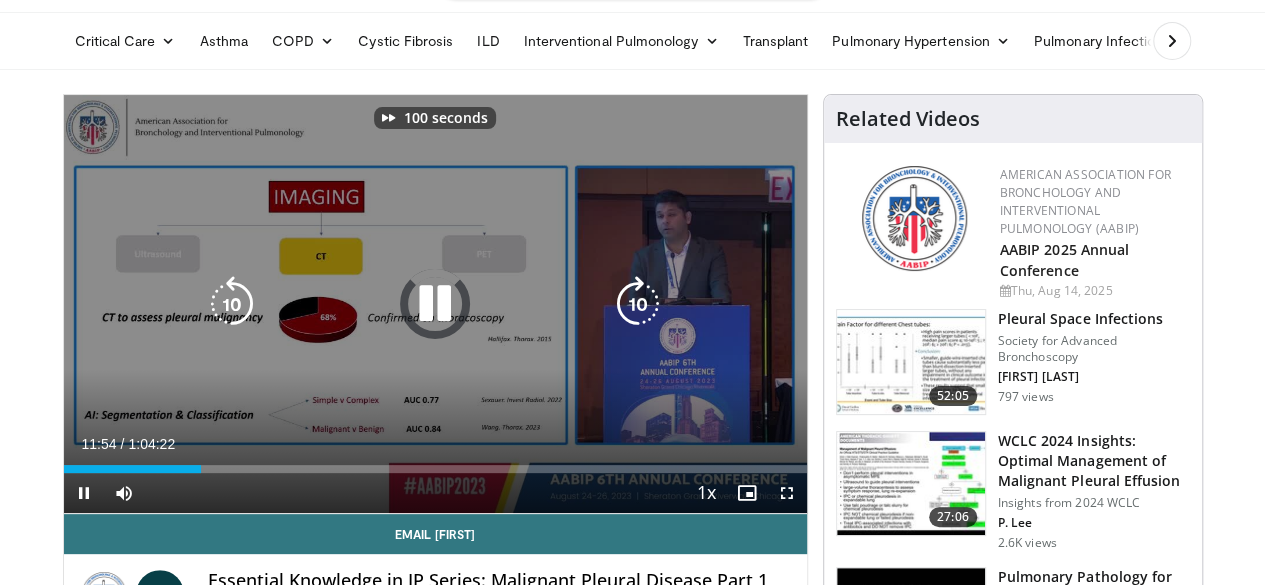 click at bounding box center [638, 304] 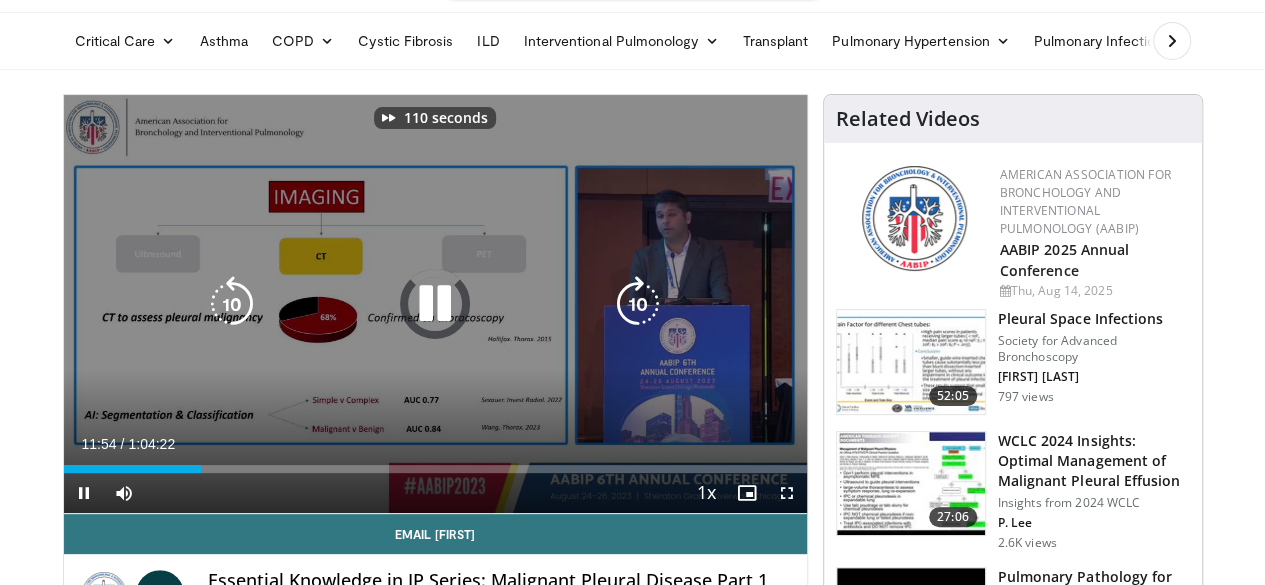 click at bounding box center (638, 304) 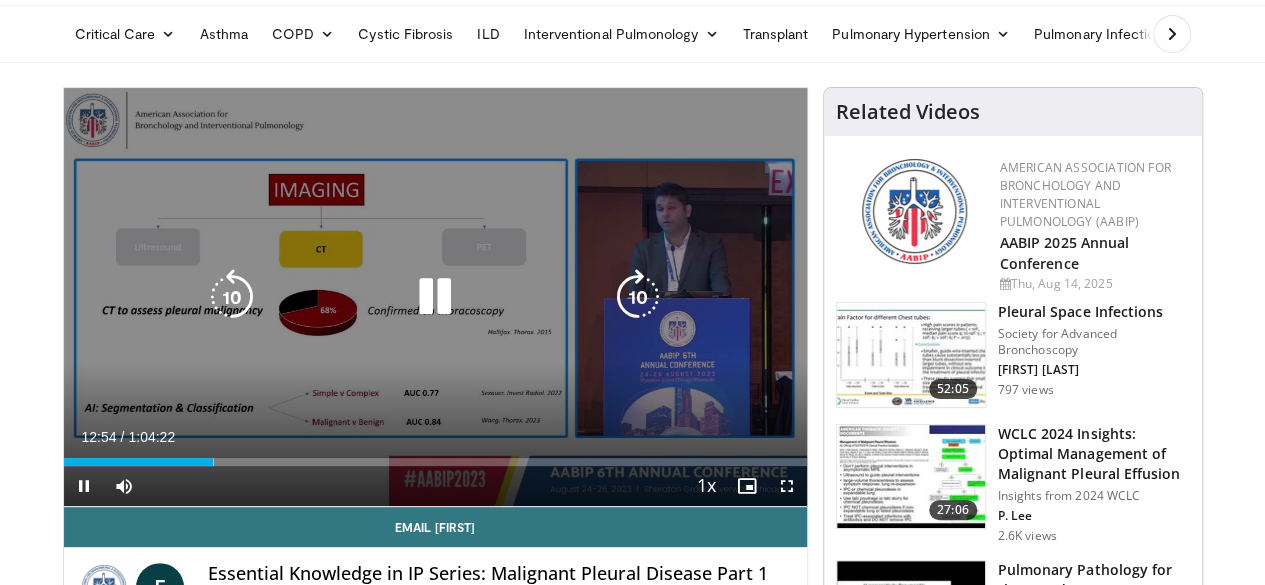 scroll, scrollTop: 66, scrollLeft: 0, axis: vertical 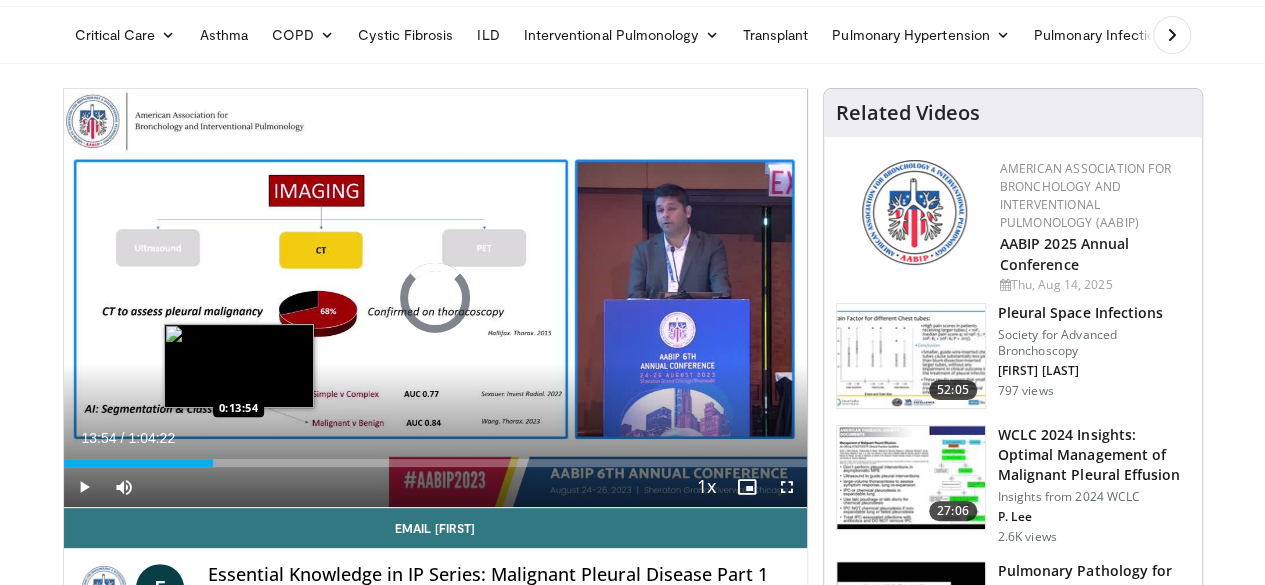 click on "Loaded :  20.71% 0:12:57 0:13:54" at bounding box center (435, 463) 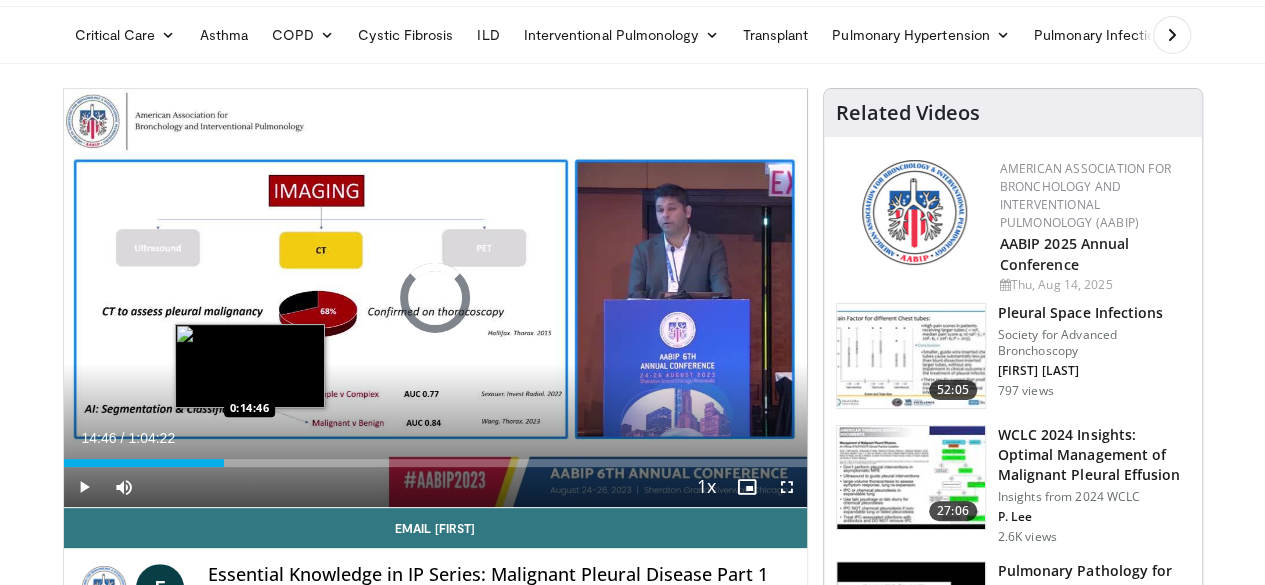 click on "Loaded :  0.00% 0:13:54 0:14:46" at bounding box center (435, 463) 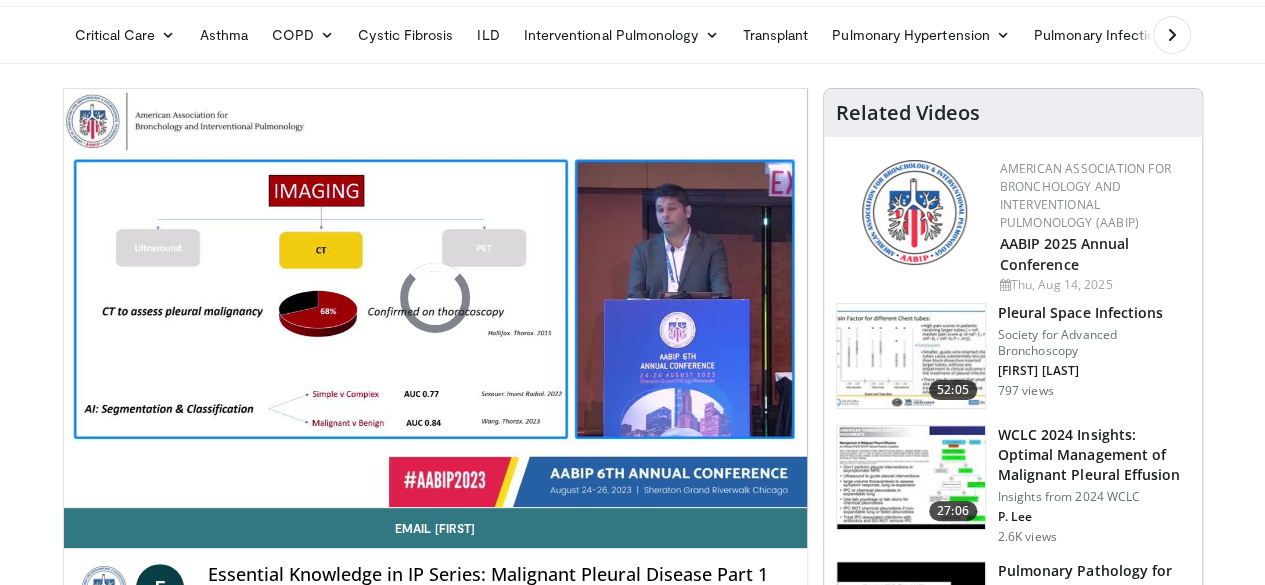 click on "Specialties
Adult & Family Medicine
Allergy, Asthma, Immunology
Anesthesiology
Cardiology
Dental
Dermatology
Endocrinology
Gastroenterology & Hepatology
General Surgery
Hematology & Oncology
Infectious Disease
Nephrology
Neurology
Neurosurgery
Obstetrics & Gynecology
Ophthalmology
Oral Maxillofacial
Orthopaedics
Otolaryngology
Pediatrics
Plastic Surgery
Podiatry
Psychiatry
Pulmonology
Radiation Oncology
Radiology
Rheumatology
Urology" at bounding box center [632, 1644] 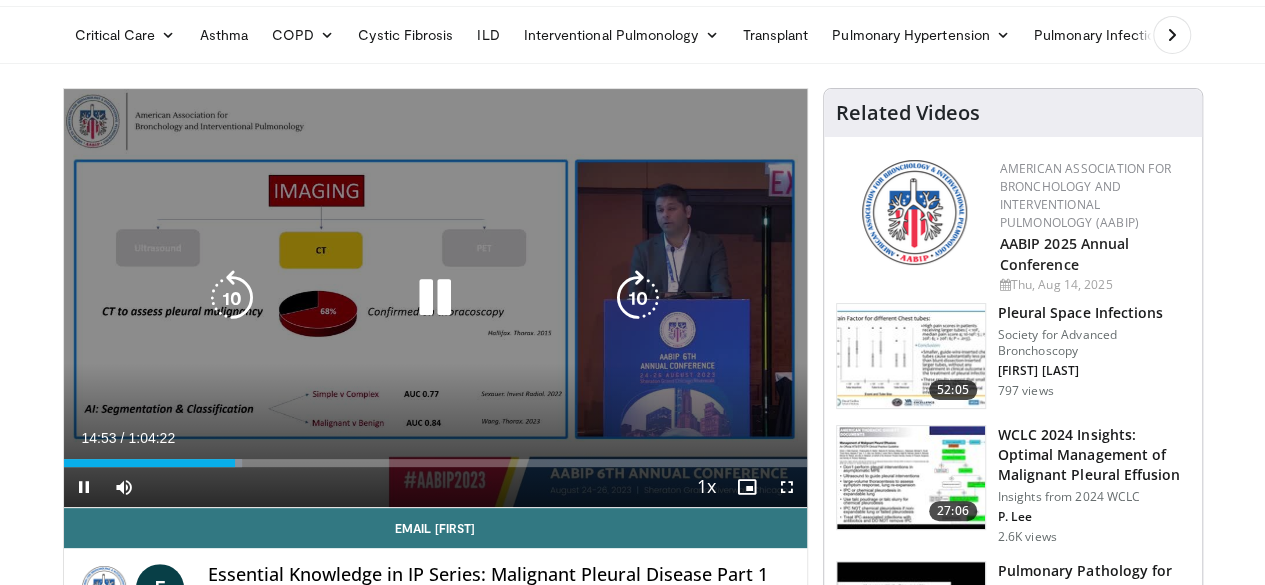 click at bounding box center [435, 298] 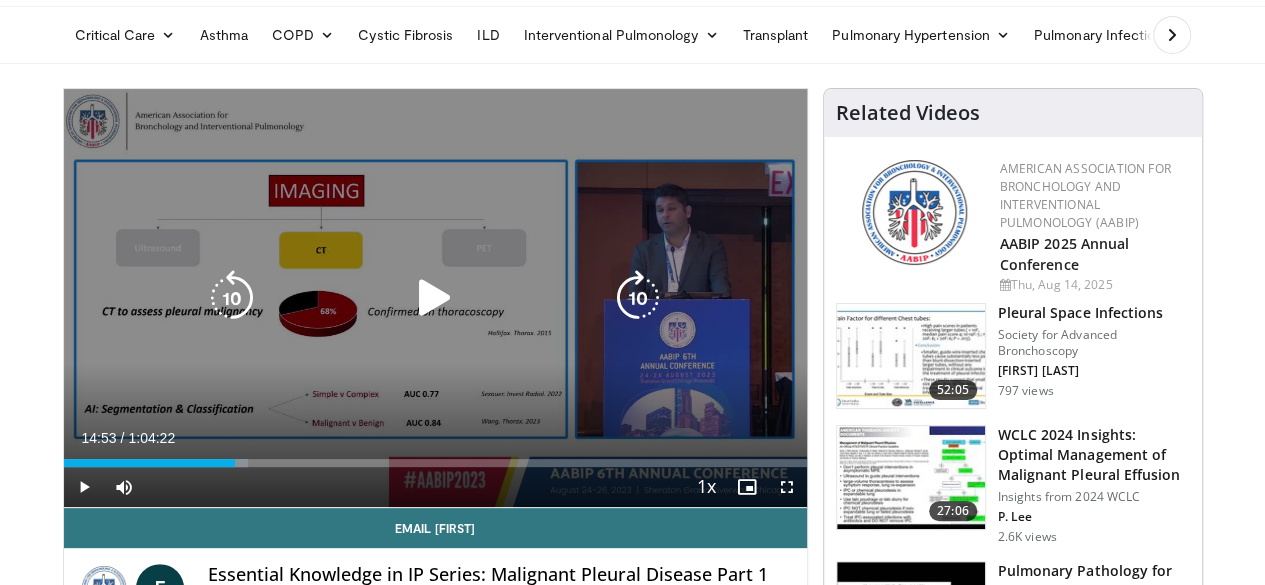 click at bounding box center [435, 298] 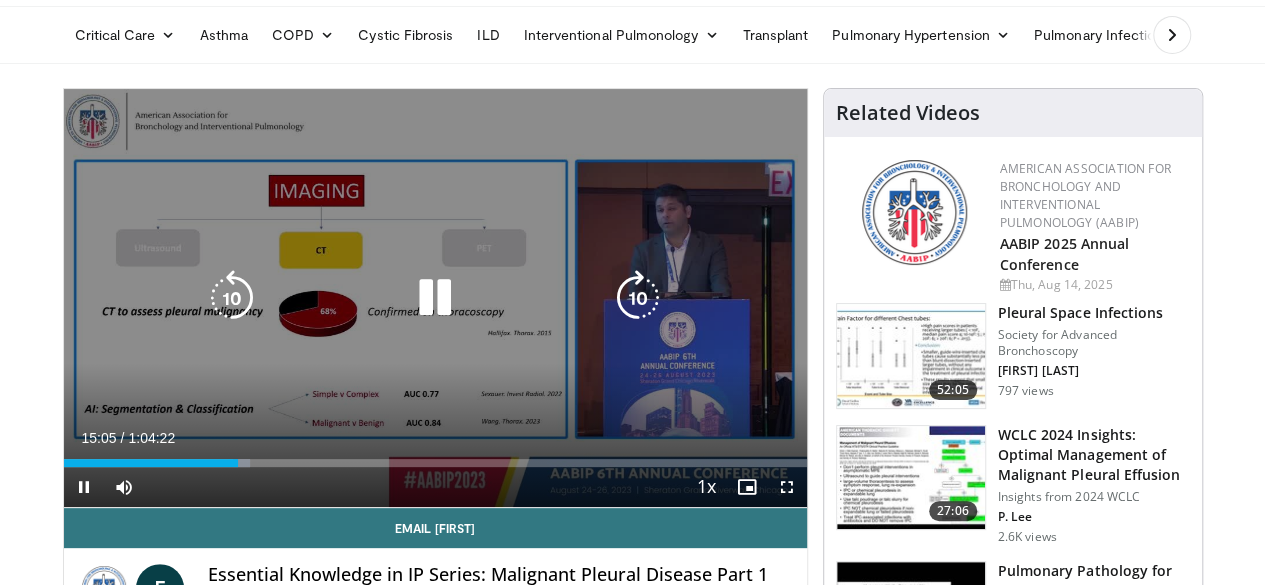 click on "120 seconds
Tap to unmute" at bounding box center (435, 298) 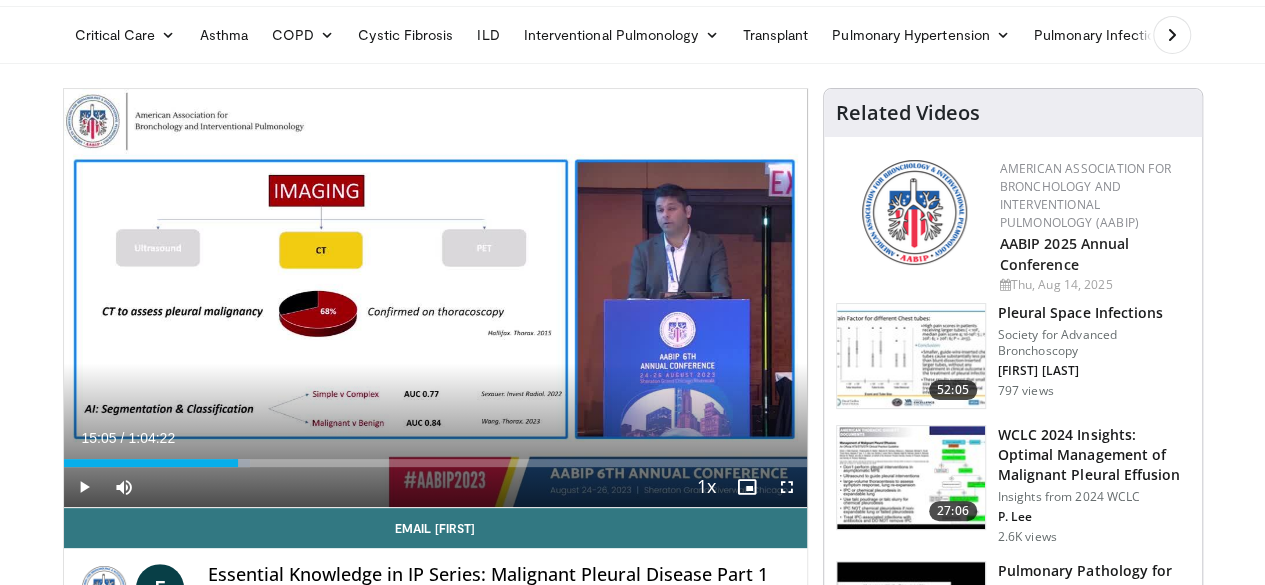 click on "120 seconds
Tap to unmute" at bounding box center [435, 298] 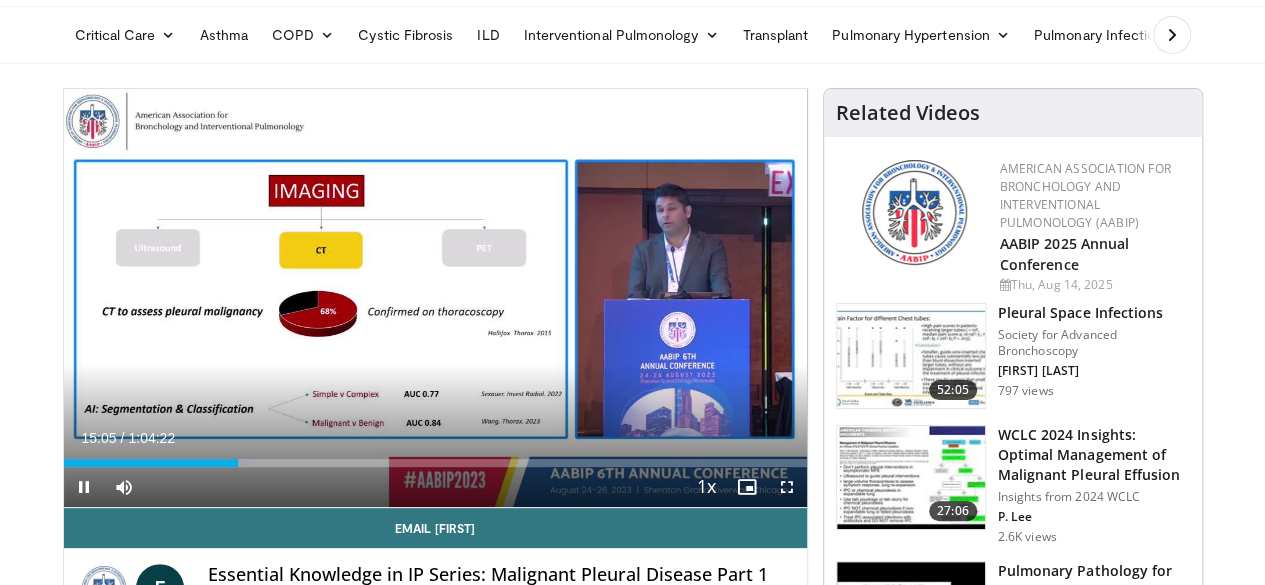 click on "120 seconds
Tap to unmute" at bounding box center [435, 298] 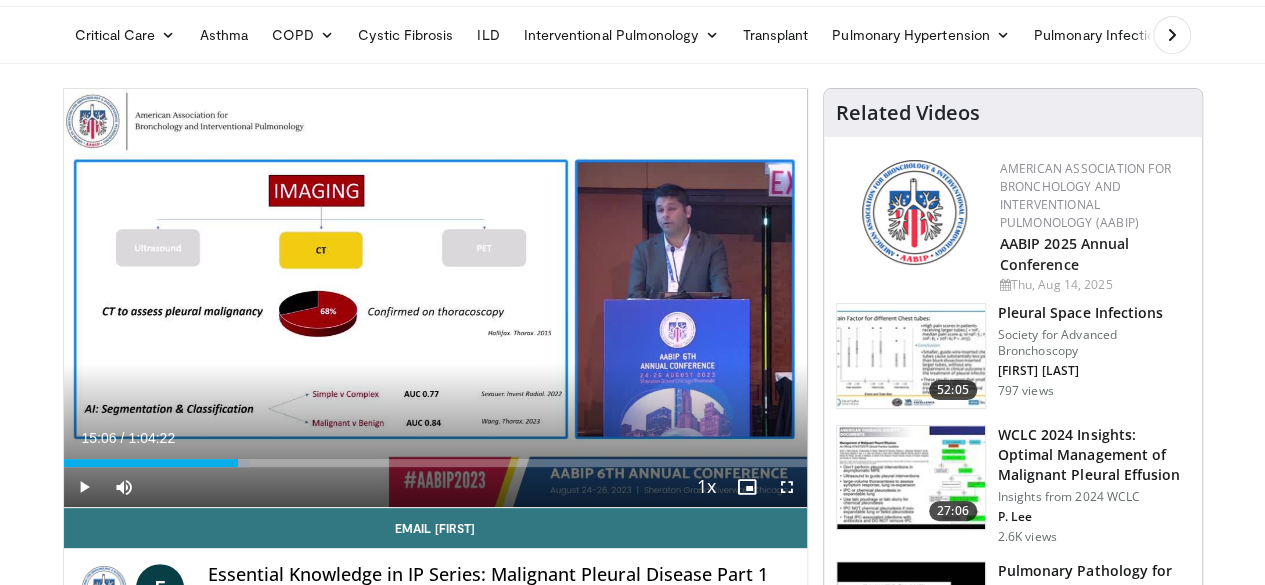 click on "120 seconds
Tap to unmute" at bounding box center [435, 298] 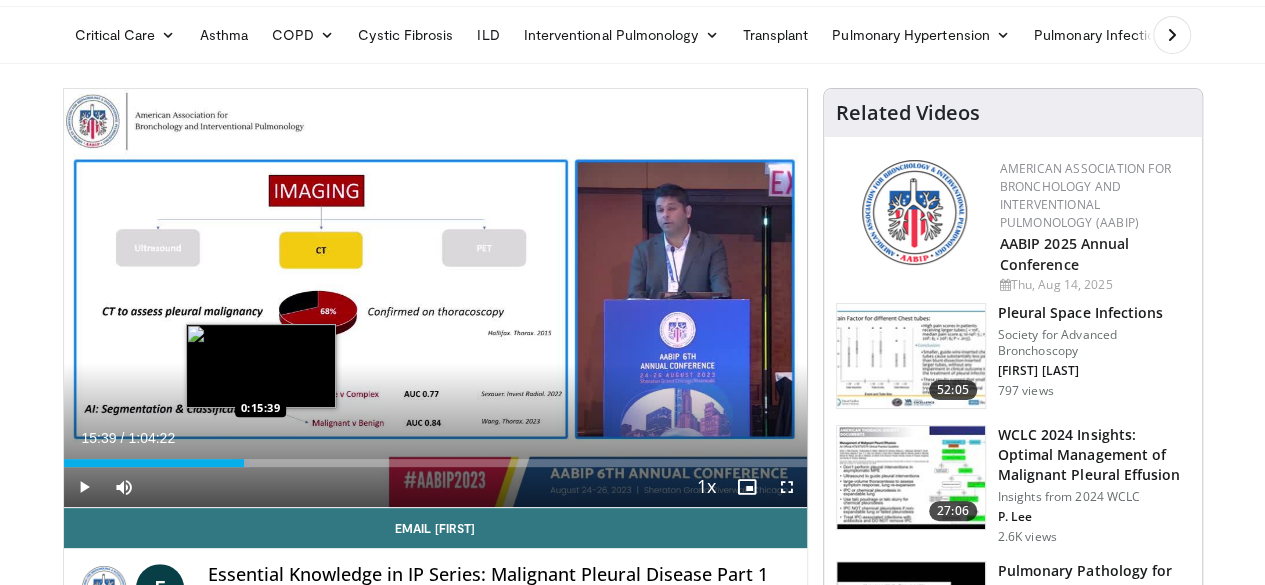 click on "Loaded :  25.07% 0:15:39 0:15:39" at bounding box center [435, 463] 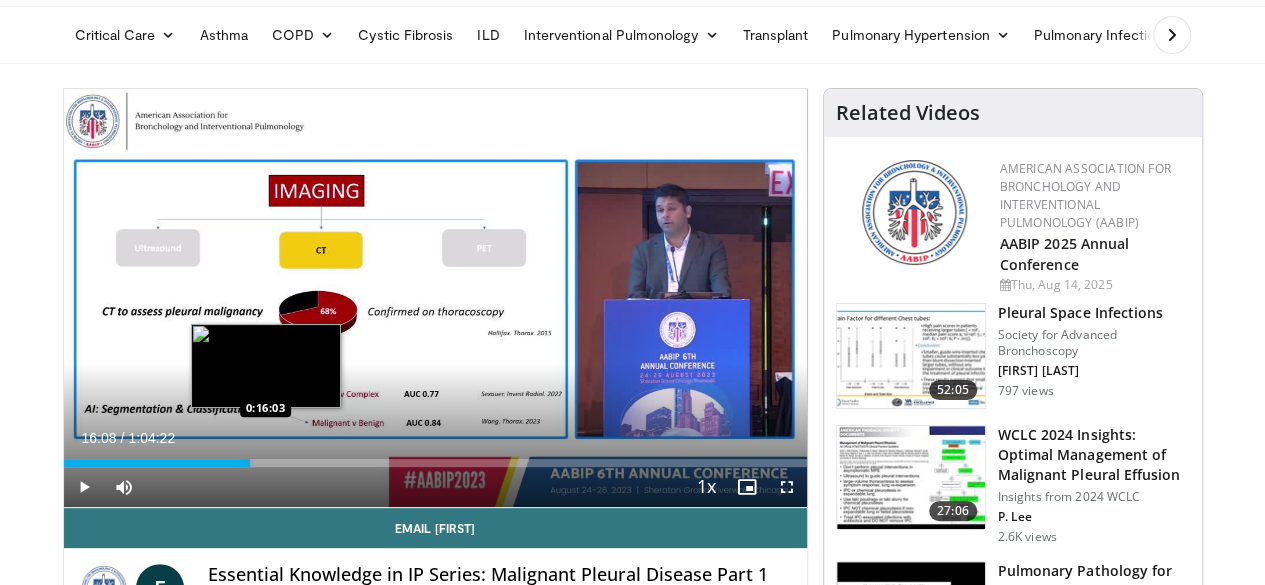 click on "Loaded :  25.59% 0:16:08 0:16:03" at bounding box center [435, 463] 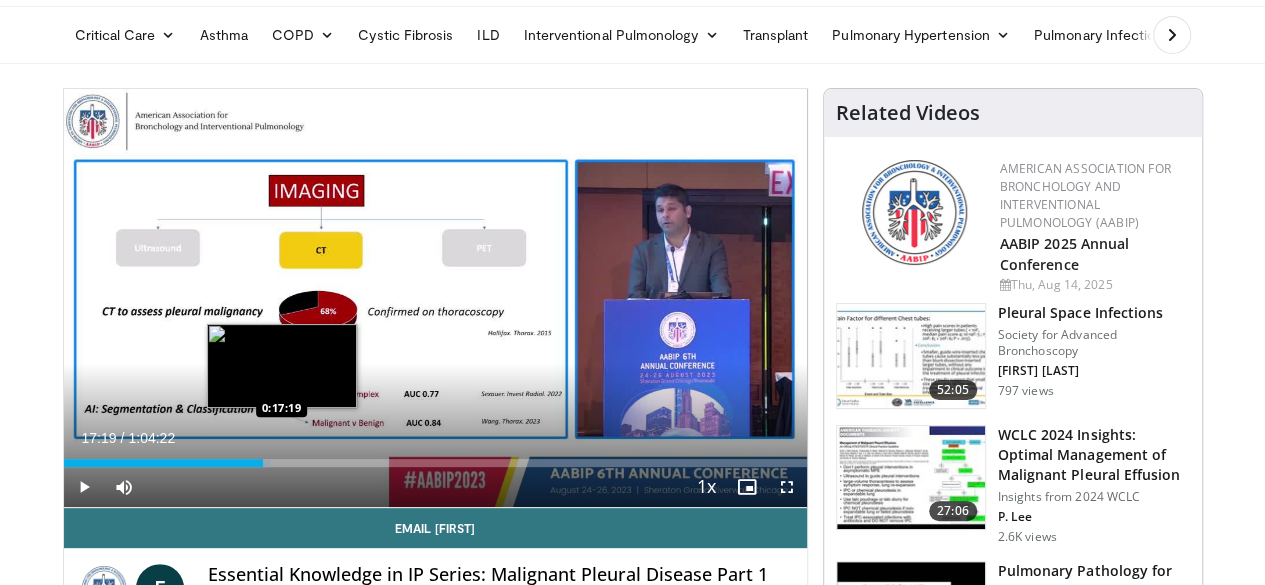 click on "Loaded :  27.92% 0:17:19 0:17:19" at bounding box center (435, 463) 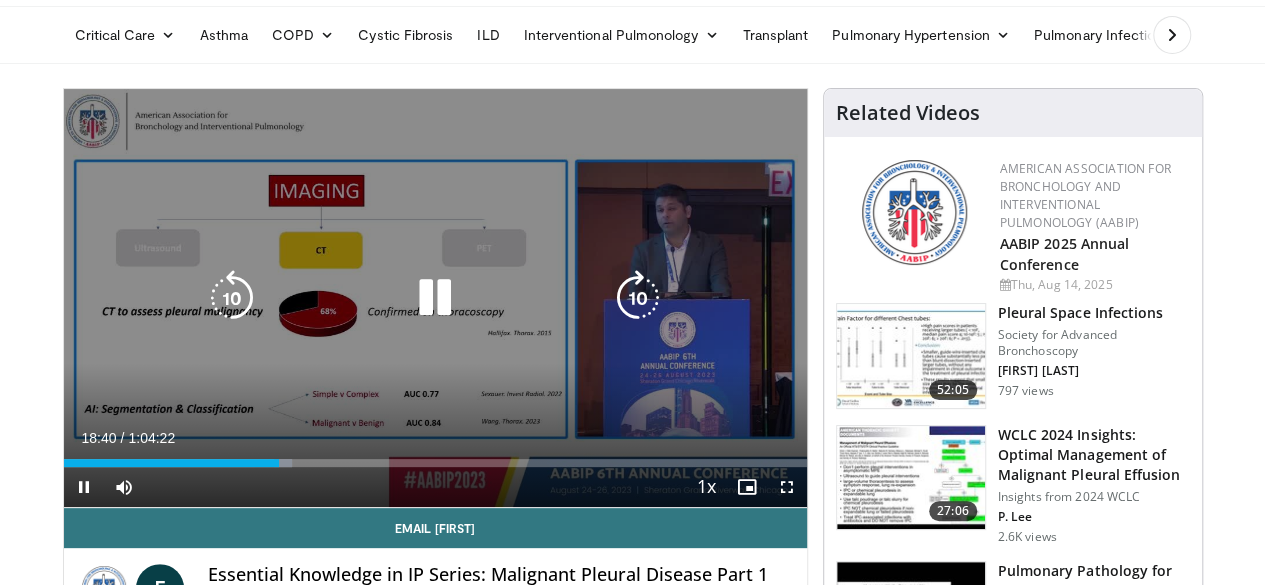 click at bounding box center (638, 298) 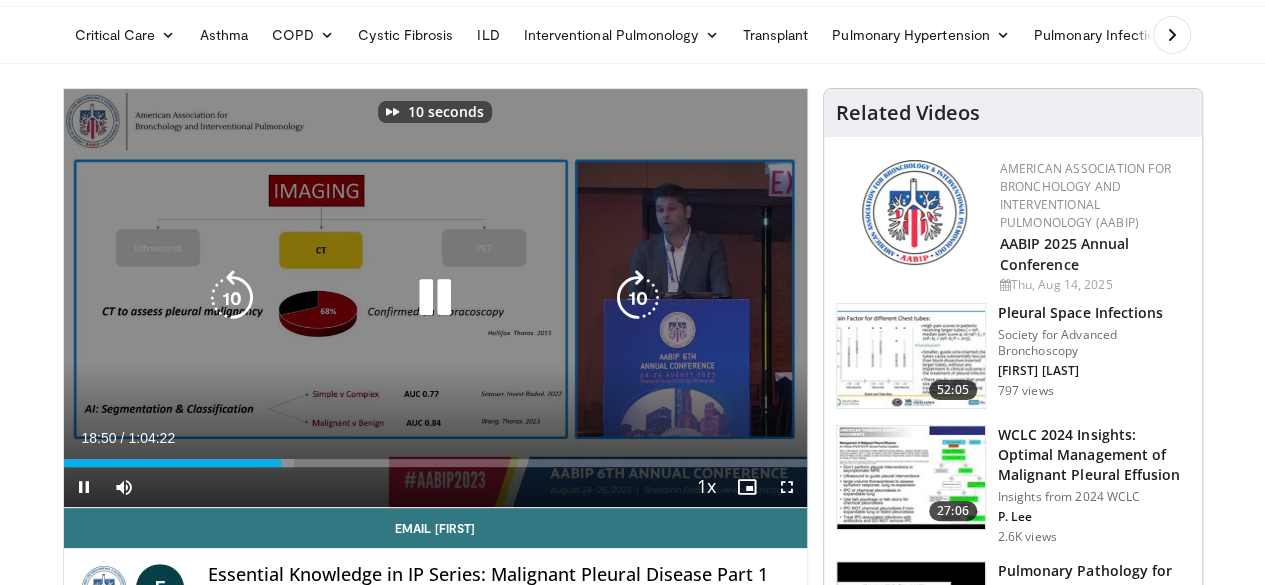 click at bounding box center (638, 298) 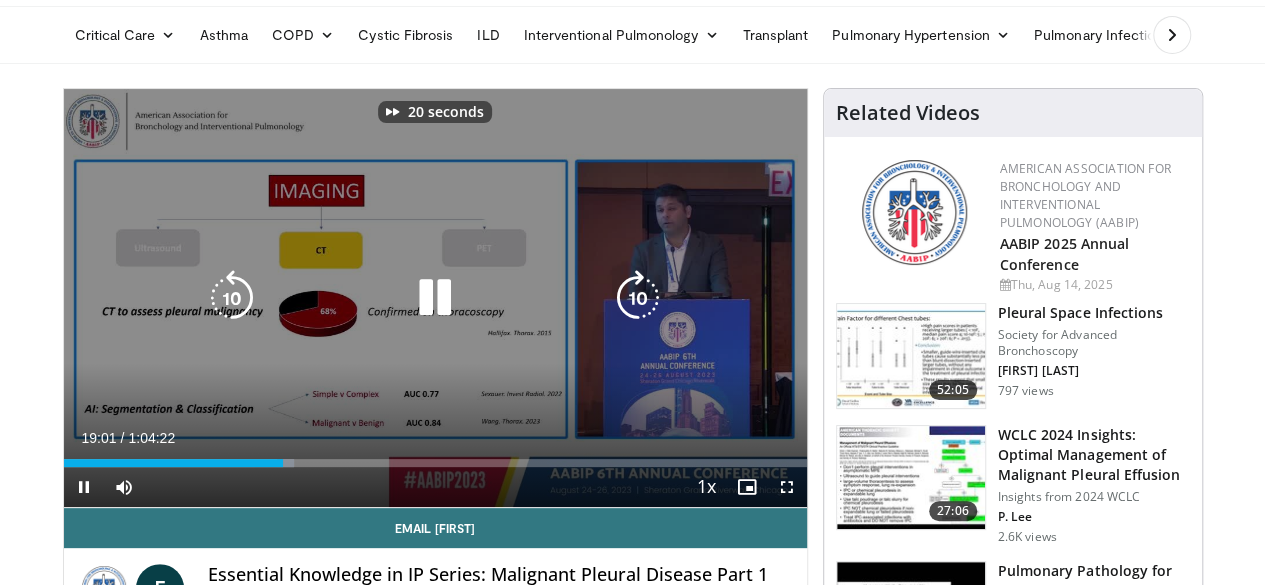 click at bounding box center (638, 298) 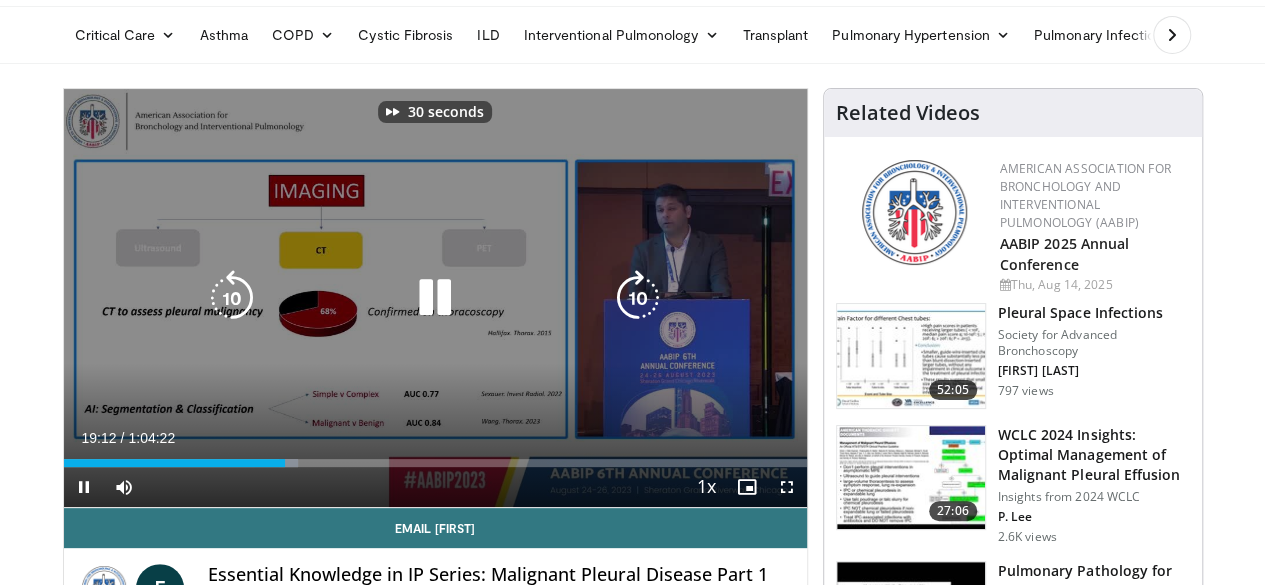 click at bounding box center (638, 298) 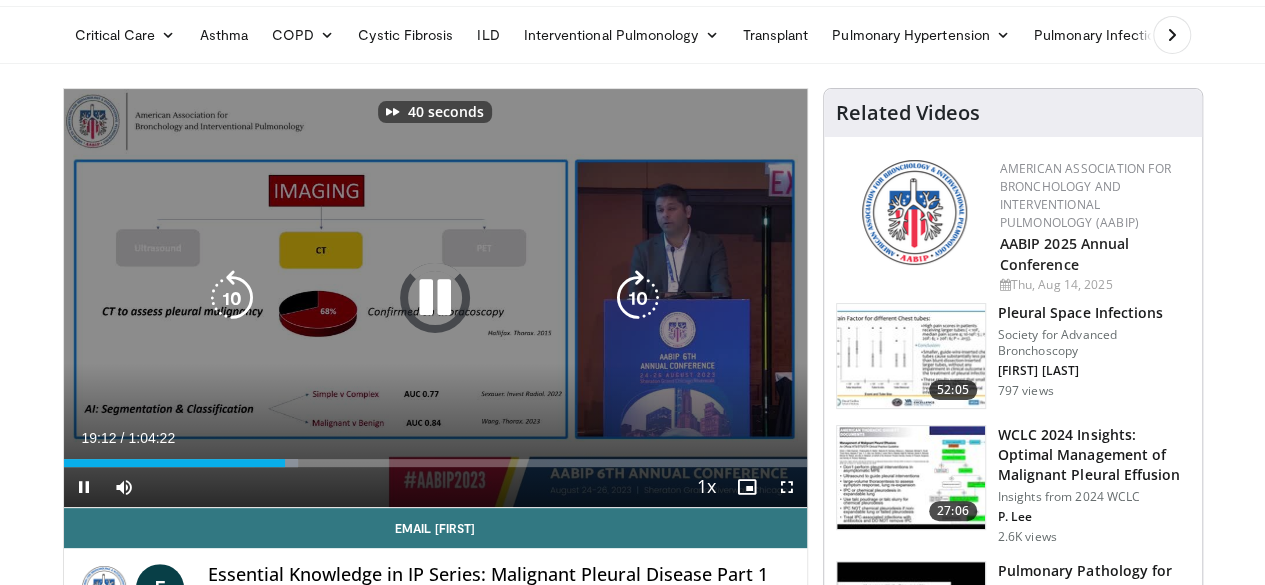 click at bounding box center [638, 298] 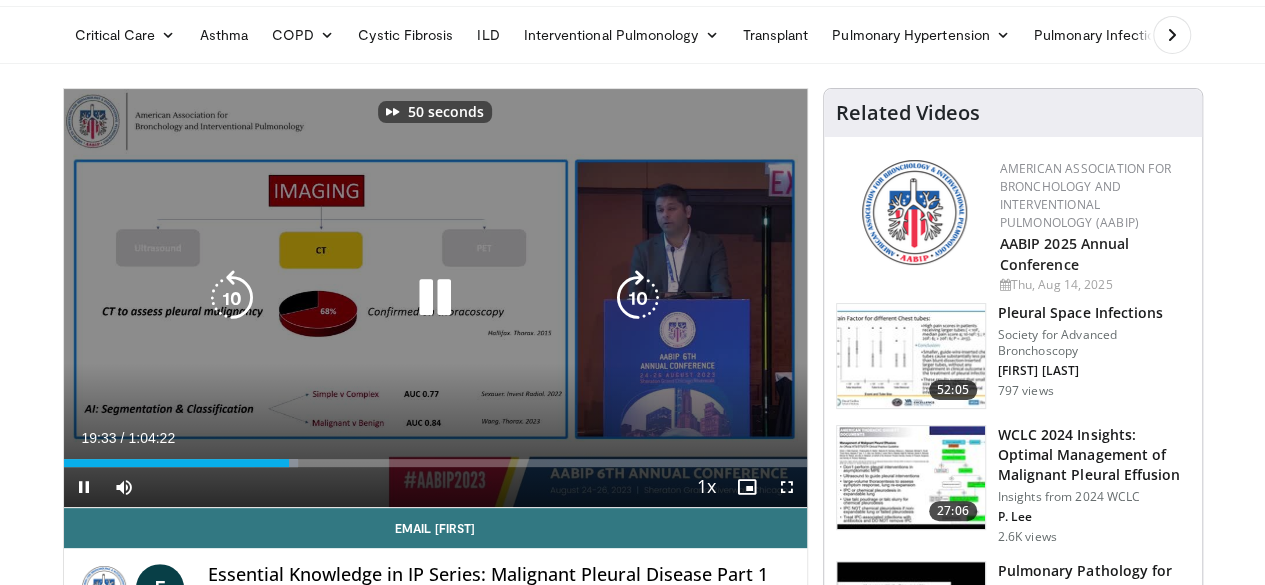 click at bounding box center [638, 298] 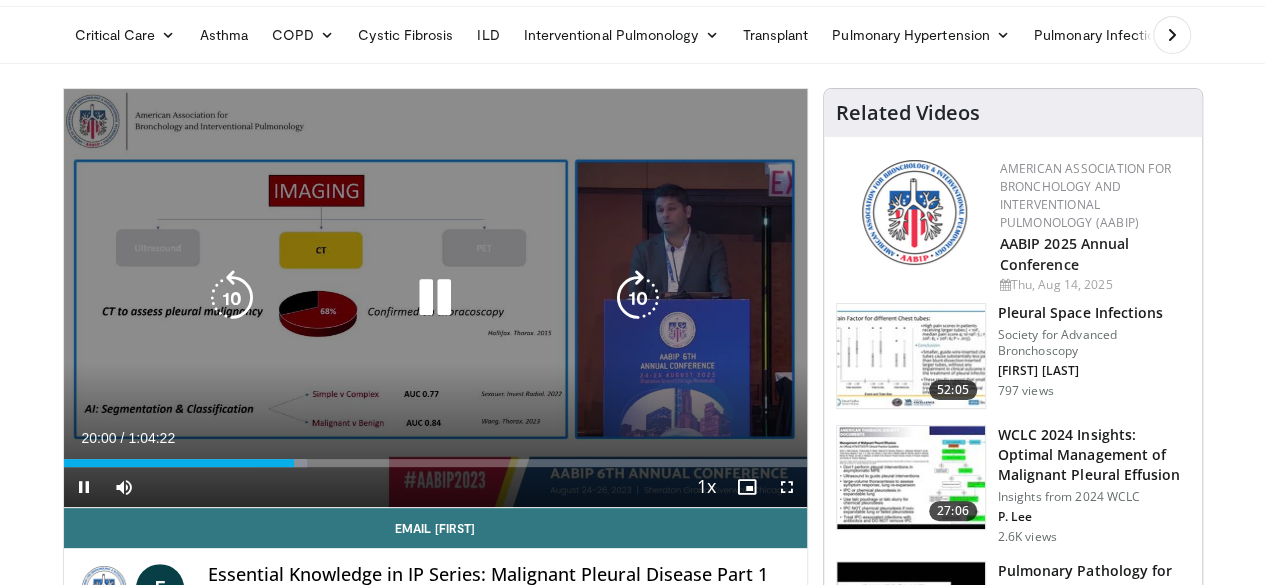 click at bounding box center [638, 298] 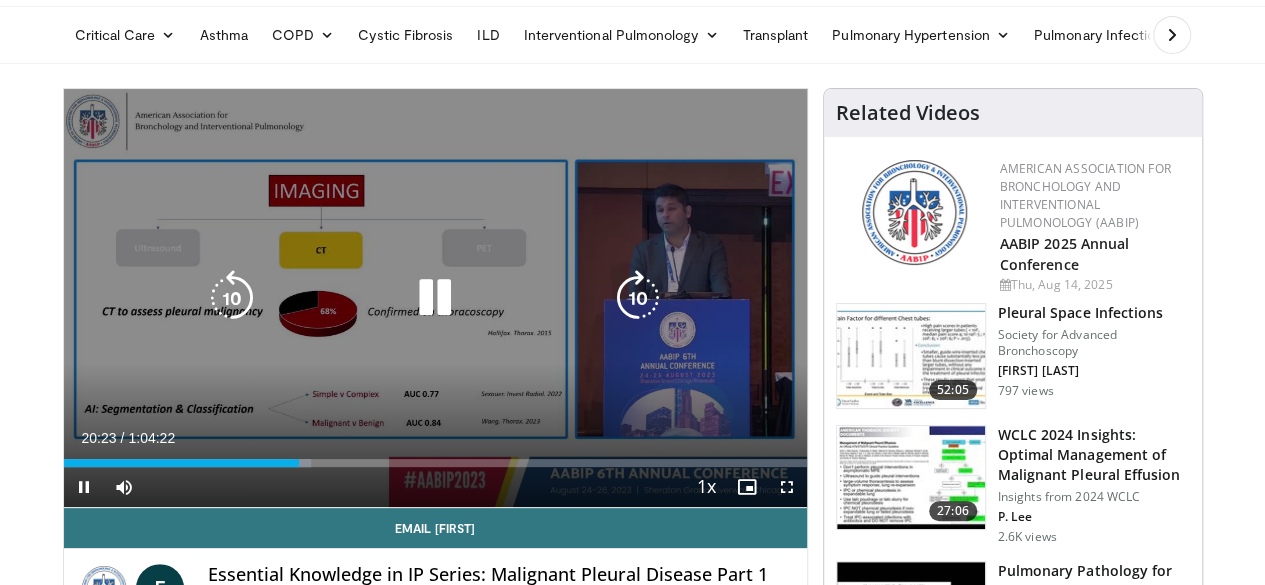 click at bounding box center (638, 298) 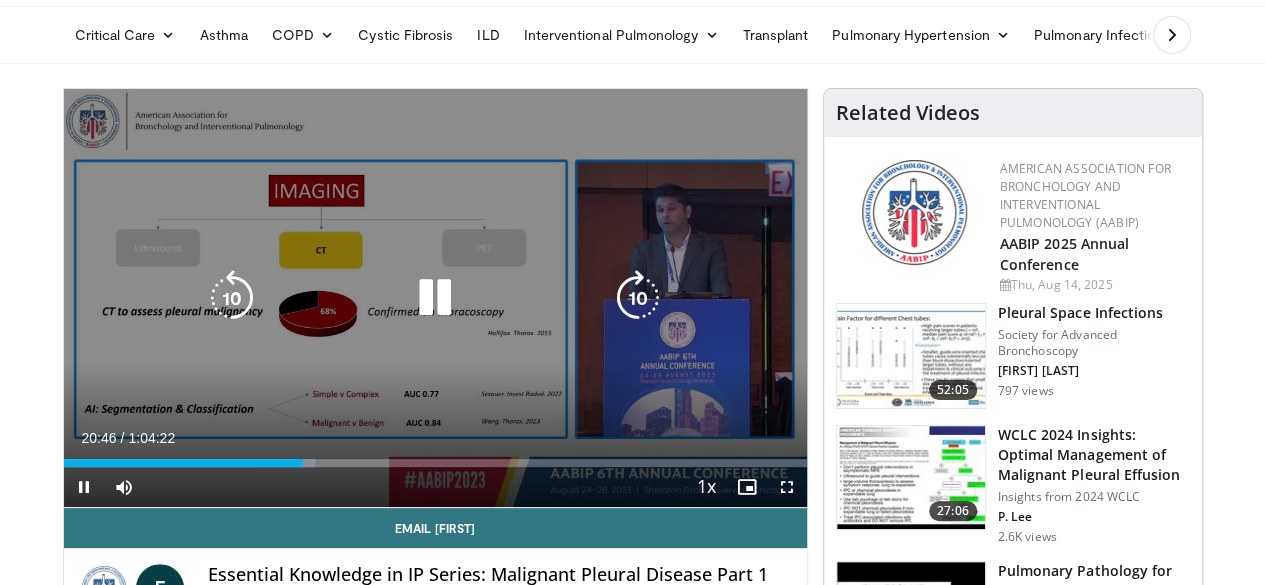 click at bounding box center (435, 298) 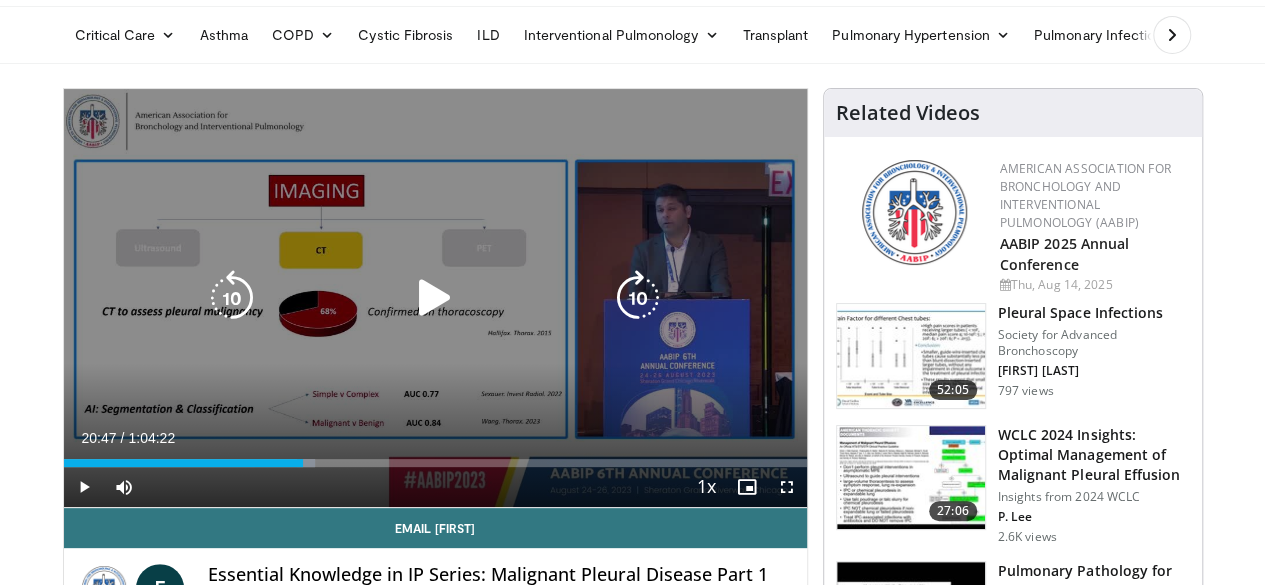 click at bounding box center [435, 298] 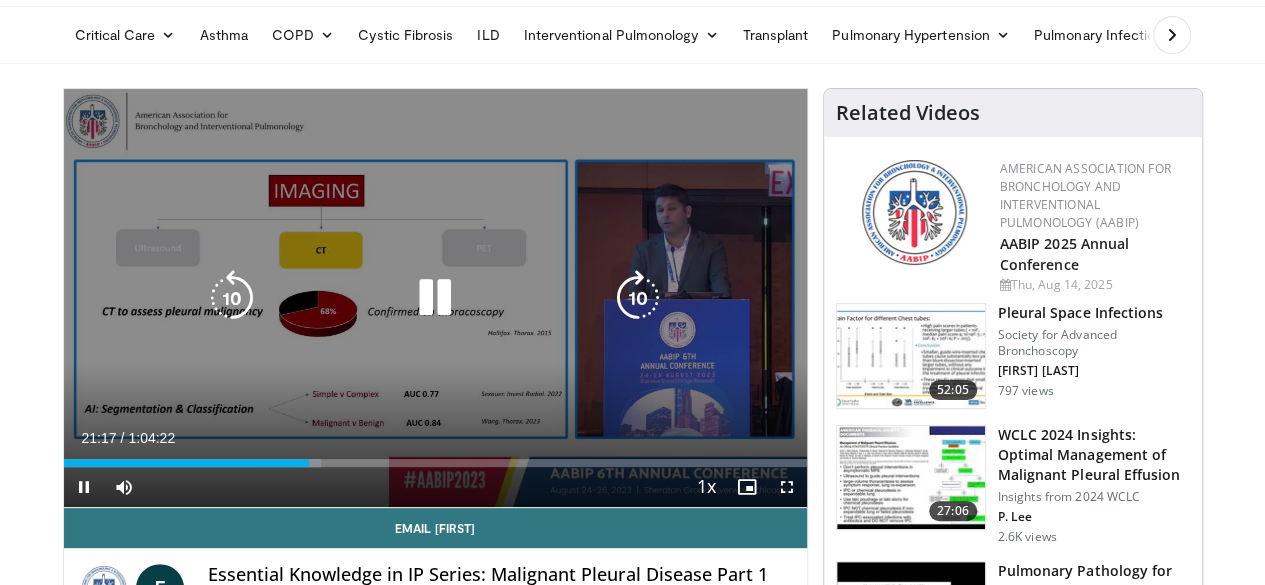 click at bounding box center [435, 298] 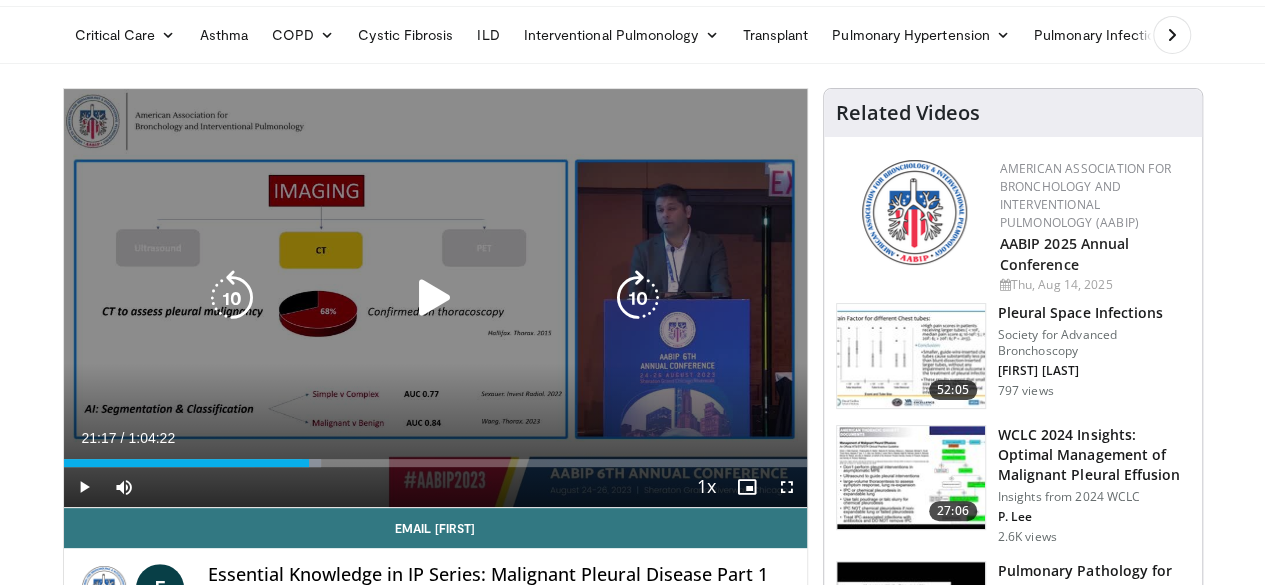 drag, startPoint x: 420, startPoint y: 299, endPoint x: 327, endPoint y: 318, distance: 94.92102 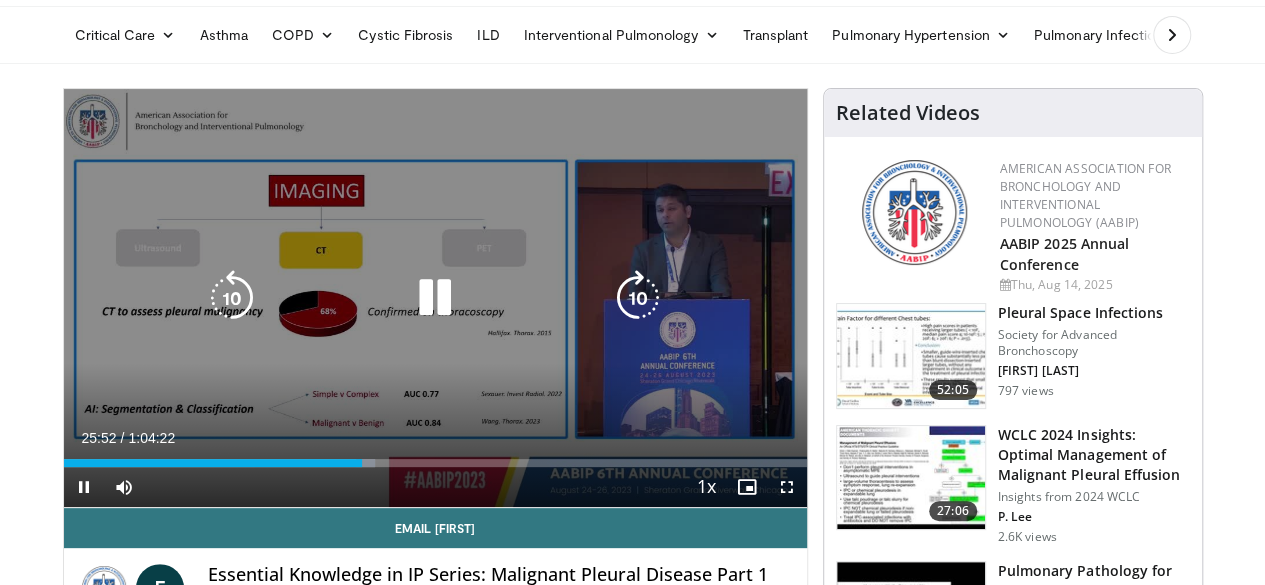 click at bounding box center (638, 298) 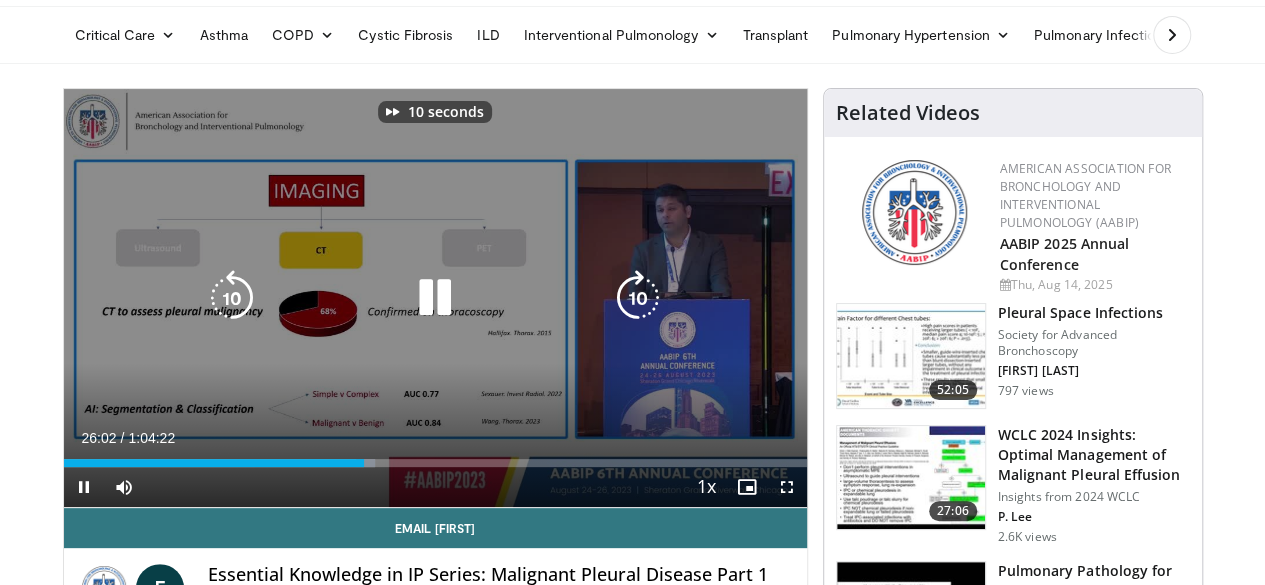 click at bounding box center [638, 298] 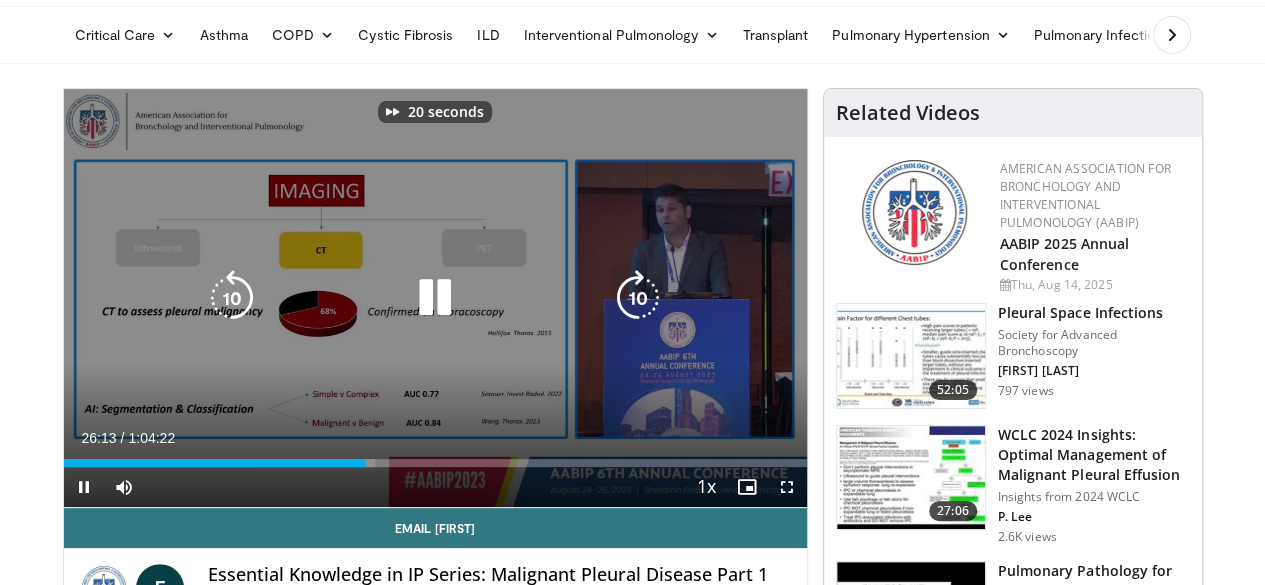 click at bounding box center (638, 298) 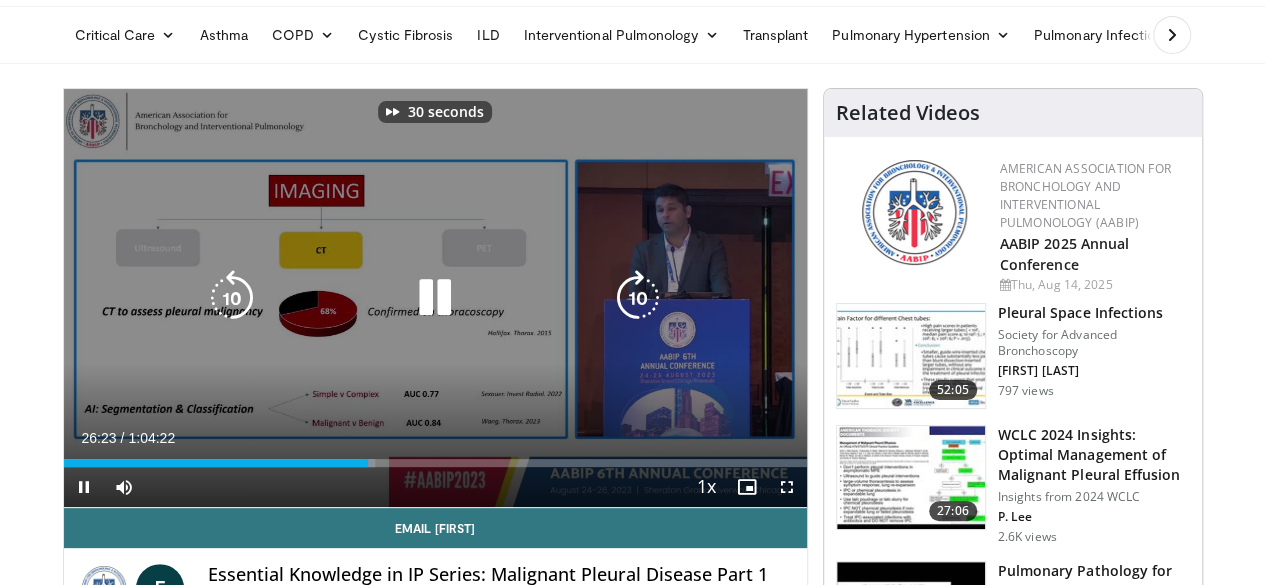 click at bounding box center [638, 298] 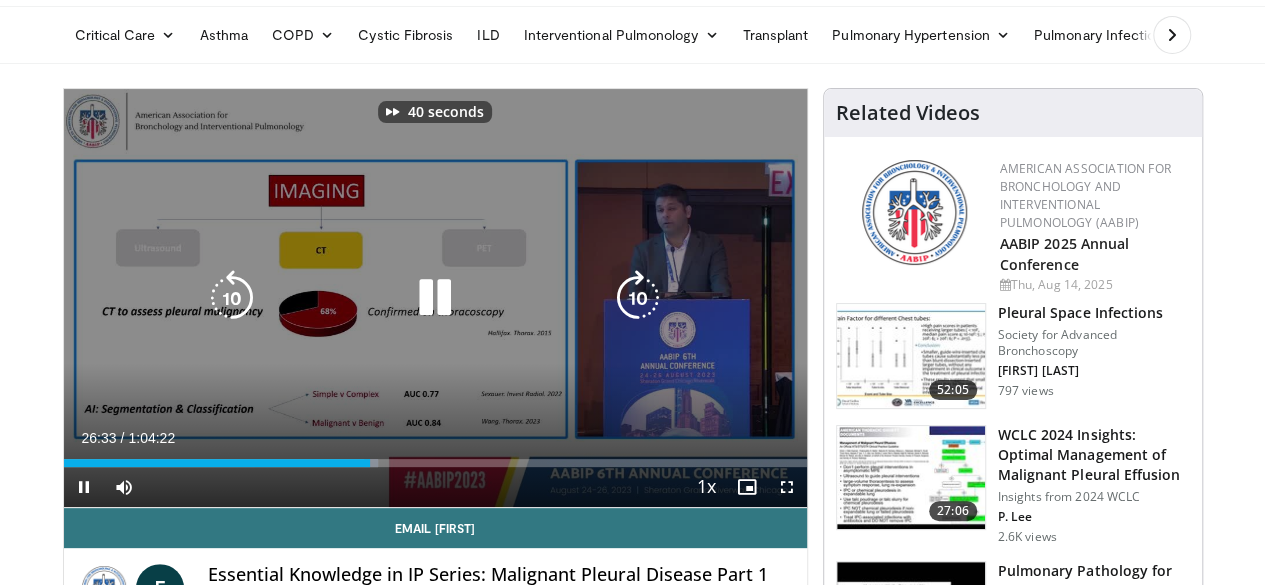 click at bounding box center (638, 298) 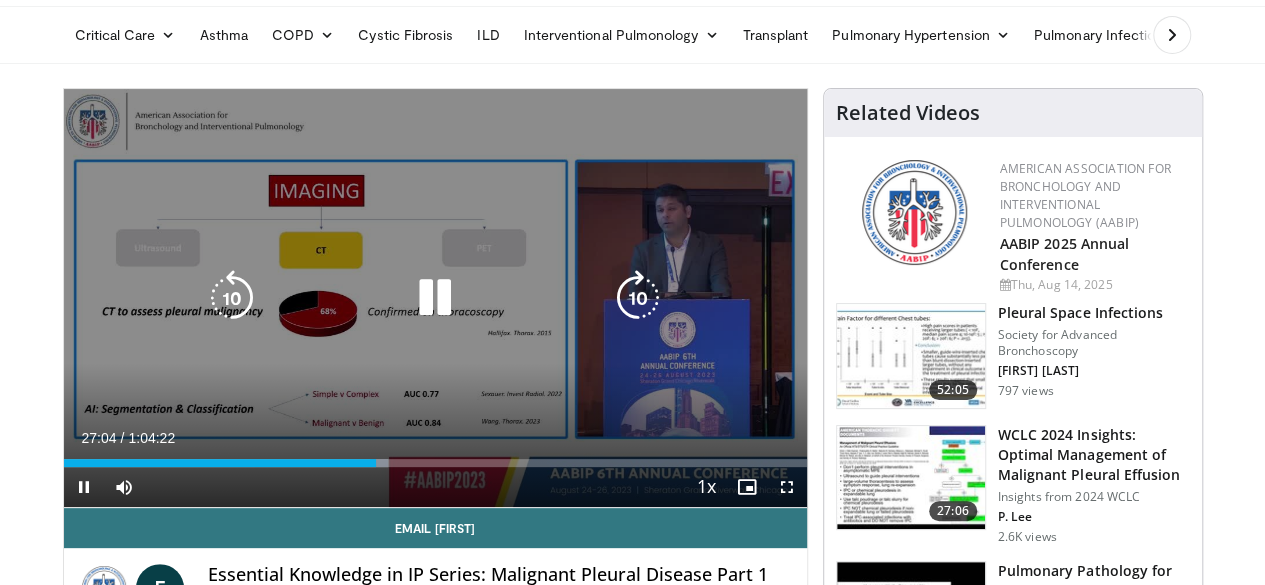 click at bounding box center (638, 298) 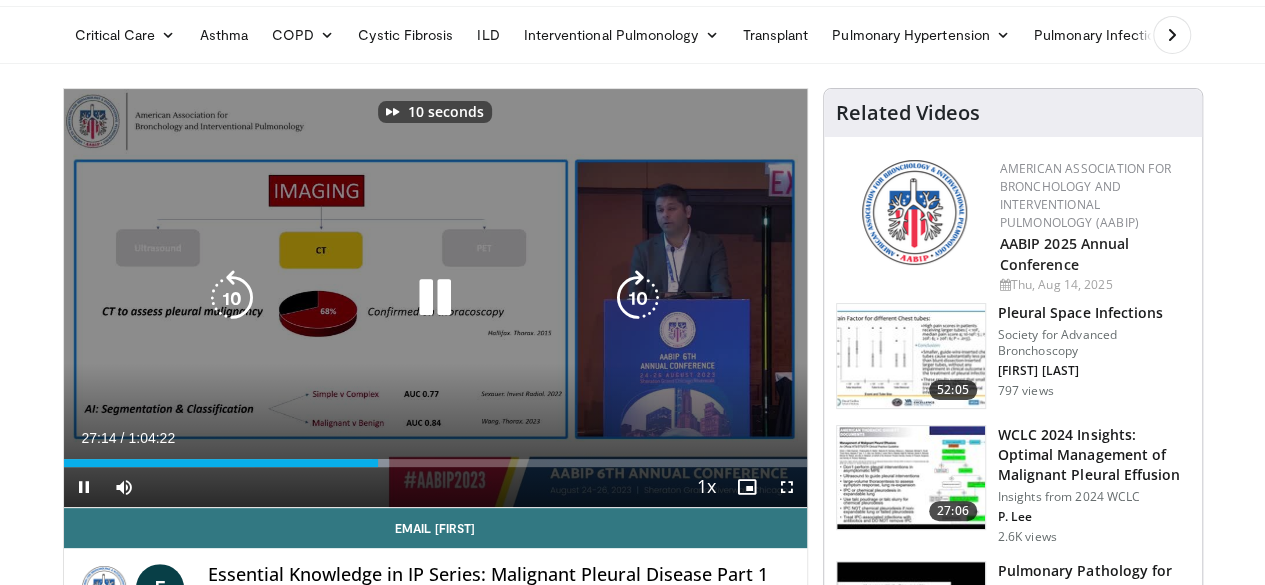 click at bounding box center (638, 298) 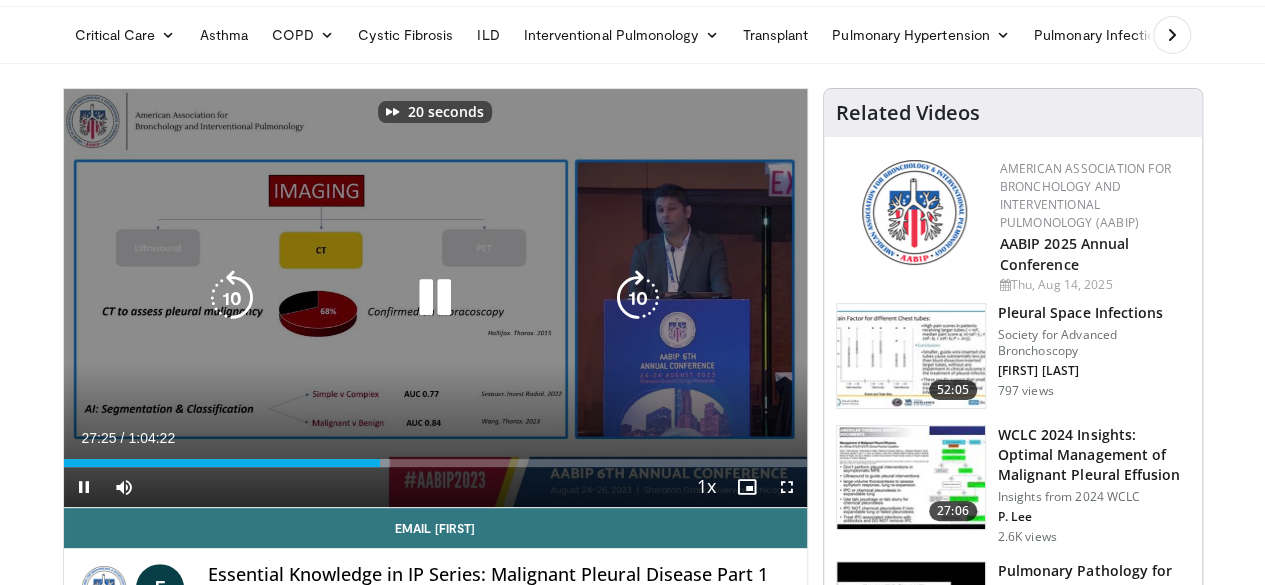 click at bounding box center [638, 298] 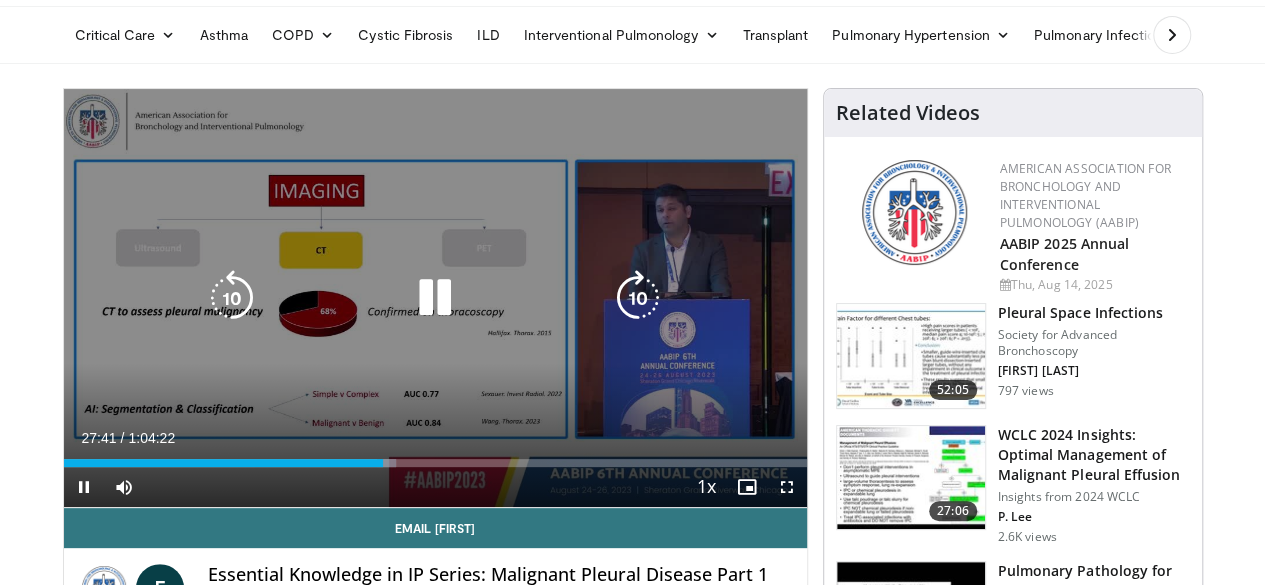 click at bounding box center [638, 298] 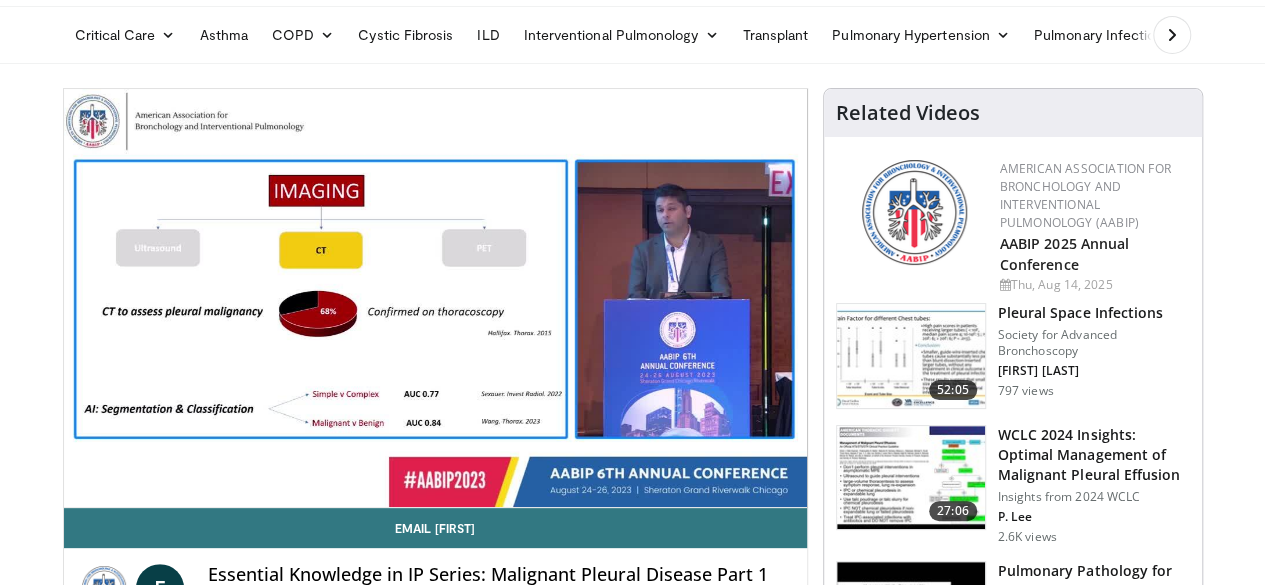 click on "10 seconds
Tap to unmute" at bounding box center (435, 298) 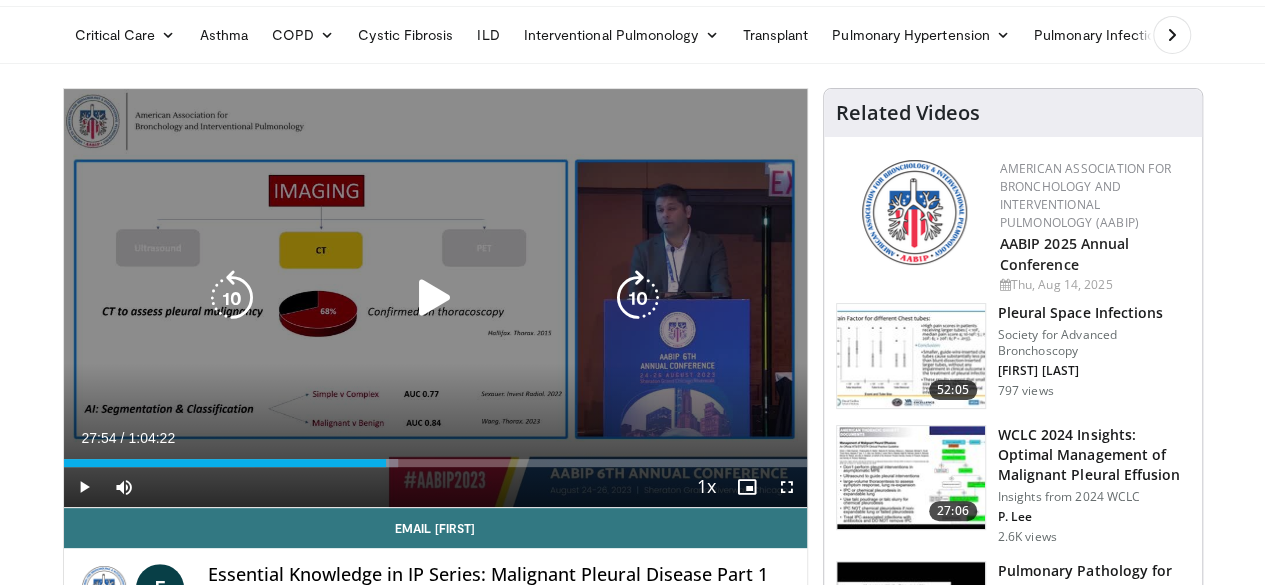 click at bounding box center (435, 298) 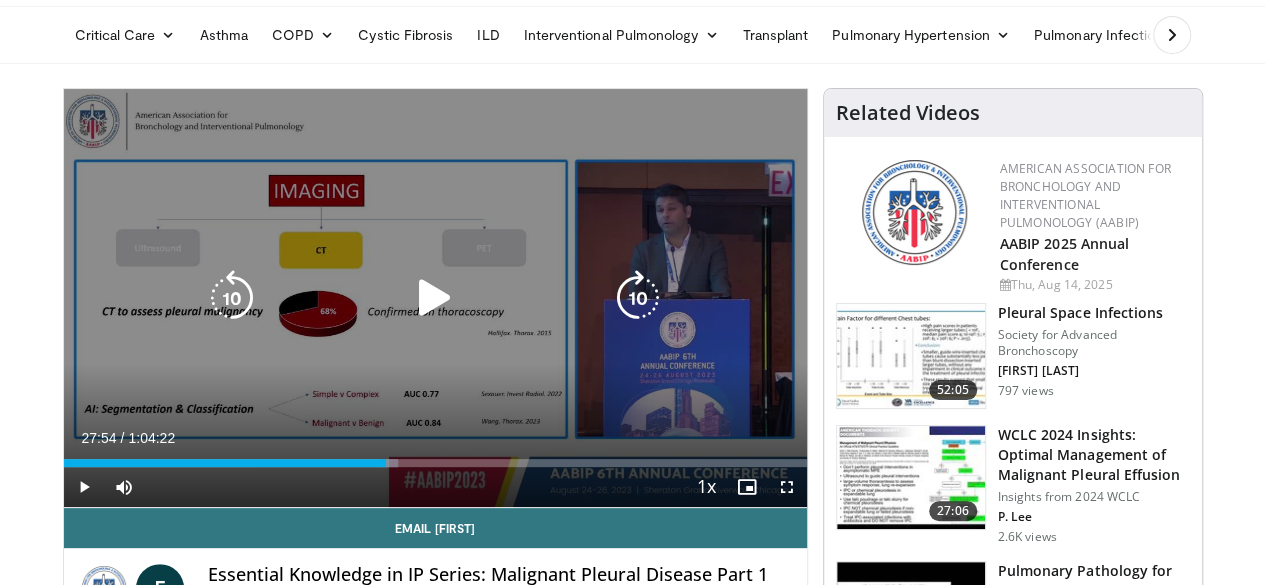 click at bounding box center [435, 298] 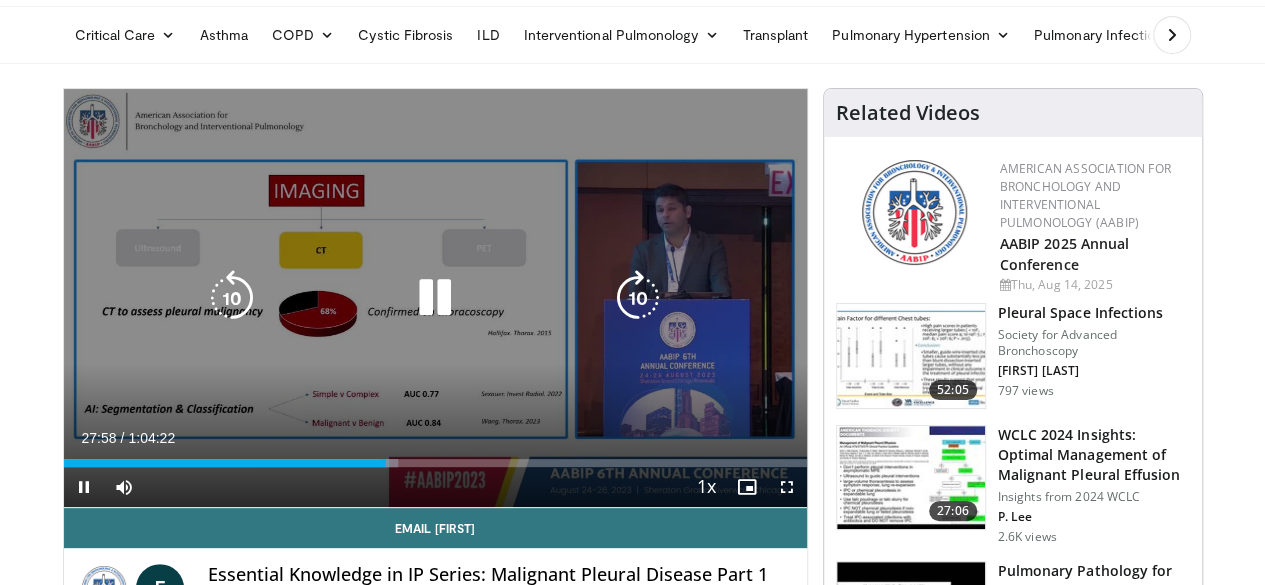 click at bounding box center [638, 298] 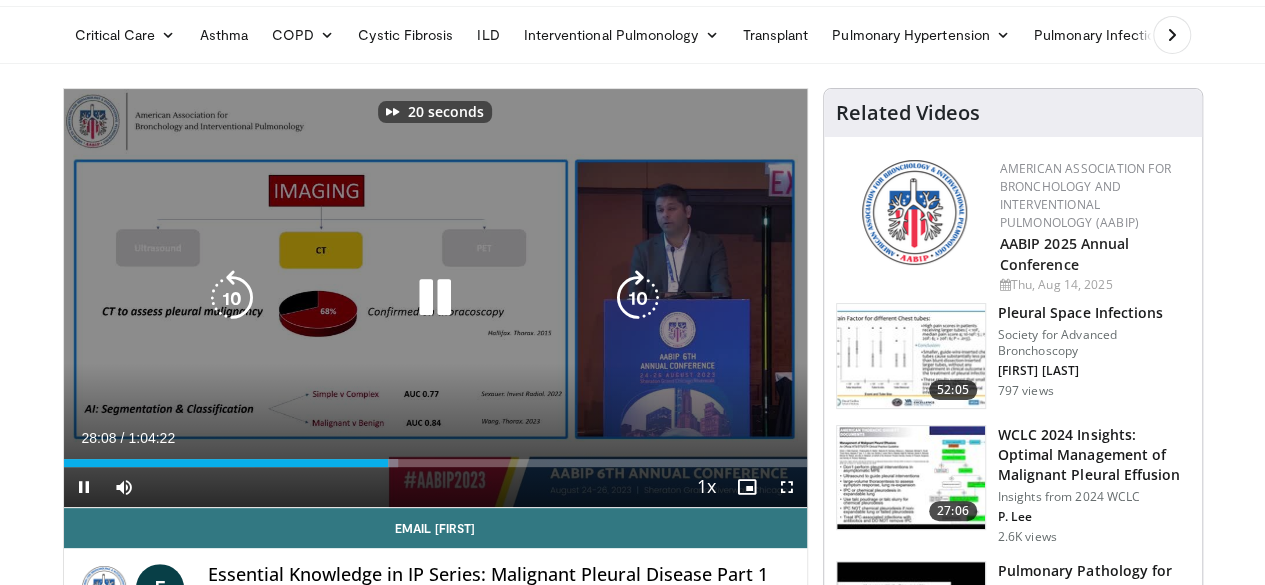 click at bounding box center (638, 298) 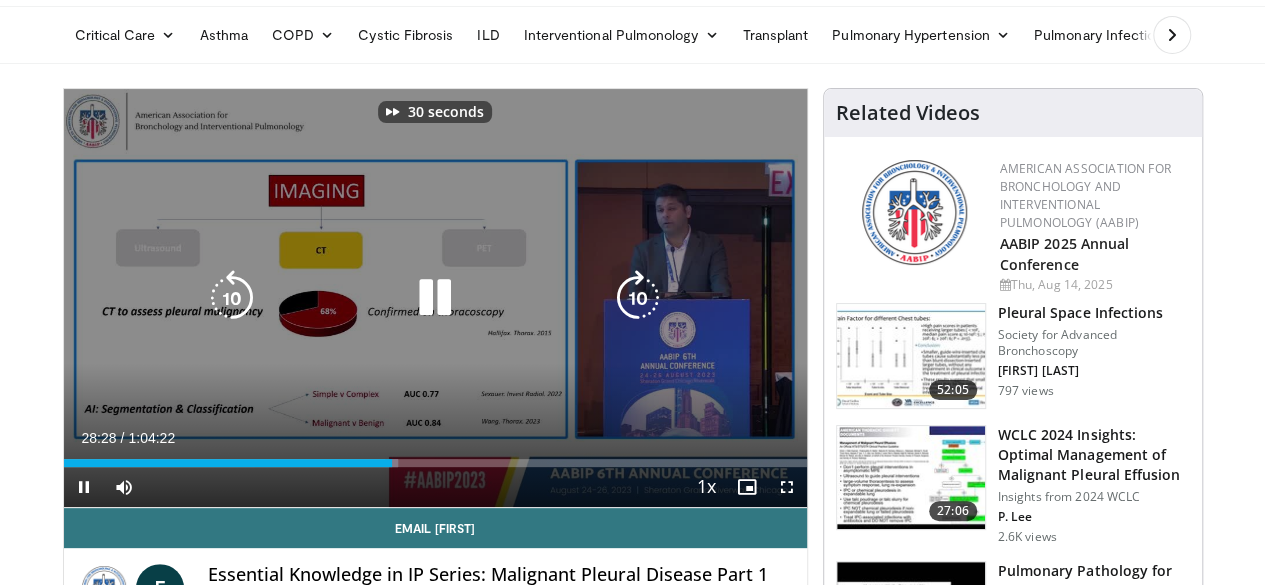 click at bounding box center [638, 298] 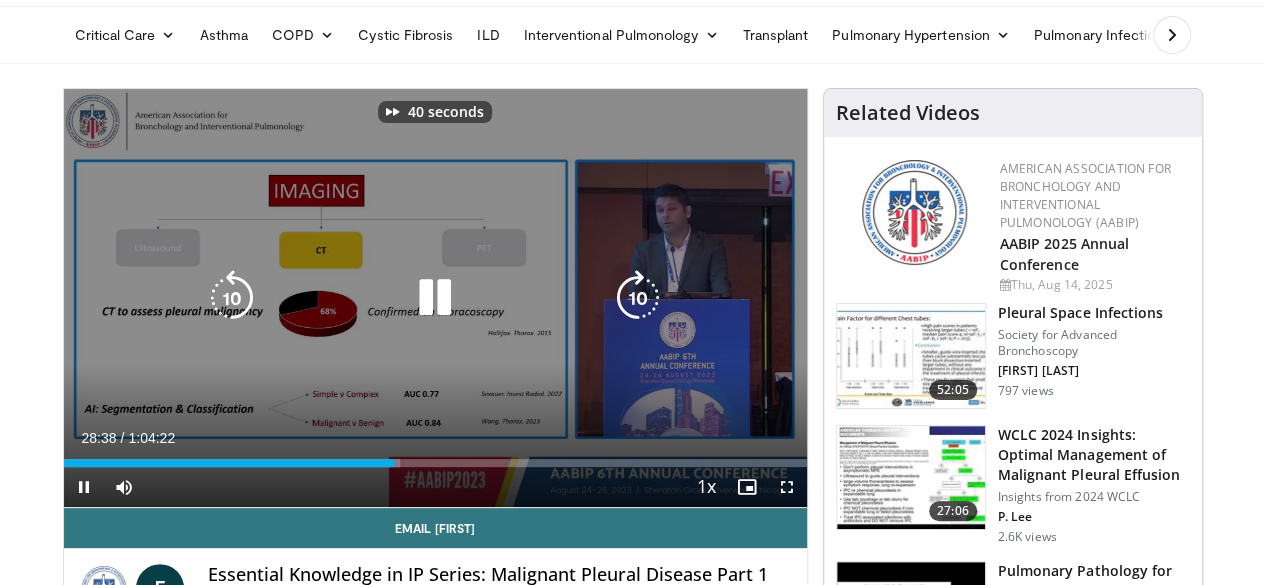 click at bounding box center (638, 298) 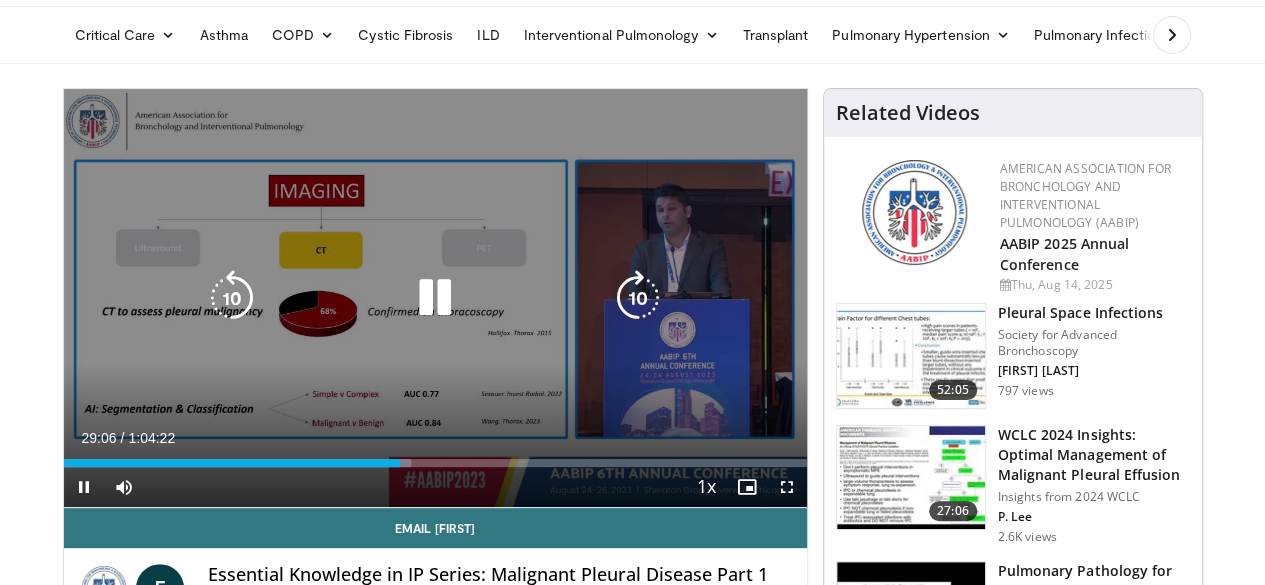 click at bounding box center (638, 298) 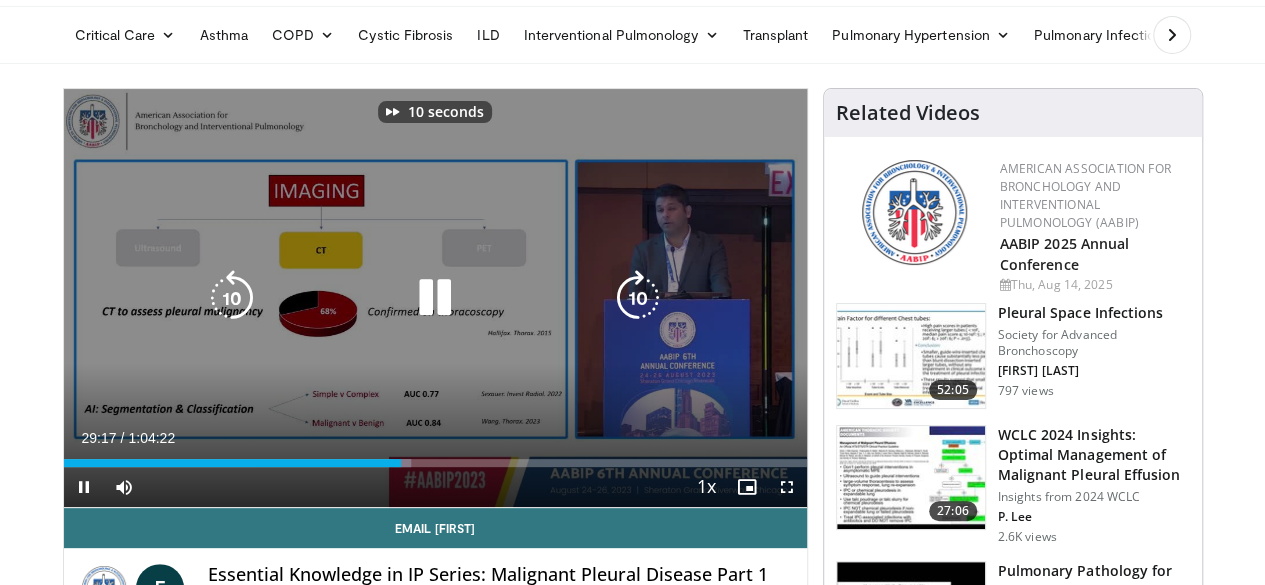 click at bounding box center [638, 298] 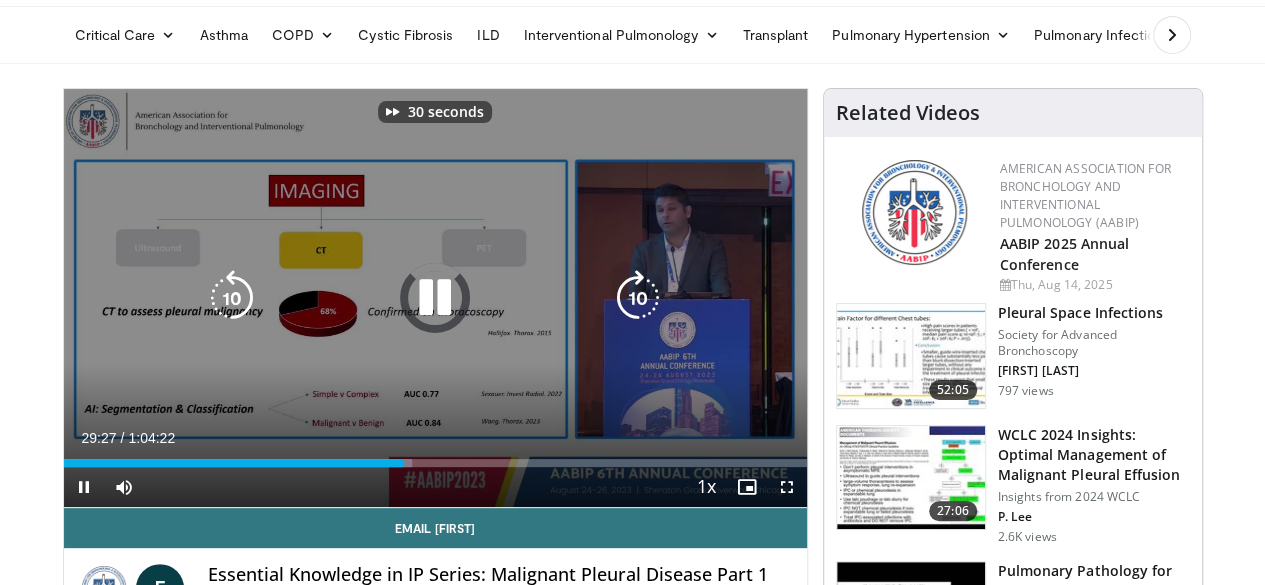 click at bounding box center (638, 298) 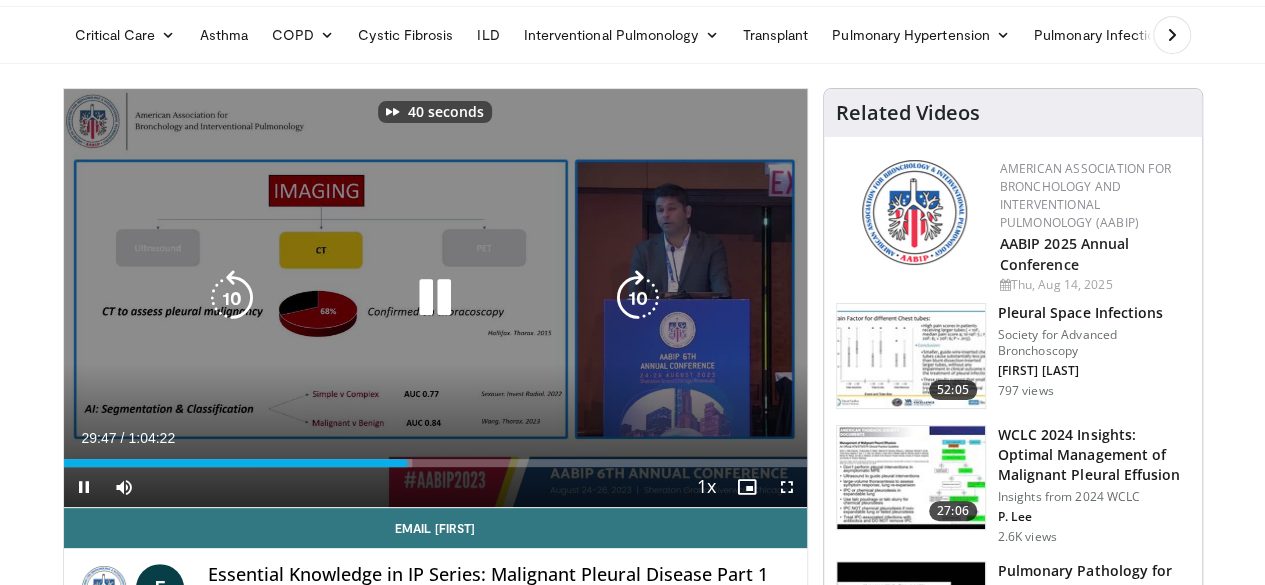 click at bounding box center [638, 298] 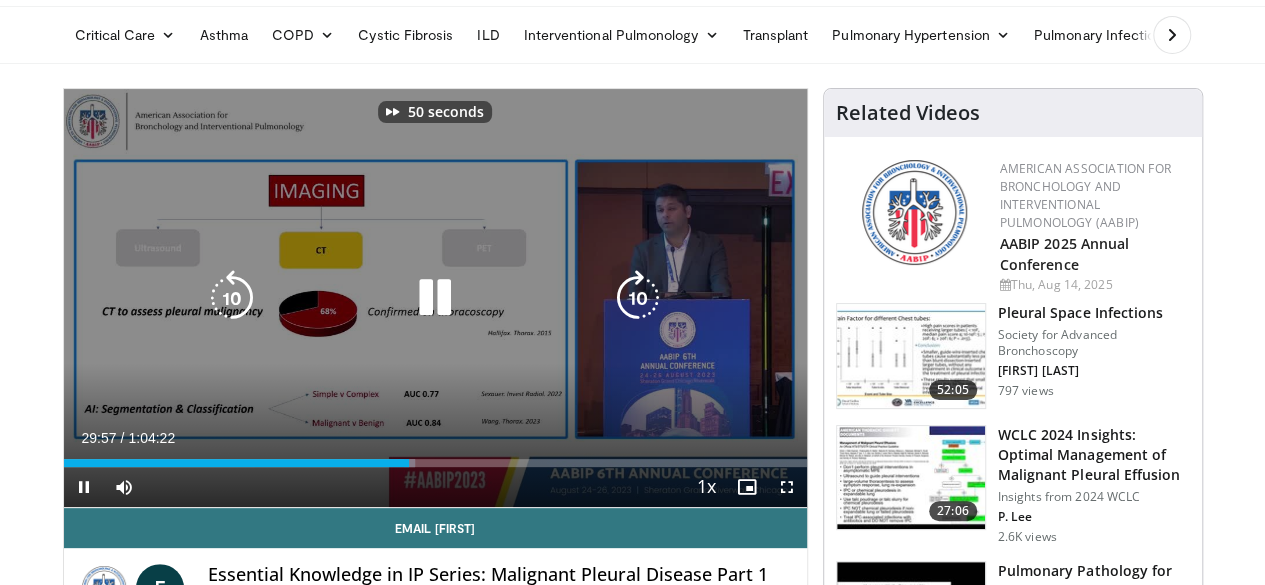 click at bounding box center (638, 298) 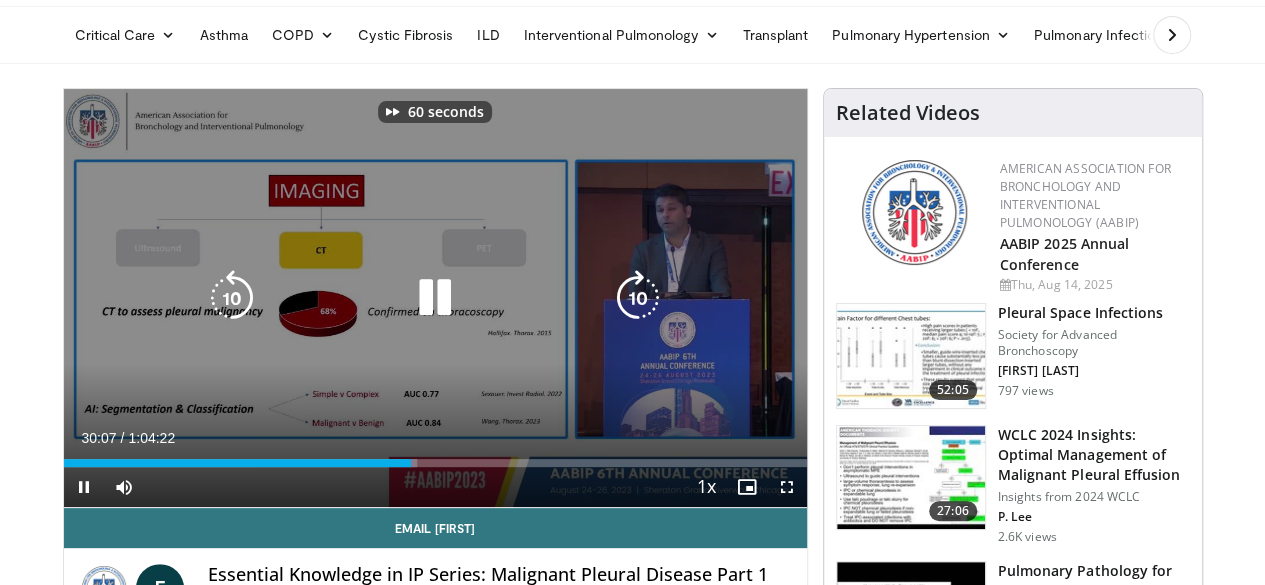 click at bounding box center [638, 298] 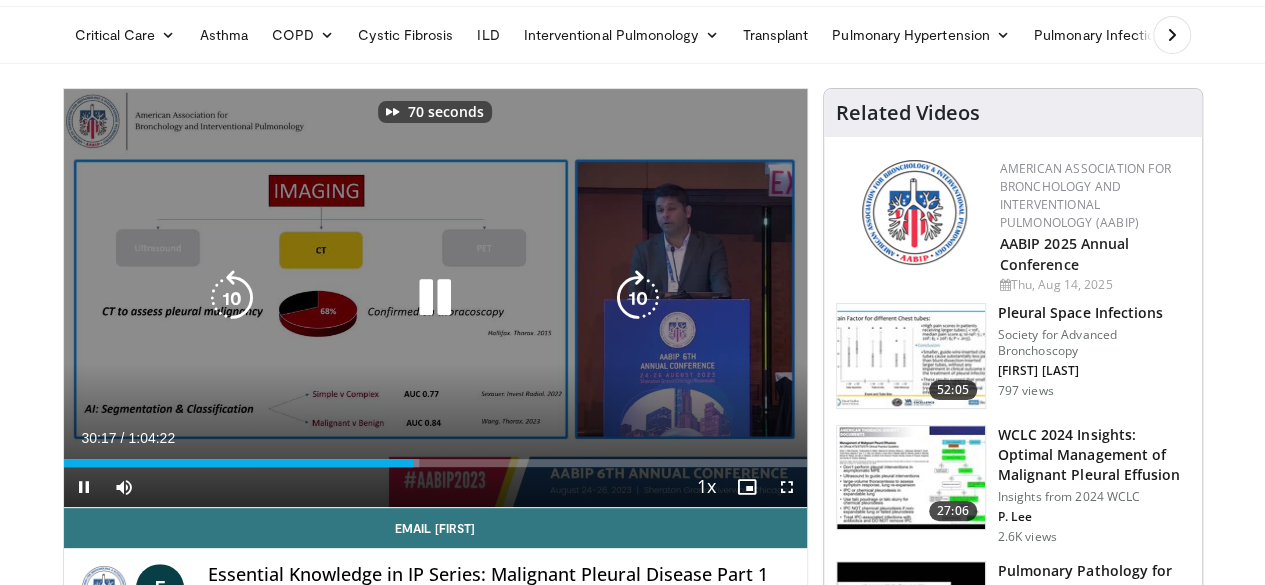 click at bounding box center [638, 298] 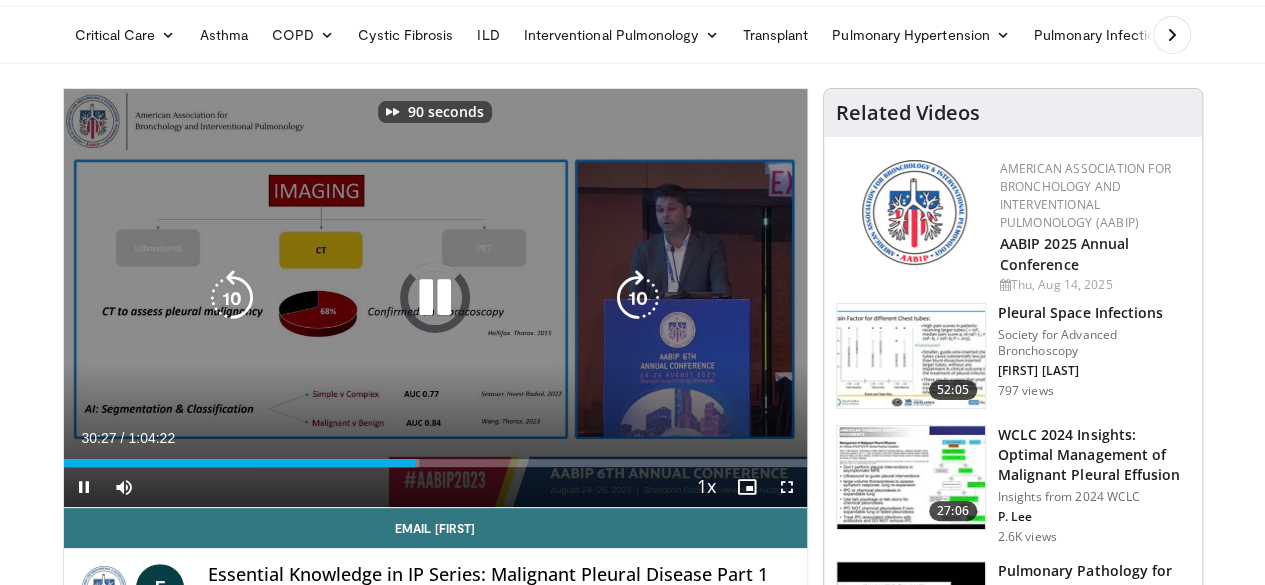 click at bounding box center [638, 298] 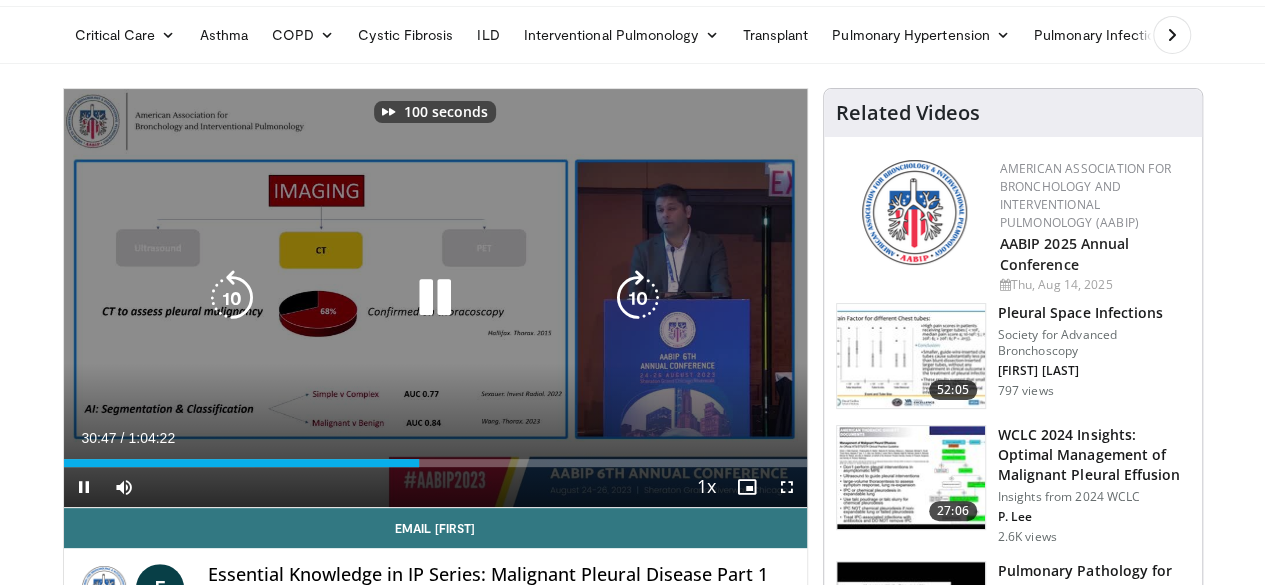 click at bounding box center (638, 298) 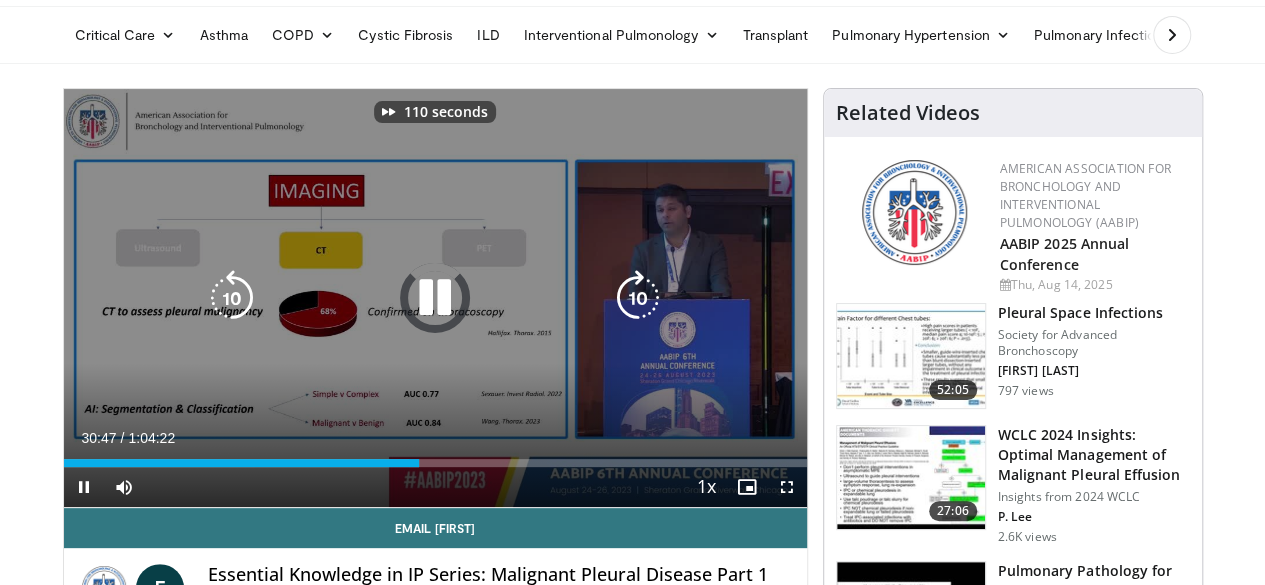 click at bounding box center (638, 298) 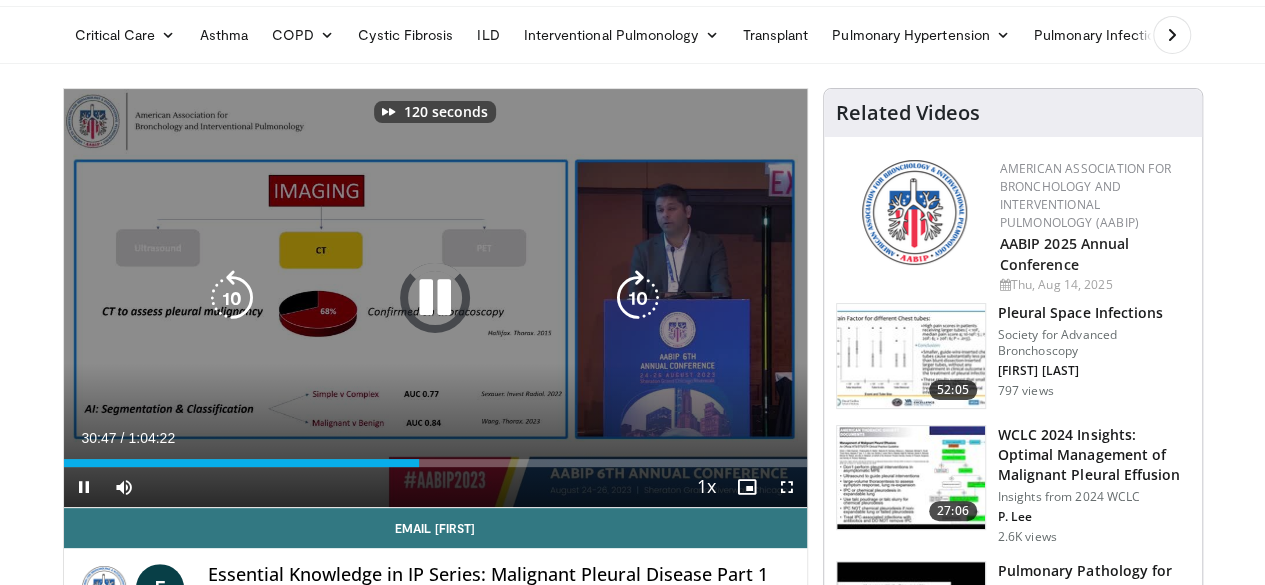 click at bounding box center [638, 298] 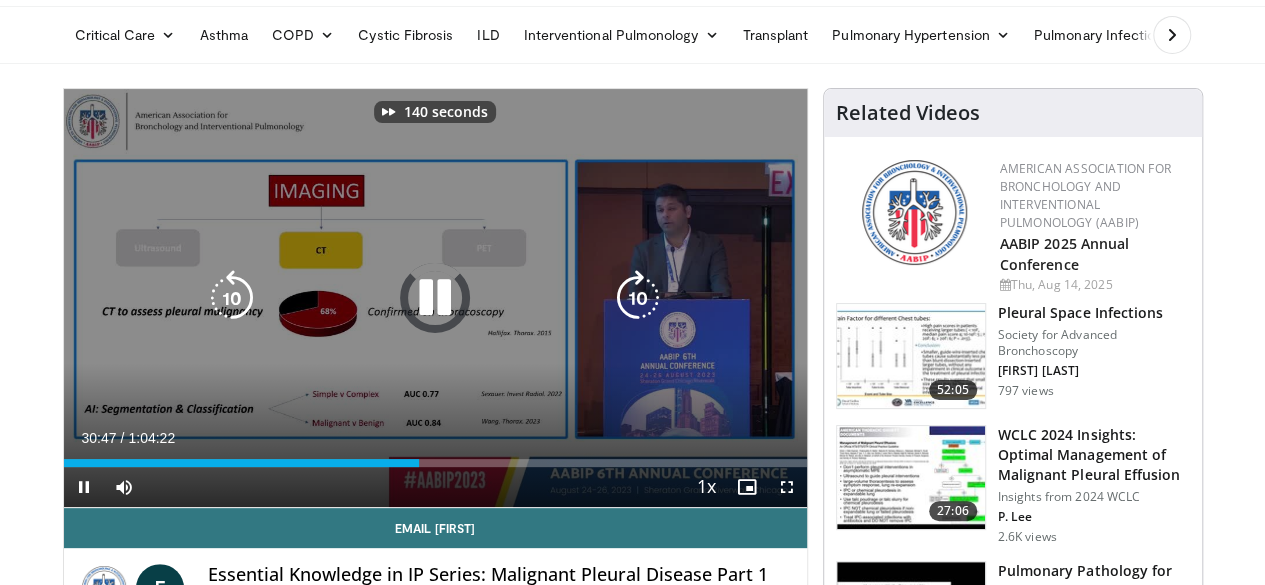 click at bounding box center (638, 298) 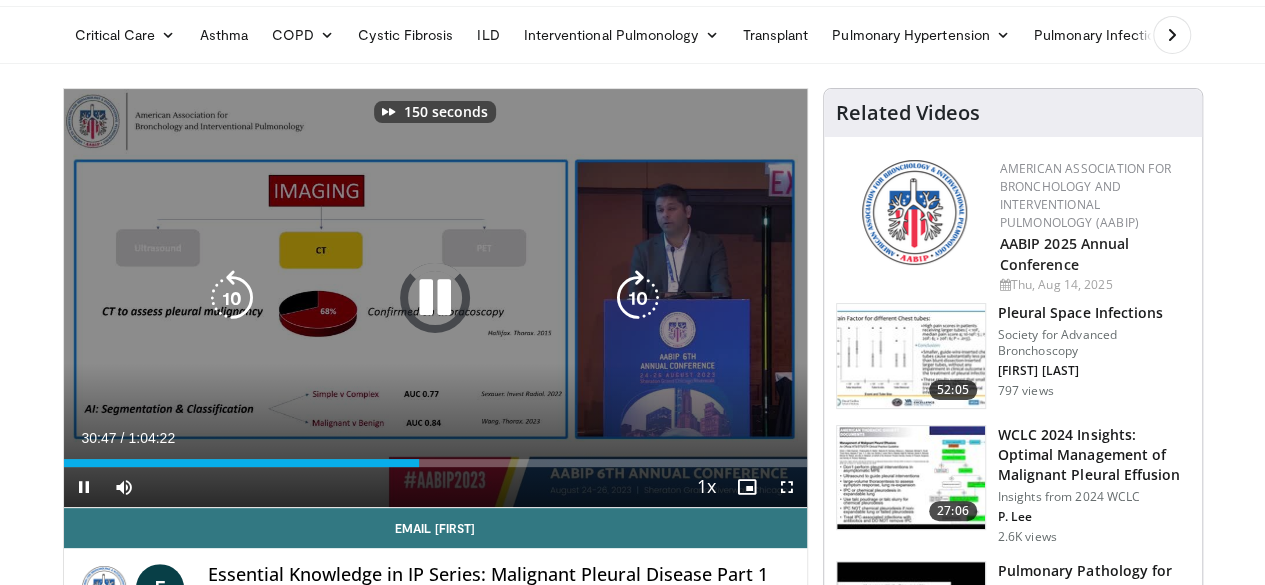 click at bounding box center [638, 298] 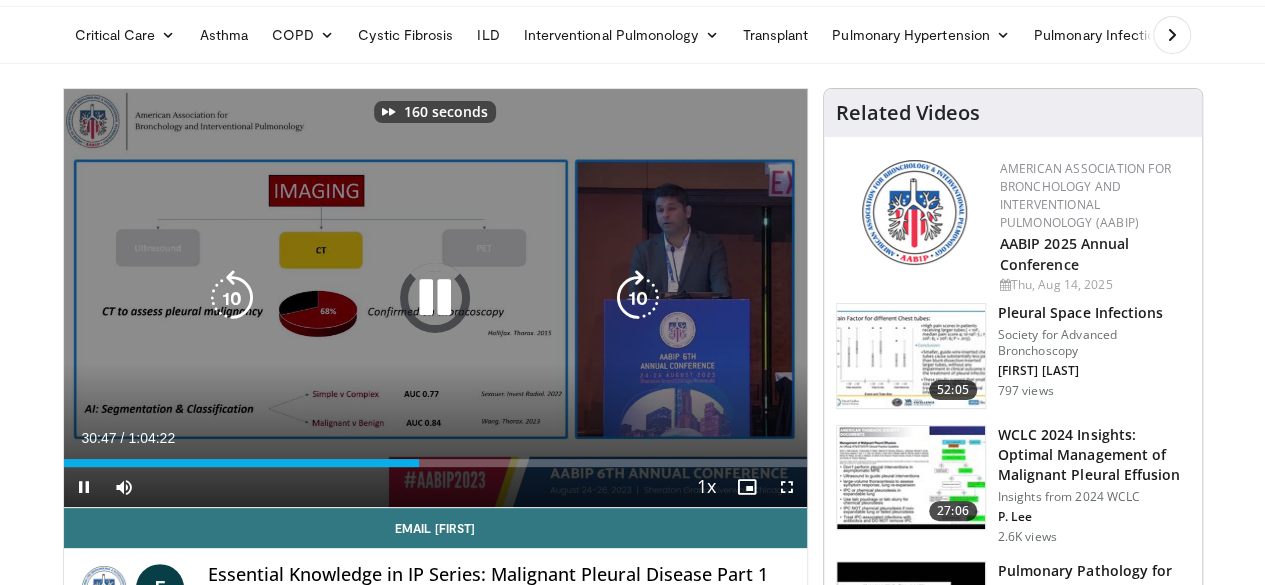 click at bounding box center (638, 298) 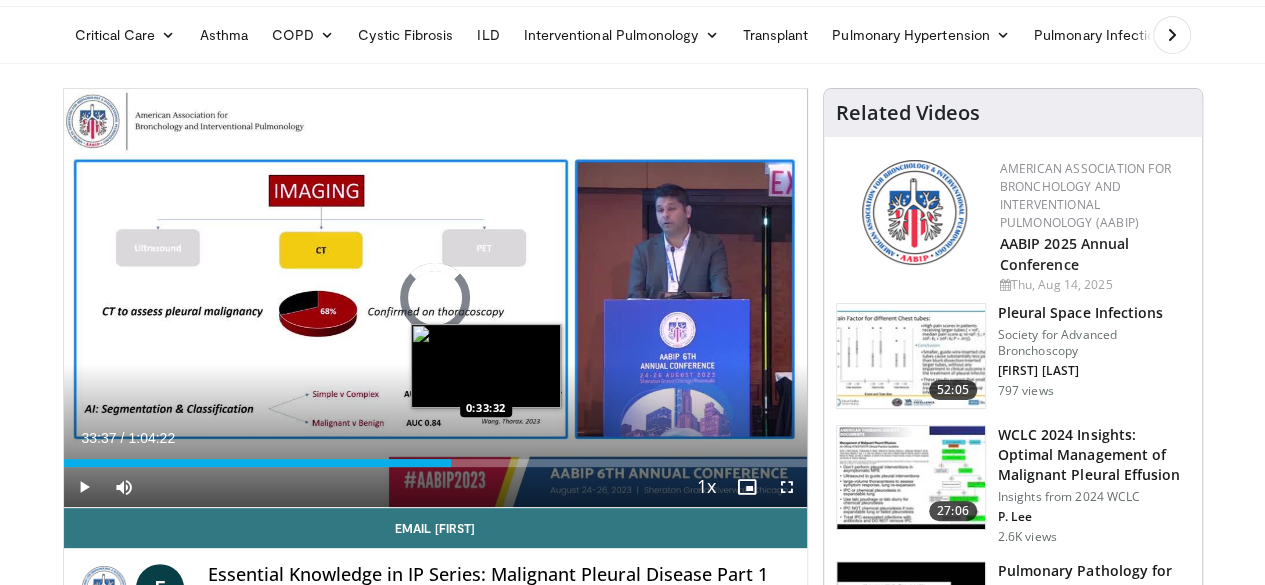click on "Loaded :  0.00% 0:33:37 0:33:32" at bounding box center [435, 463] 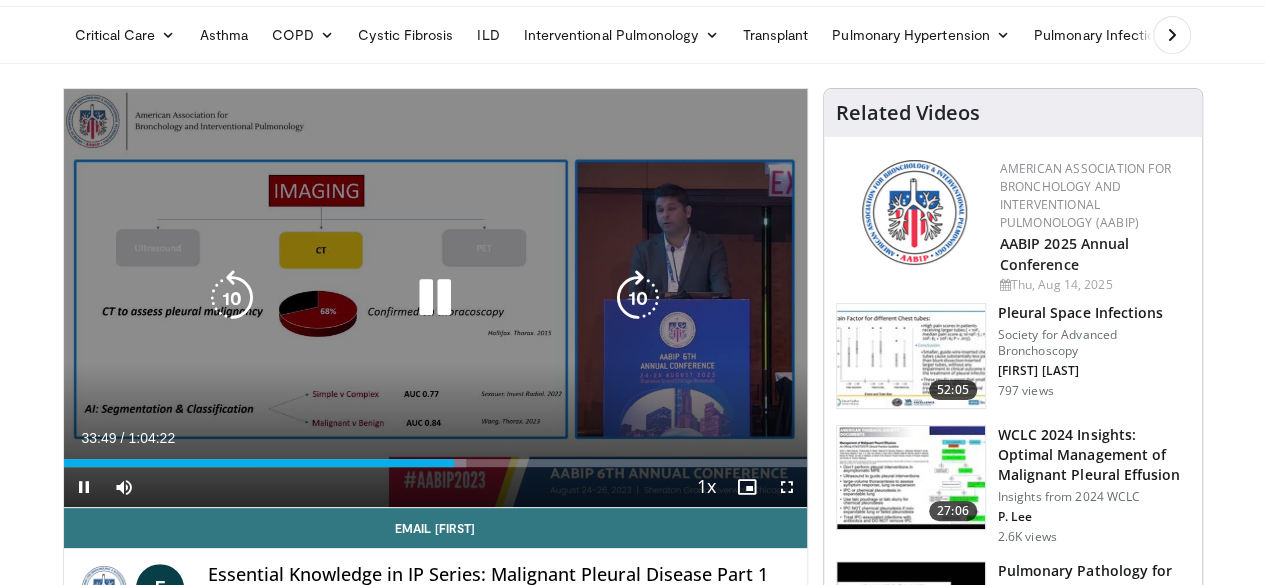 click at bounding box center (638, 298) 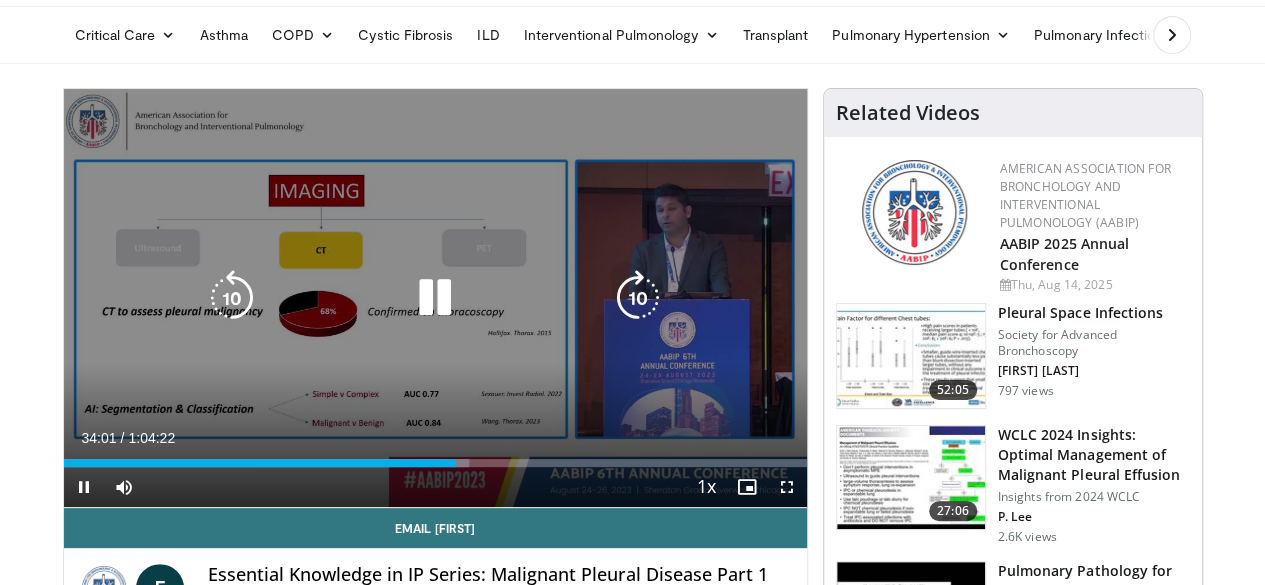 click at bounding box center (638, 298) 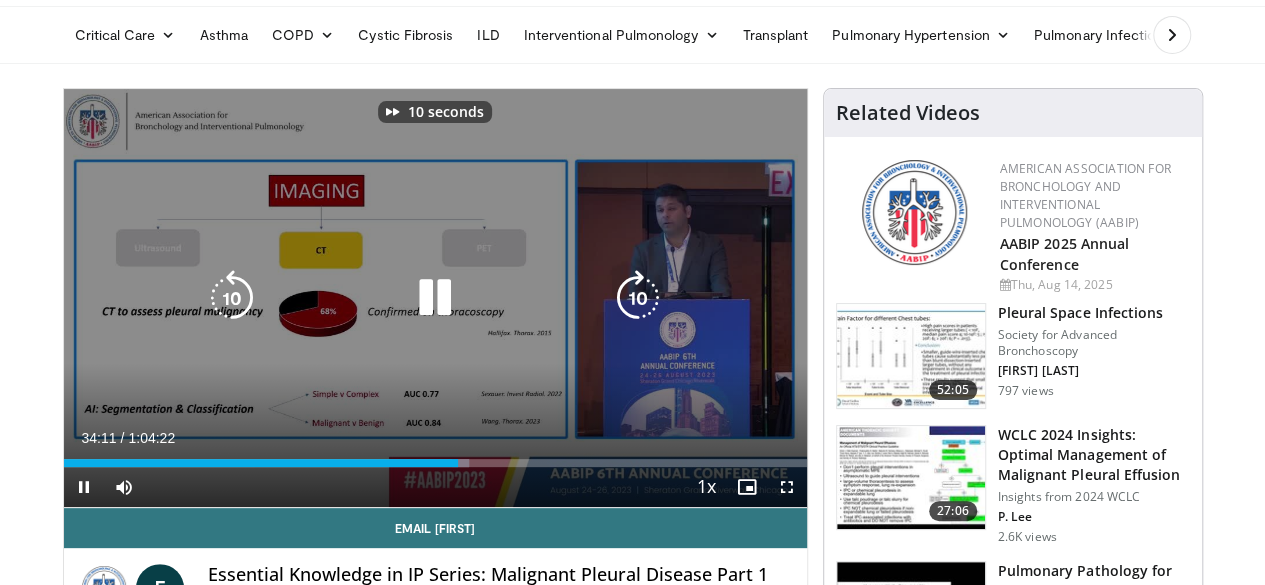 click at bounding box center (638, 298) 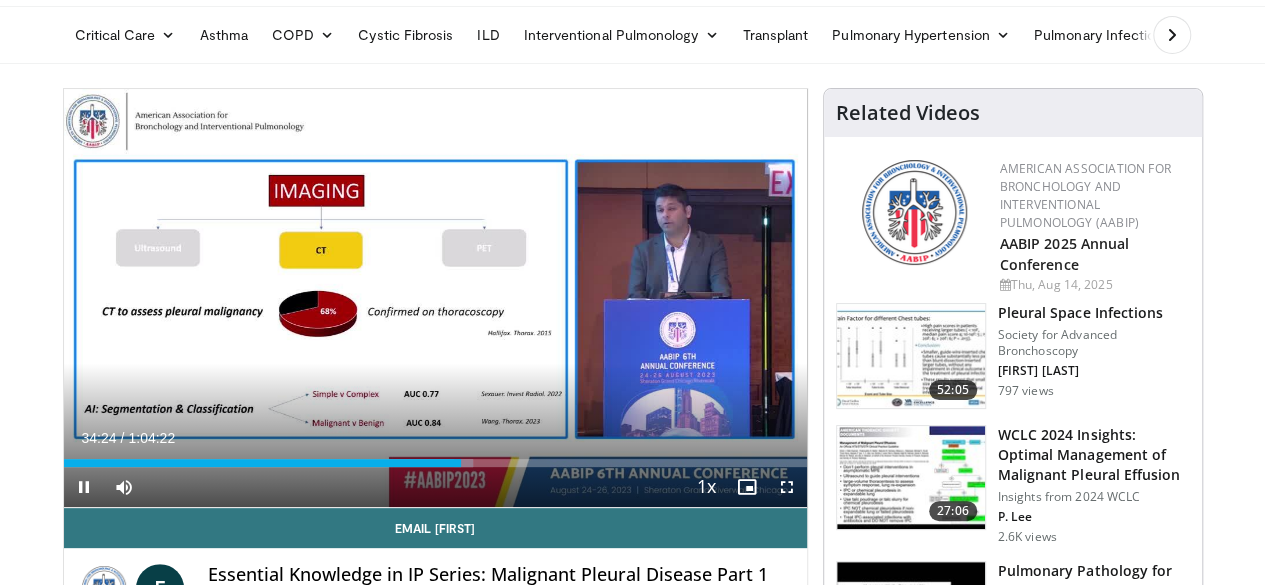 click on "20 seconds
Tap to unmute" at bounding box center (435, 298) 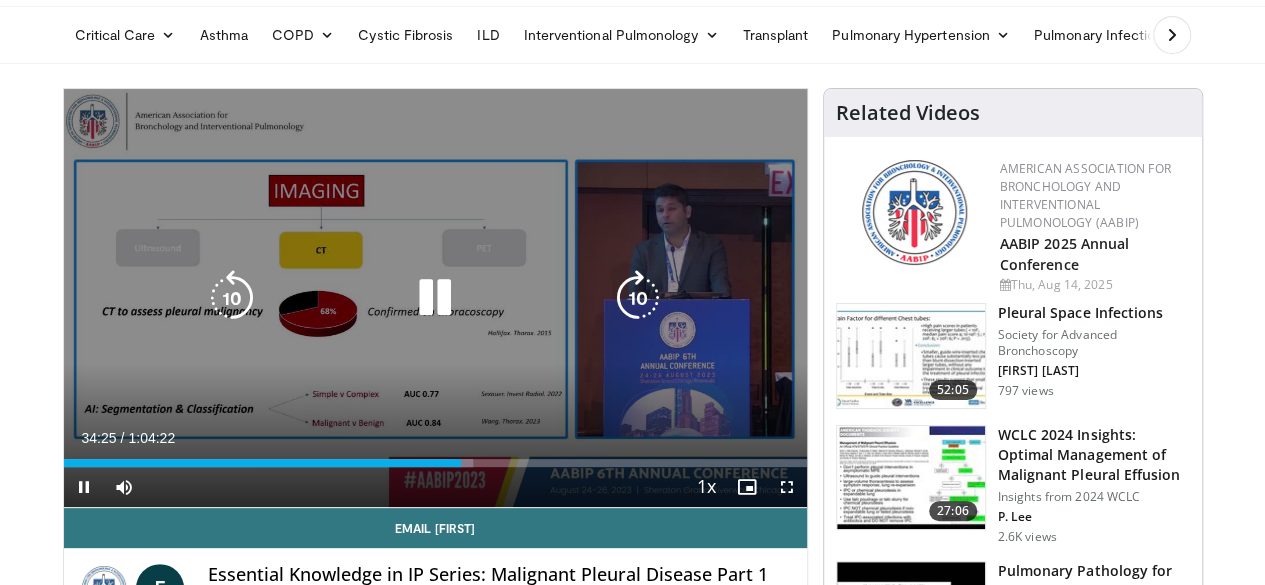 click at bounding box center [638, 298] 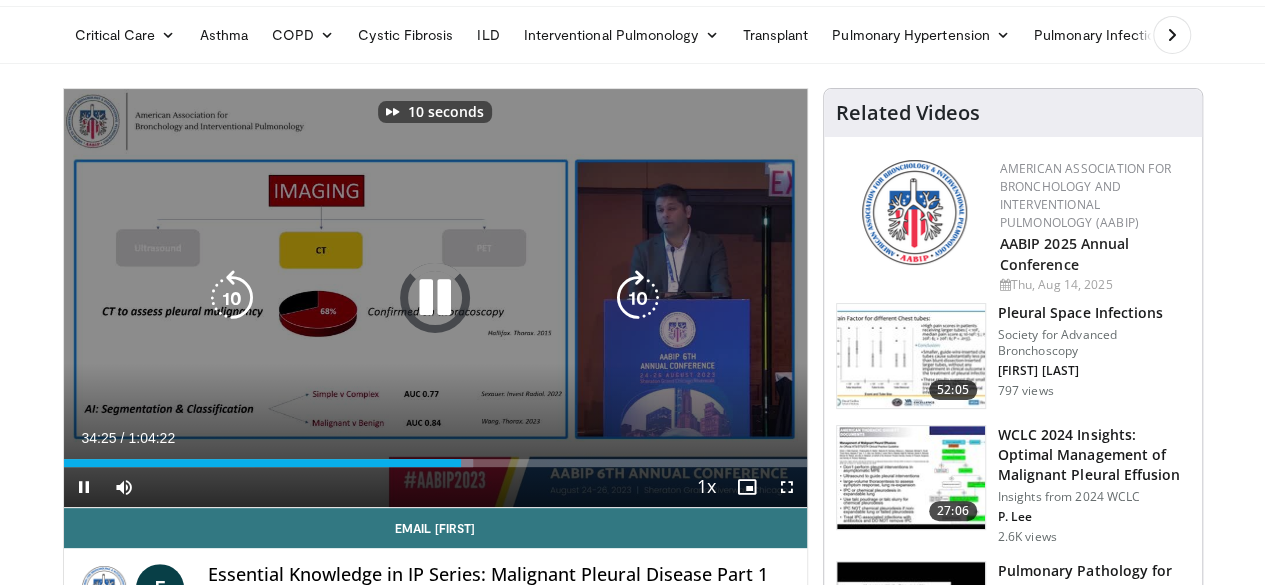 click at bounding box center [638, 298] 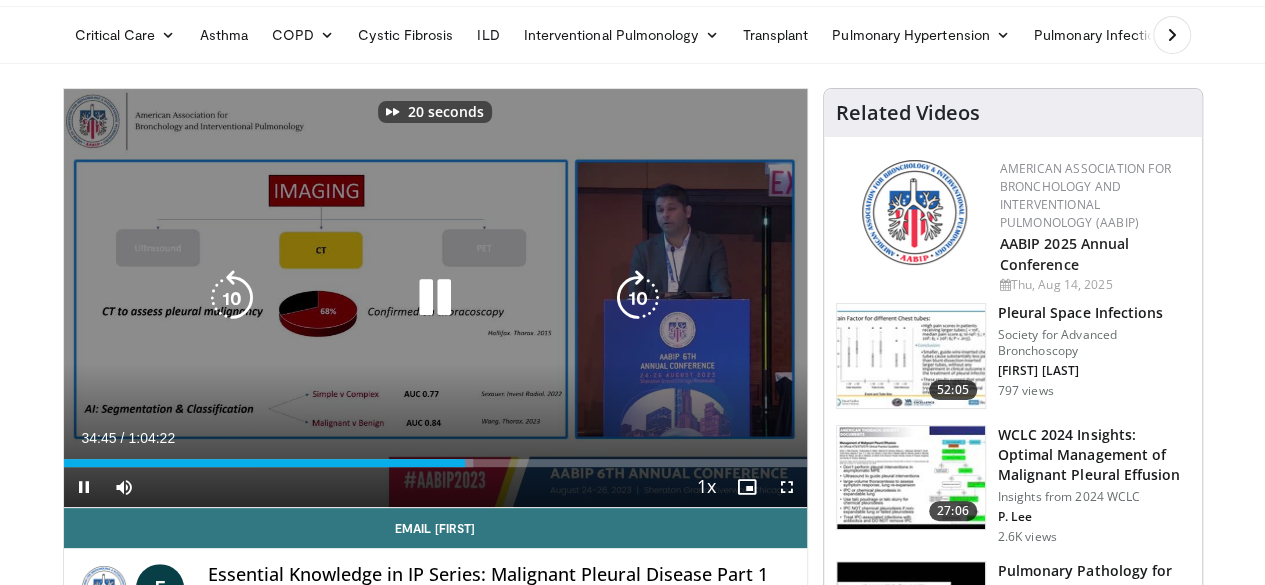 click at bounding box center [638, 298] 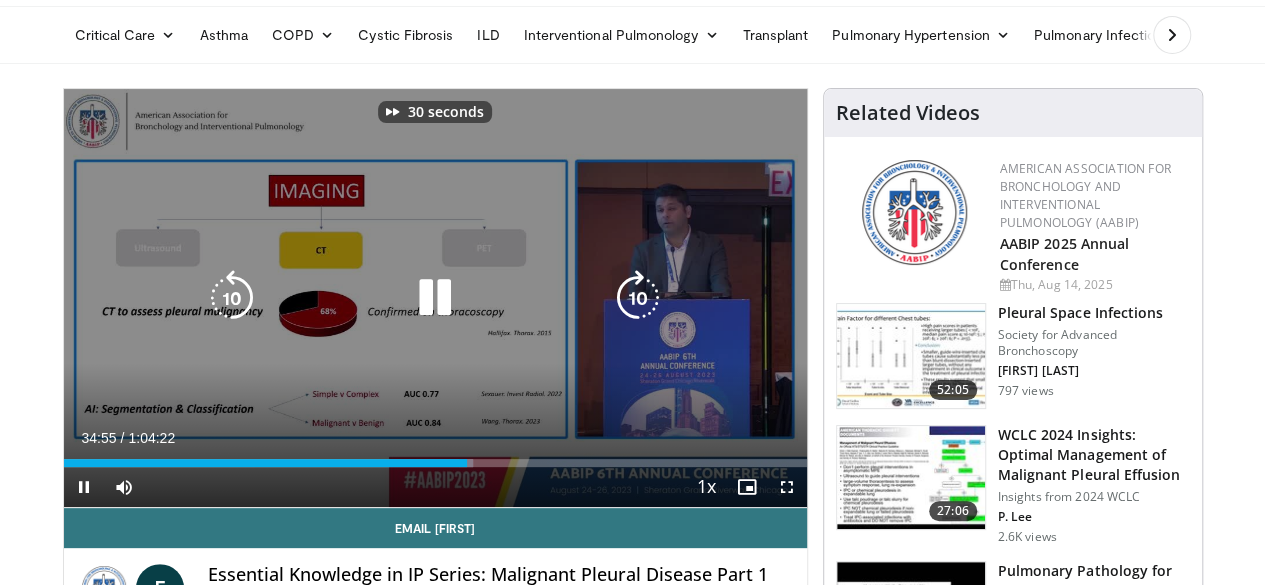 click at bounding box center [638, 298] 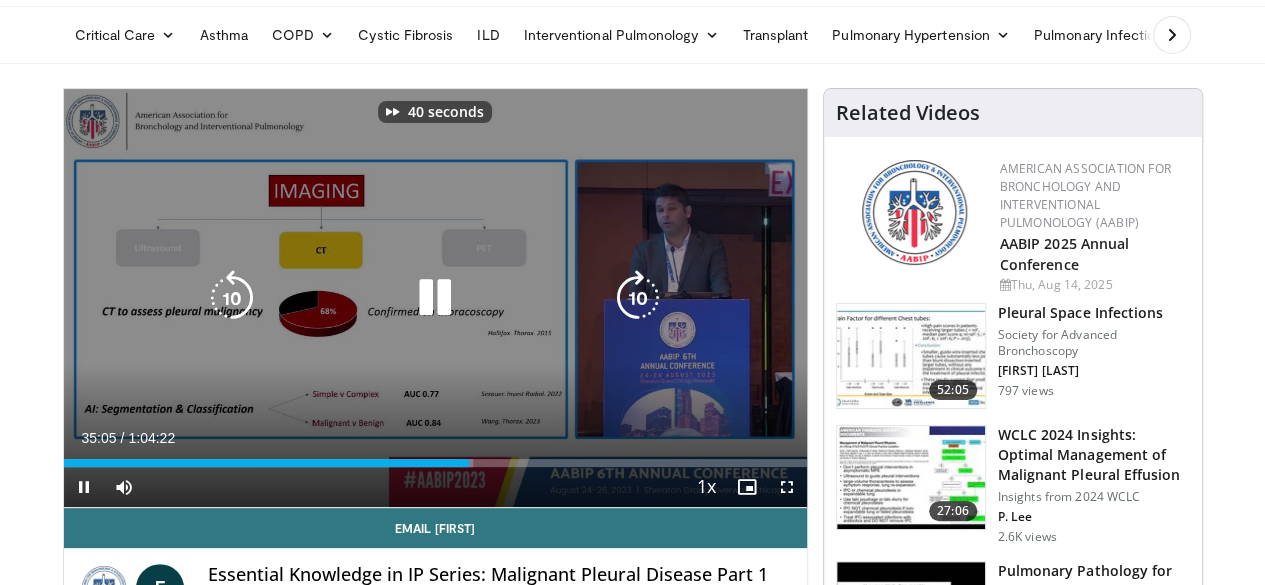 click at bounding box center [638, 298] 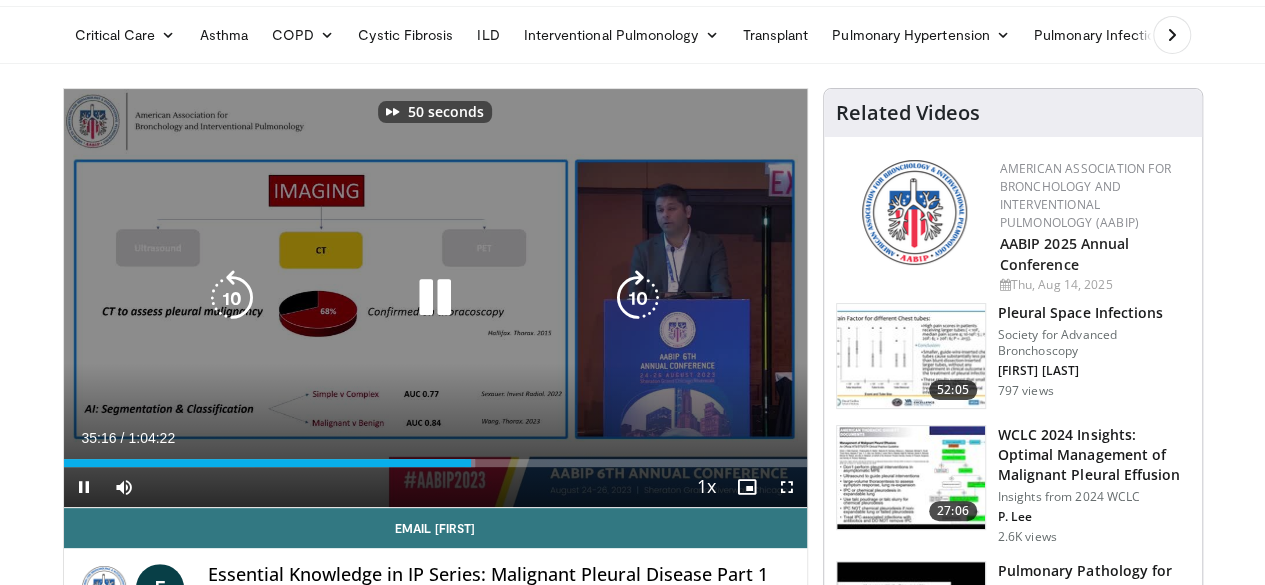 click at bounding box center [638, 298] 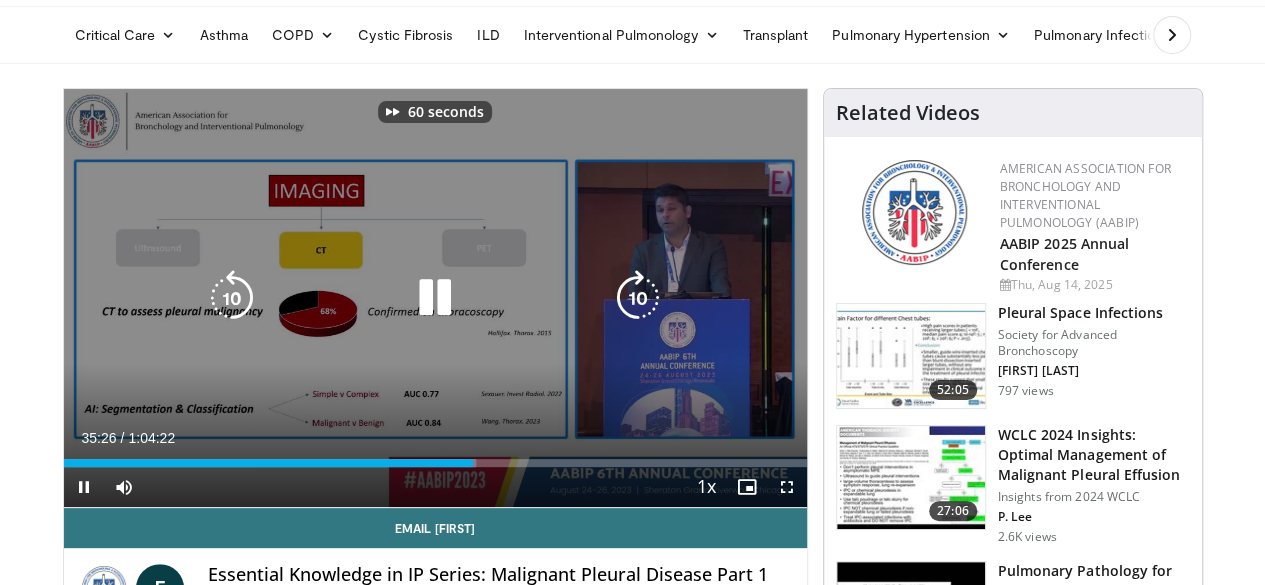 click at bounding box center [638, 298] 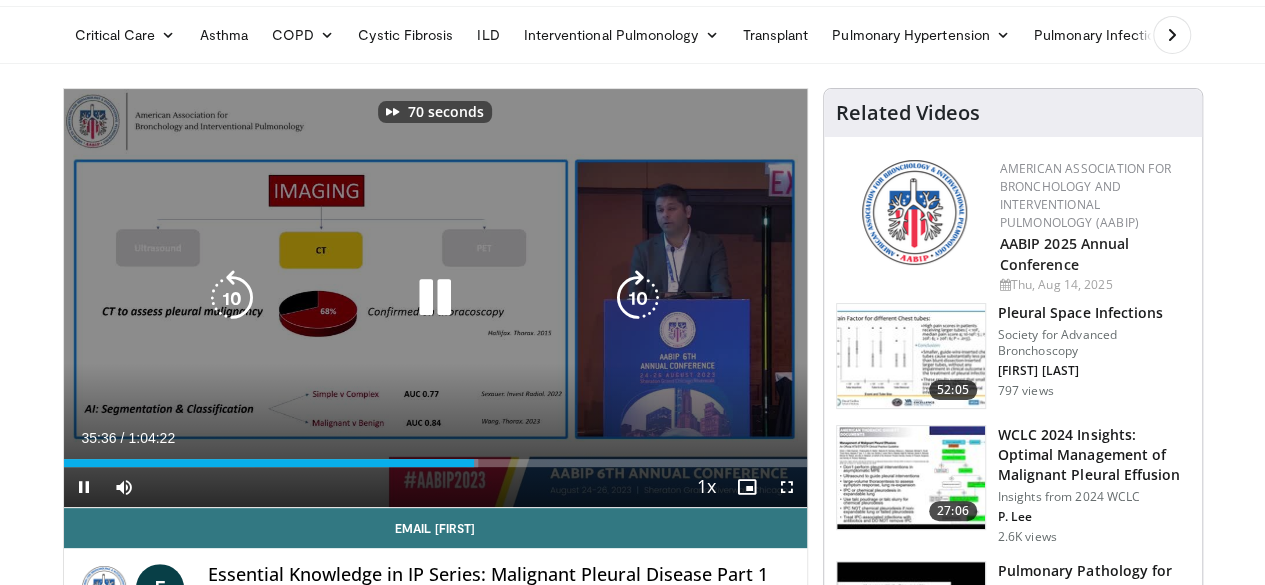 click at bounding box center [638, 298] 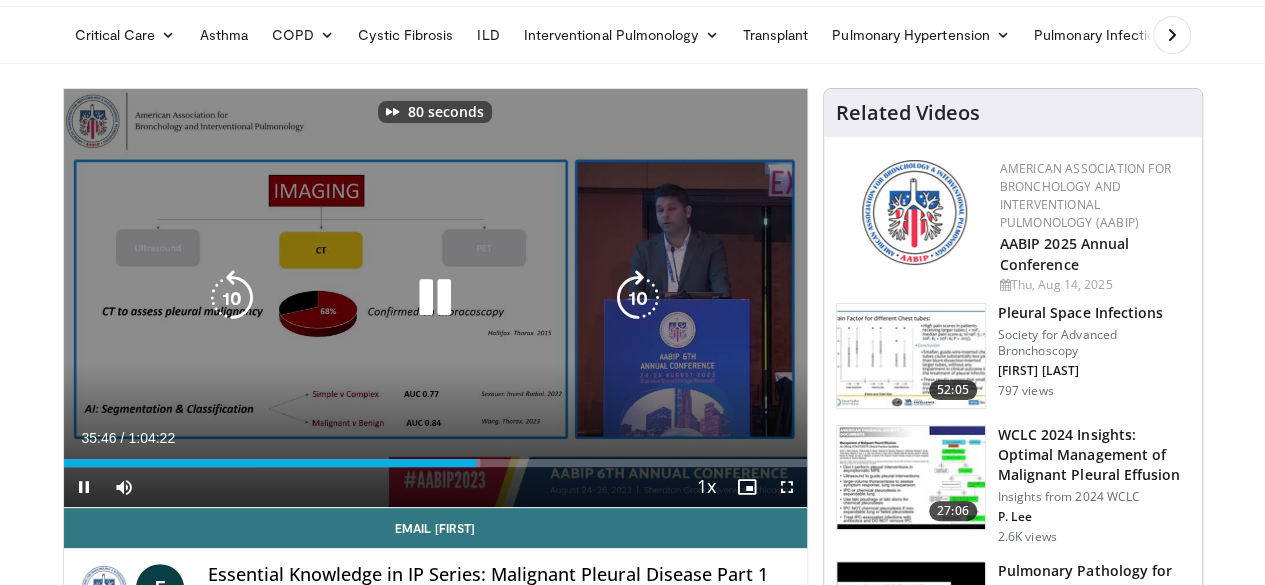 click at bounding box center [638, 298] 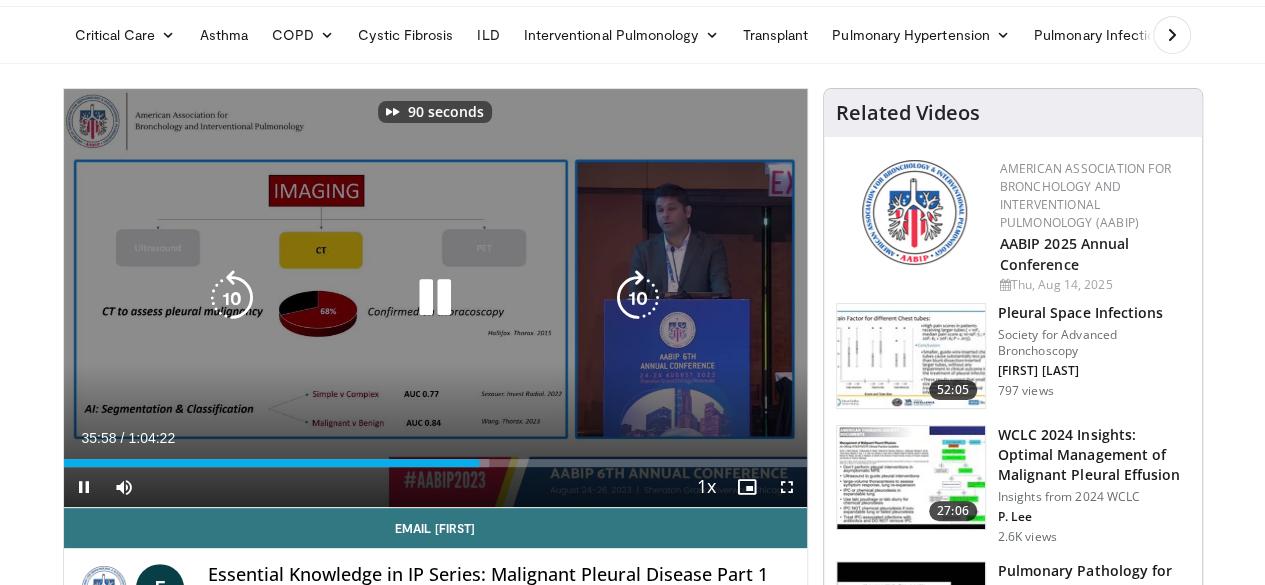 click at bounding box center (232, 298) 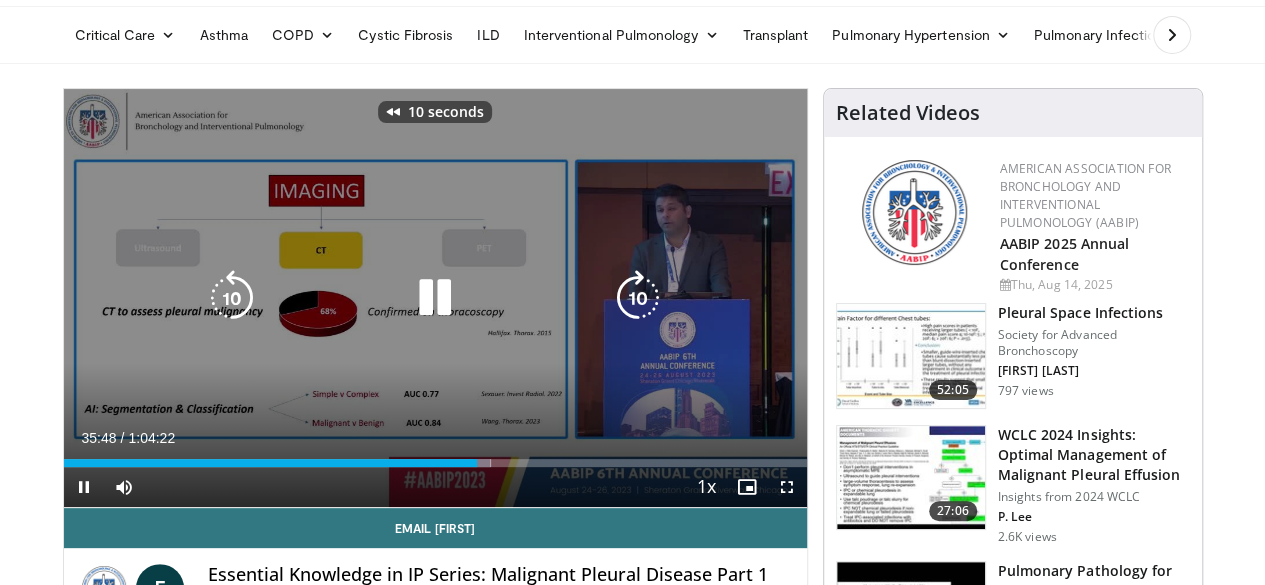 click at bounding box center (232, 298) 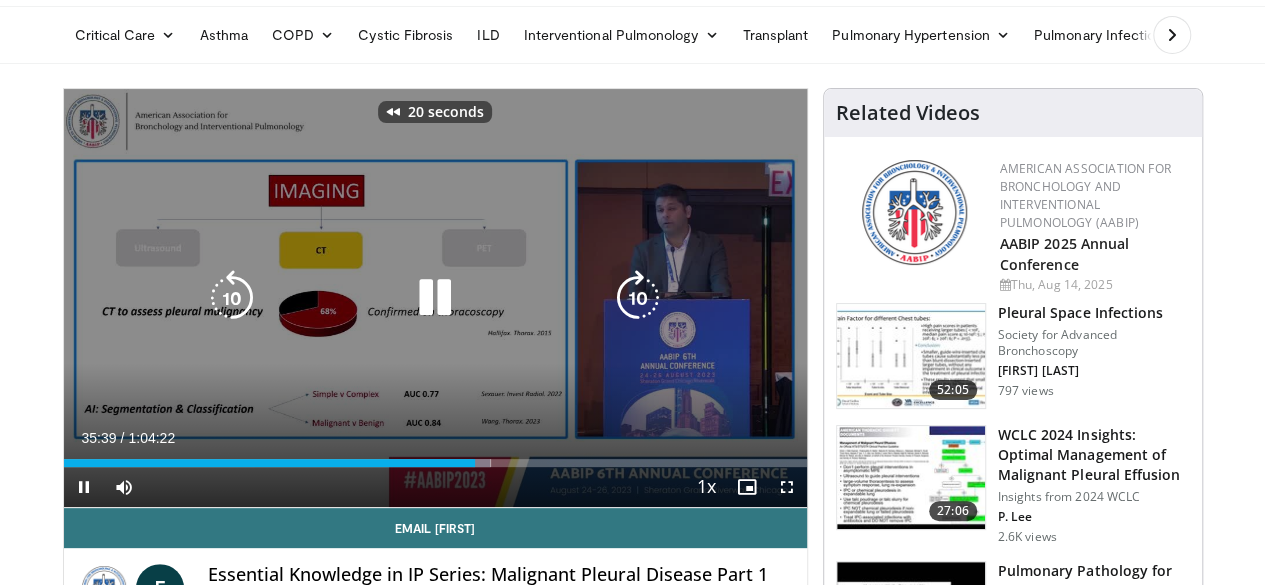 click at bounding box center [232, 298] 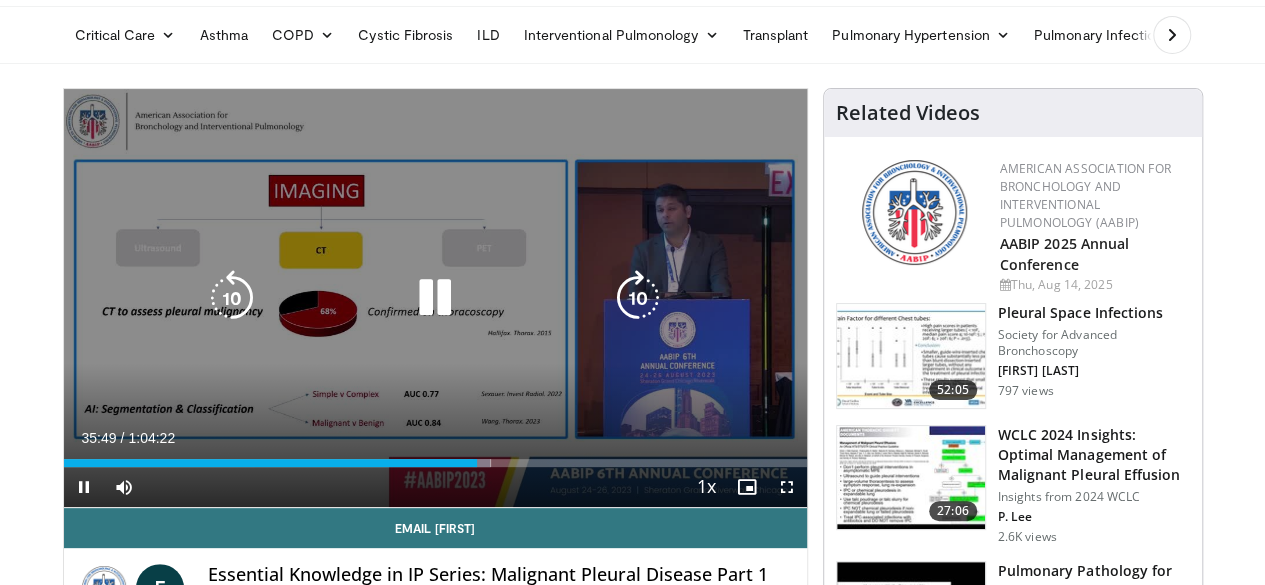 click at bounding box center (232, 298) 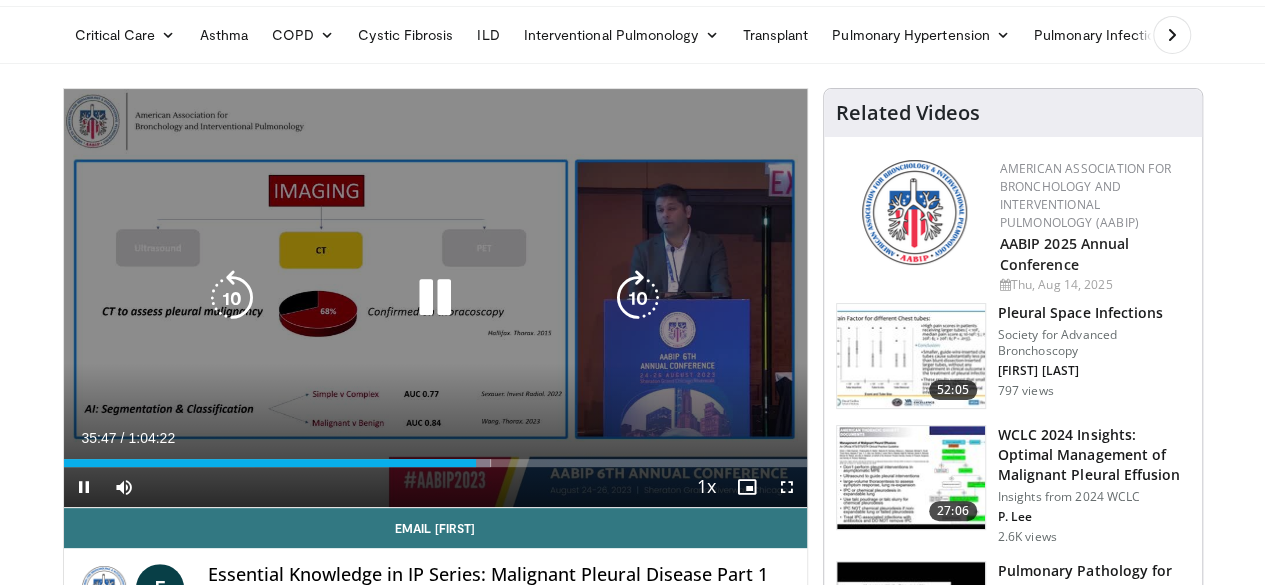 click at bounding box center [435, 298] 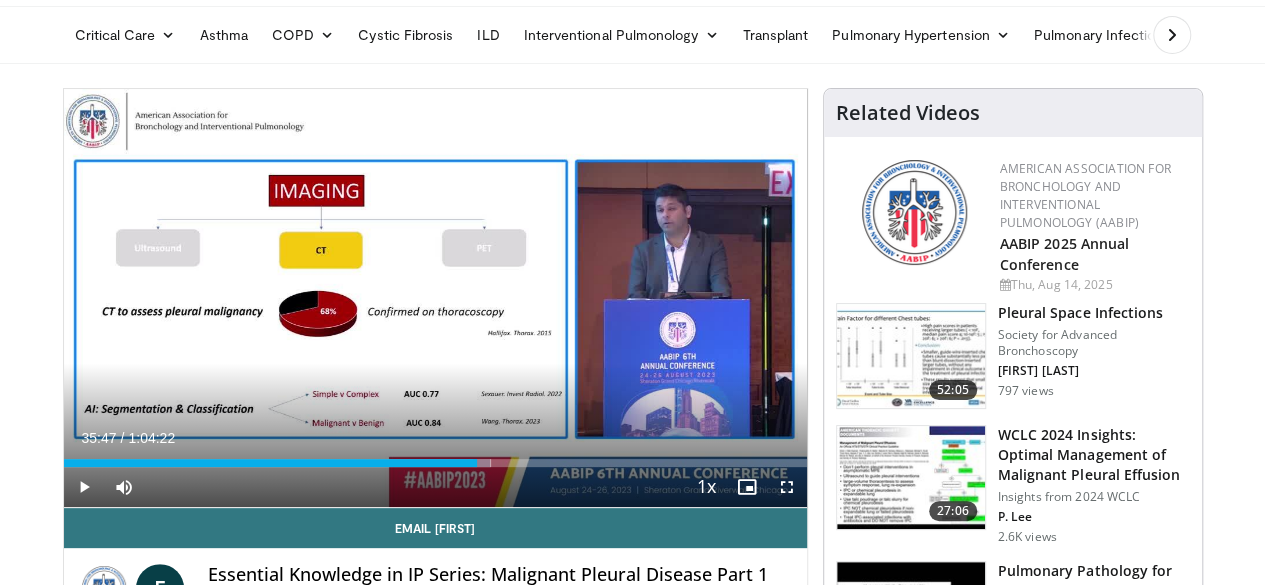 click on "10 seconds
Tap to unmute" at bounding box center (435, 298) 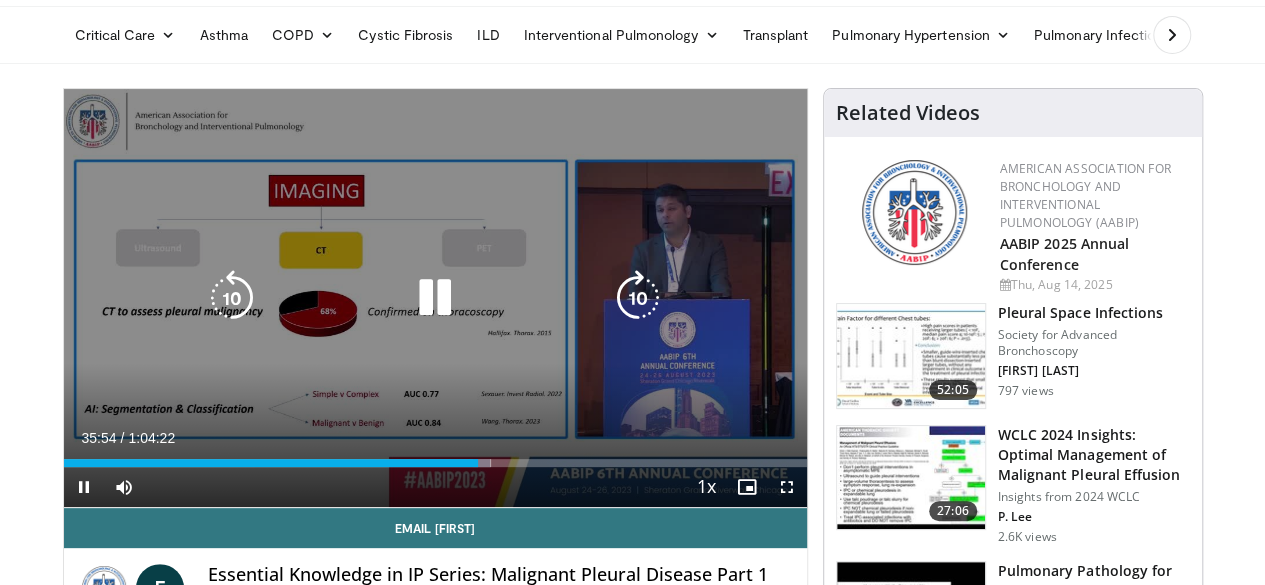 click at bounding box center (638, 298) 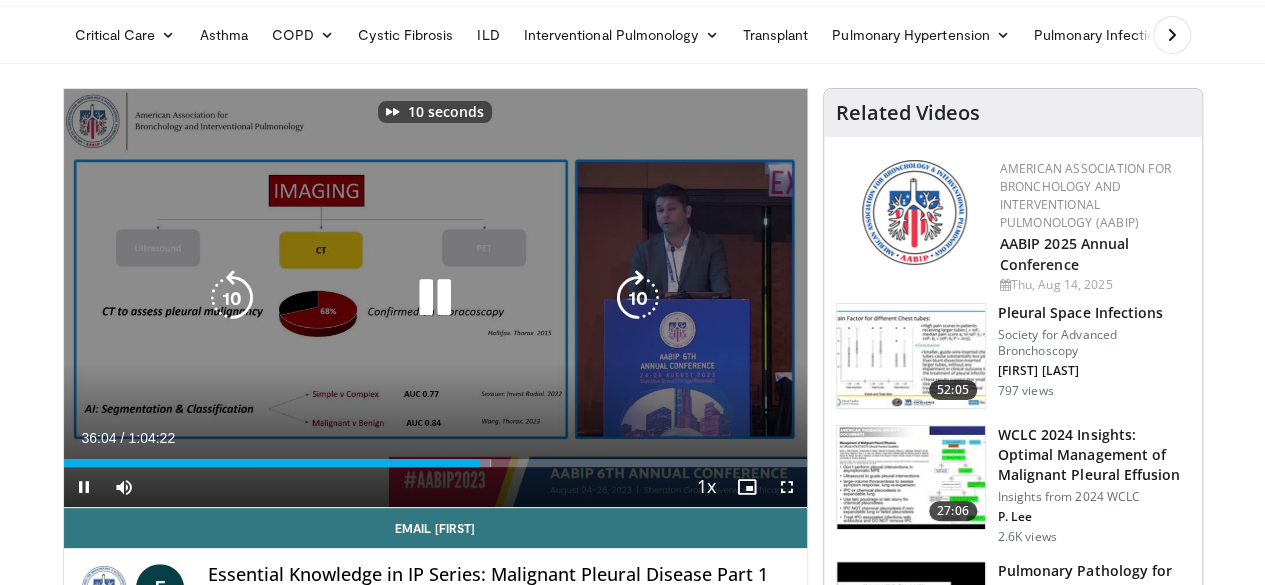 click at bounding box center (638, 298) 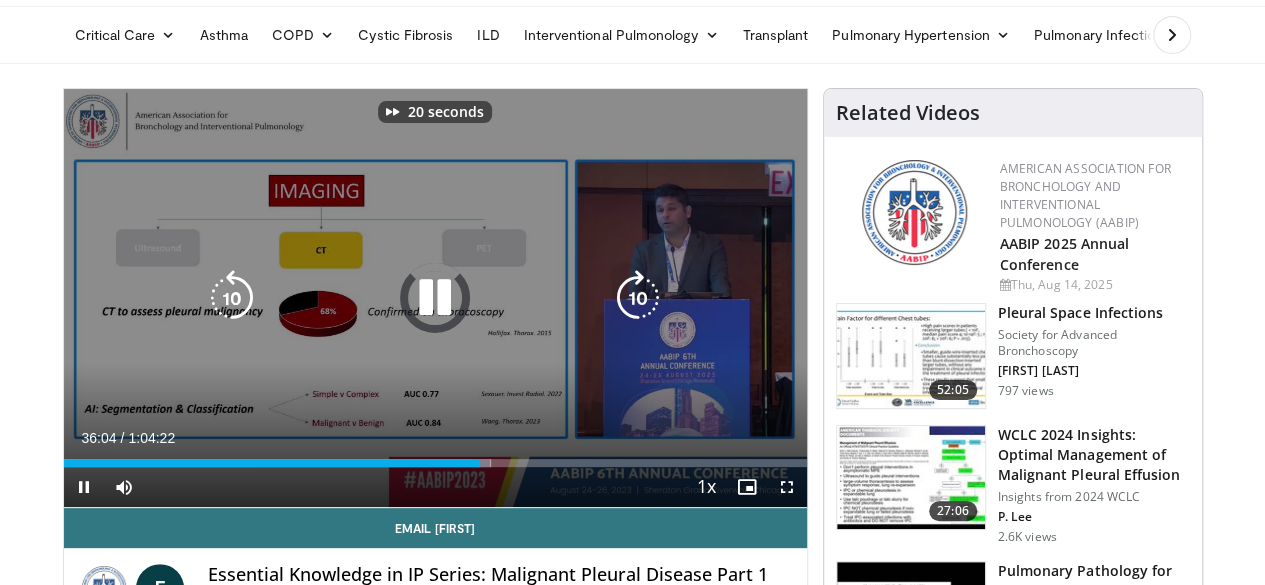 click at bounding box center [638, 298] 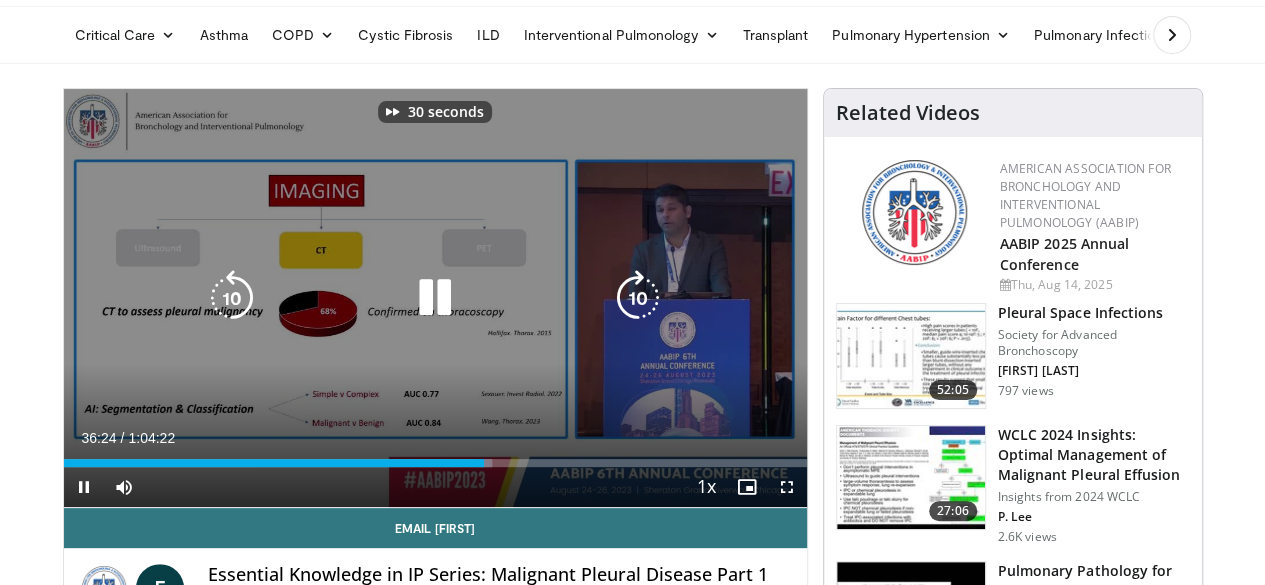 click at bounding box center [638, 298] 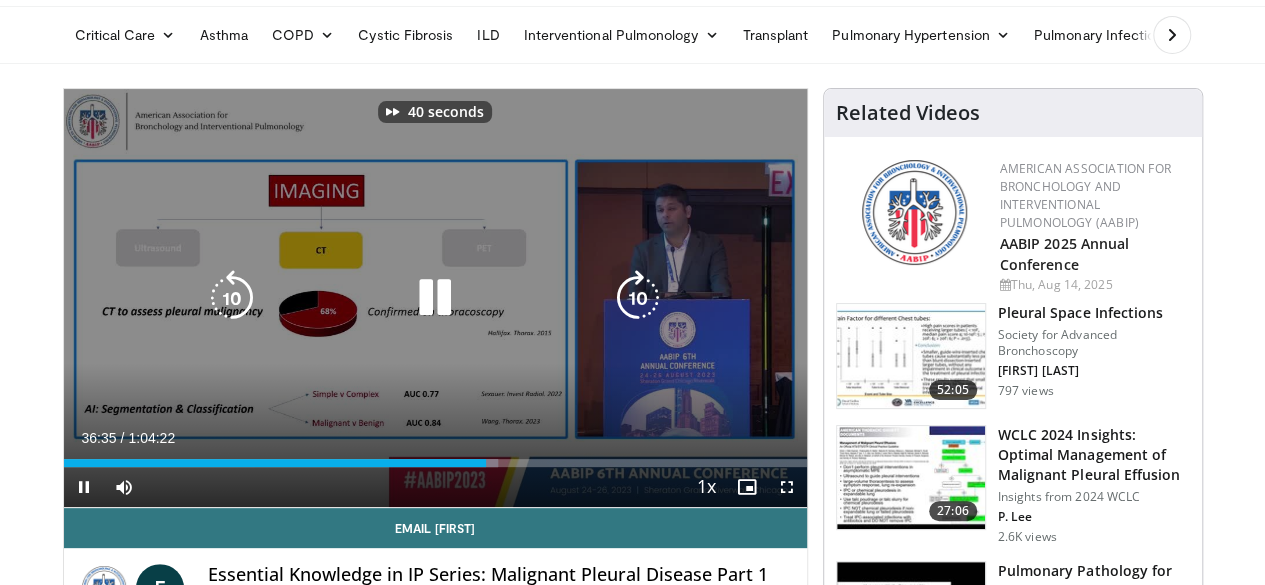 click at bounding box center [638, 298] 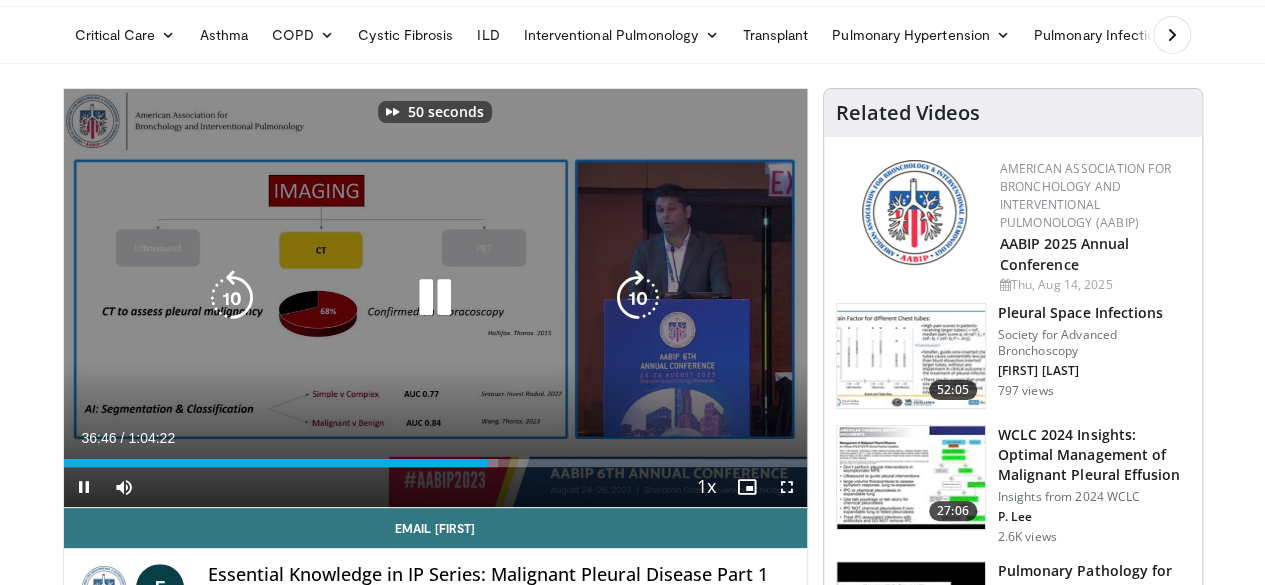 click at bounding box center [638, 298] 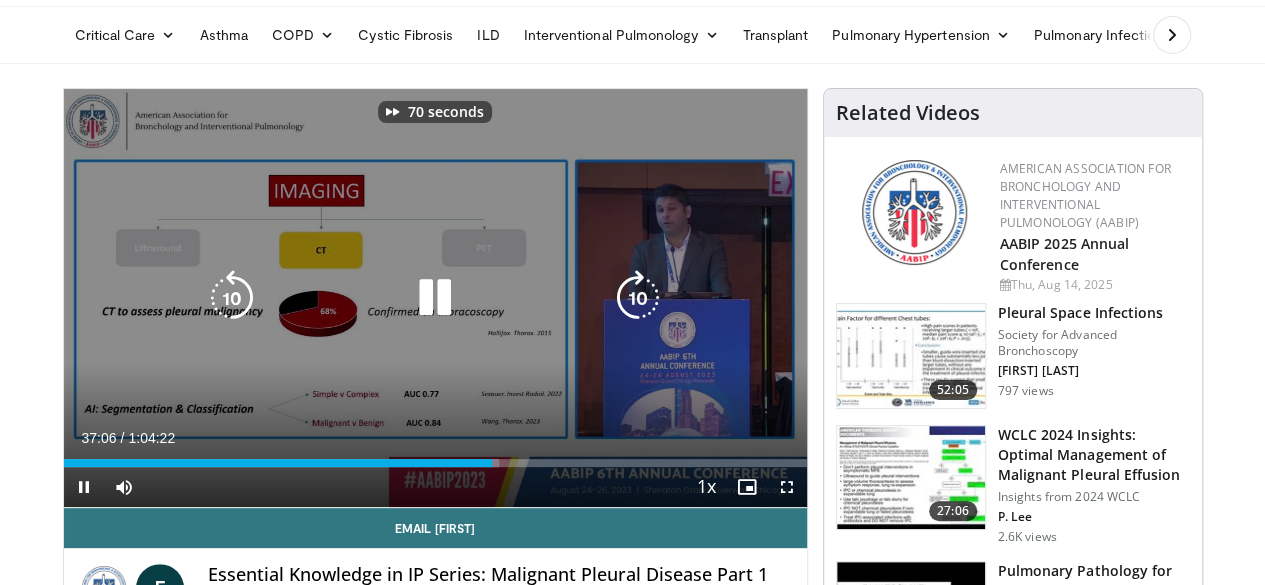 click at bounding box center [638, 298] 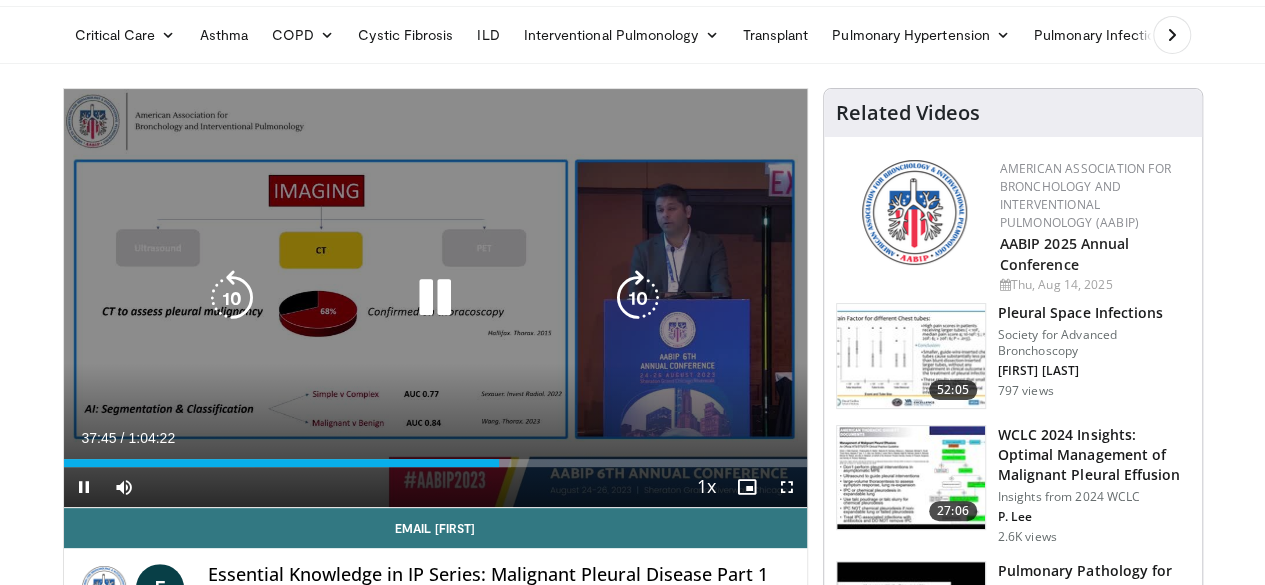 click at bounding box center (638, 298) 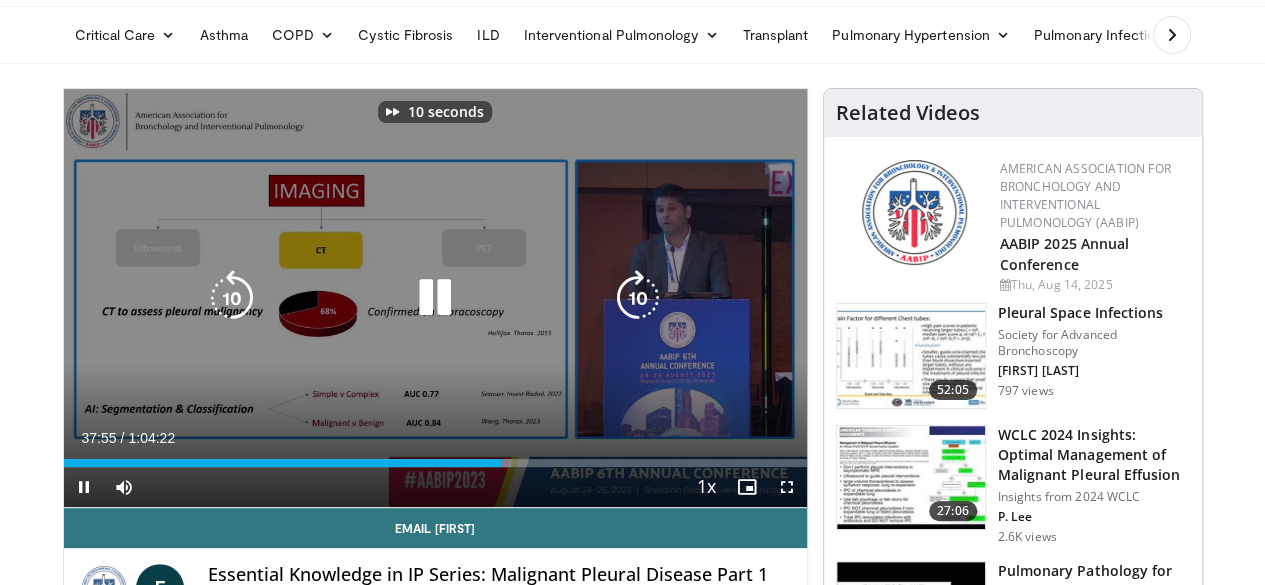 click at bounding box center [638, 298] 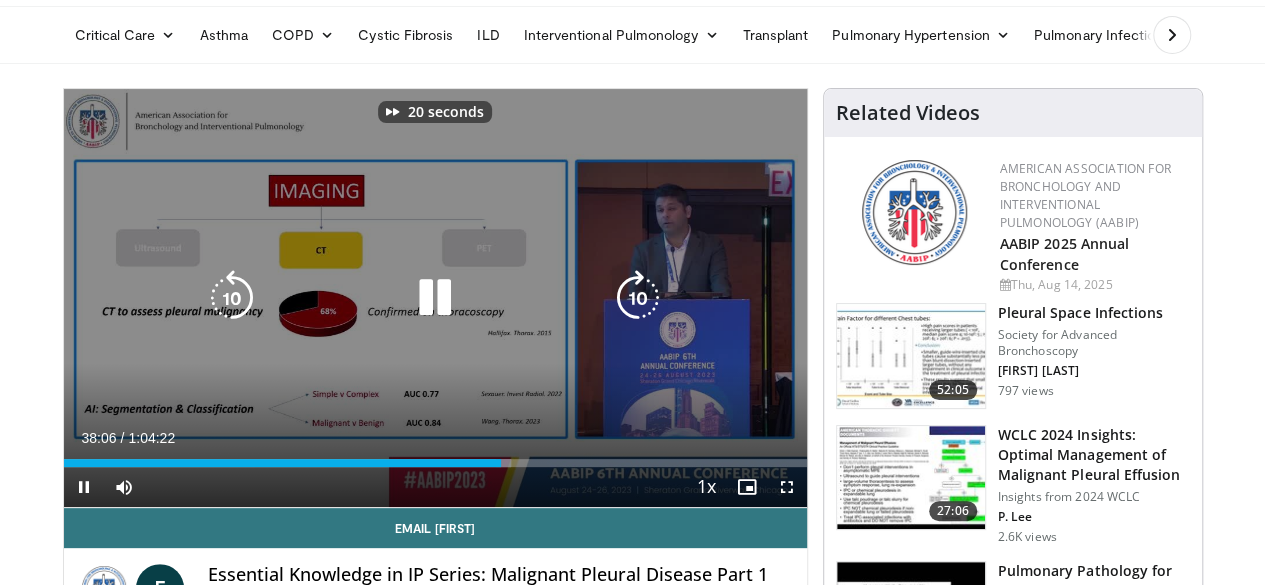 click at bounding box center [638, 298] 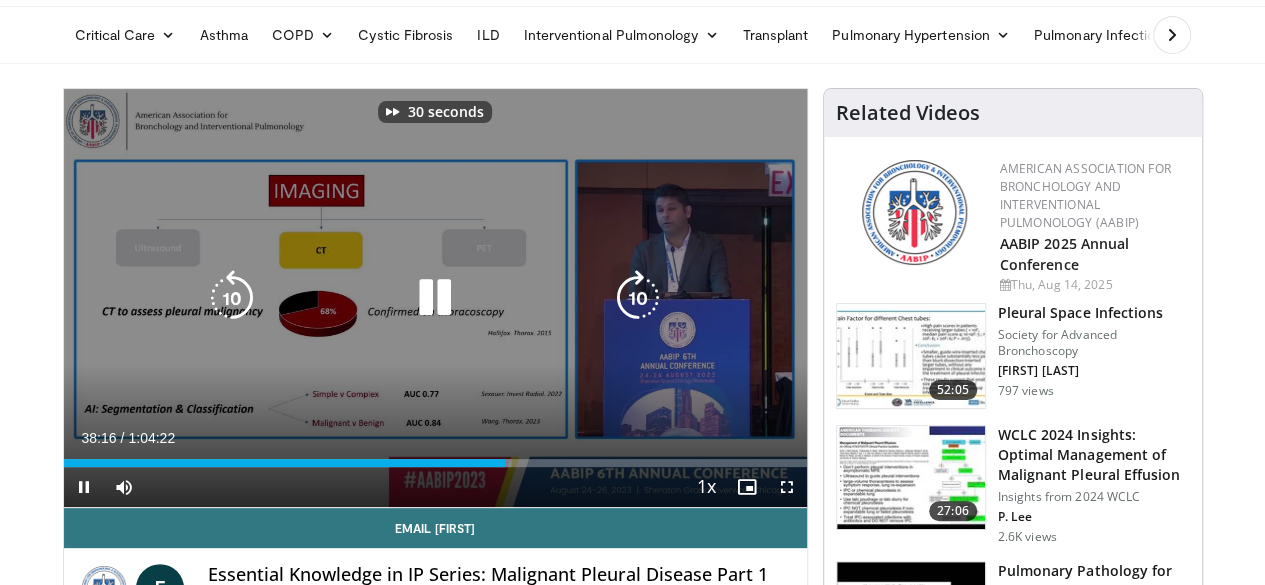 click at bounding box center (638, 298) 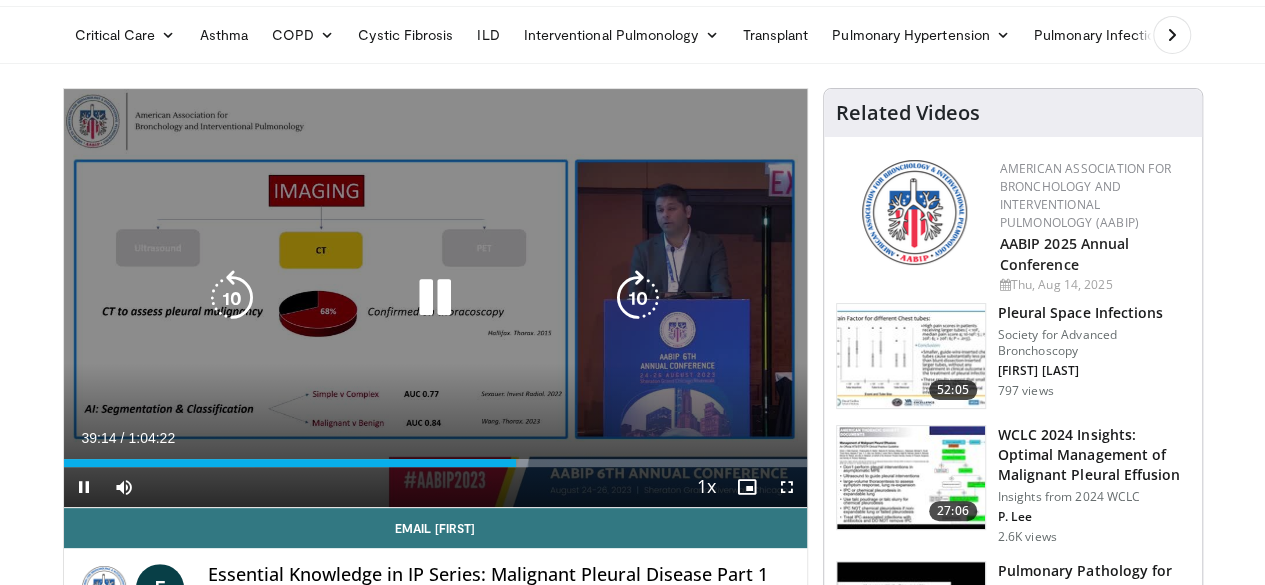 click at bounding box center (638, 298) 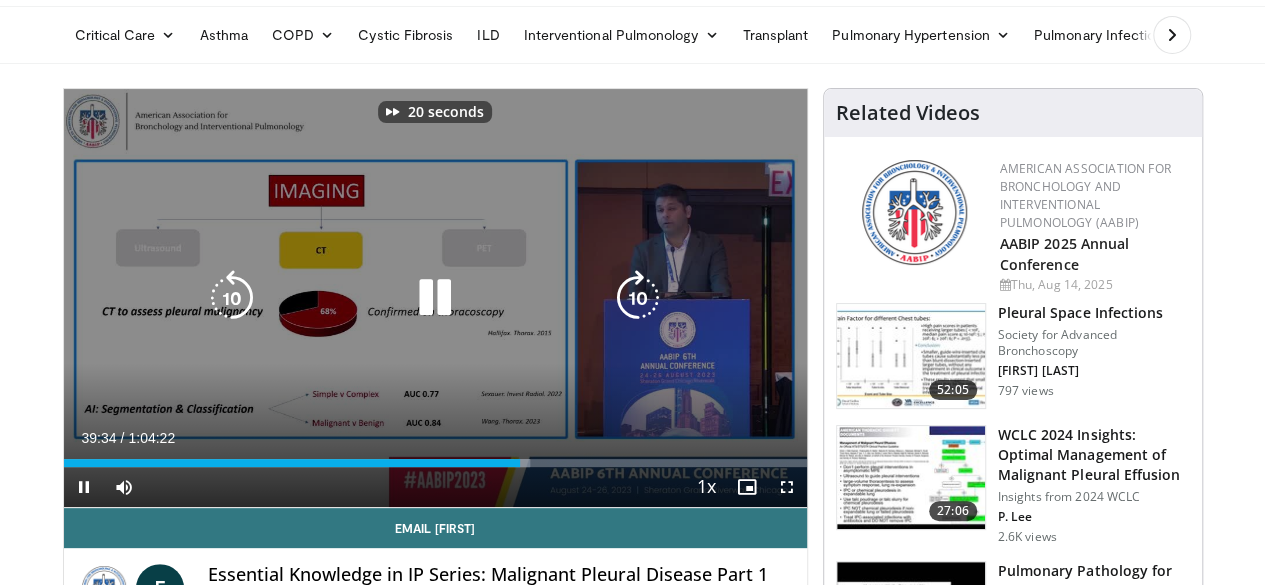 click at bounding box center [638, 298] 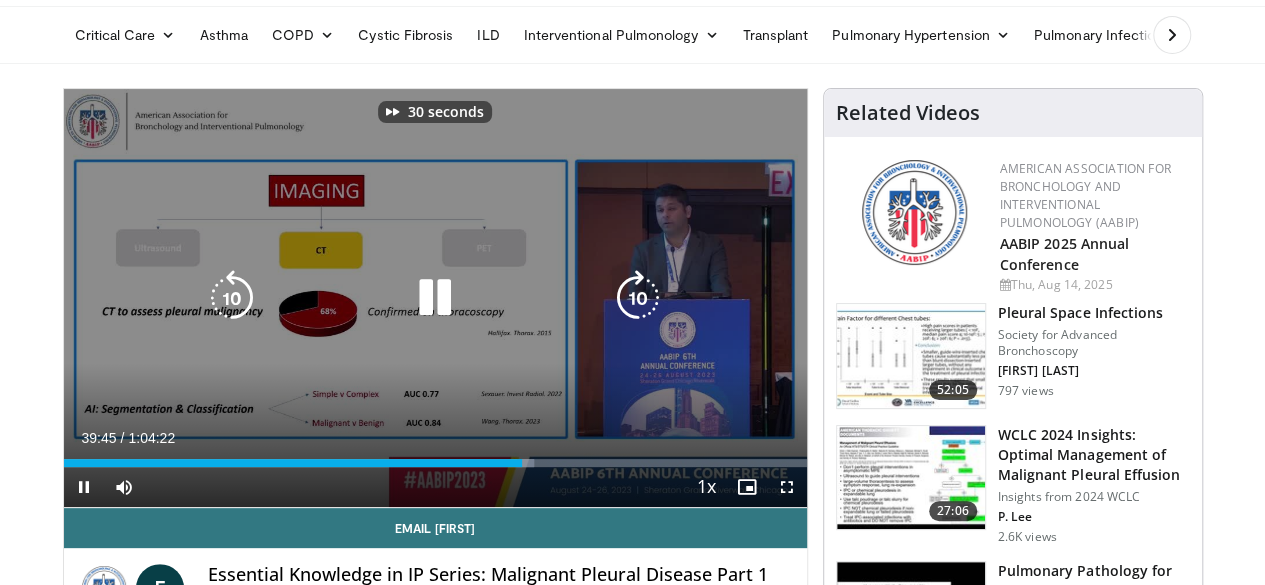 click at bounding box center (638, 298) 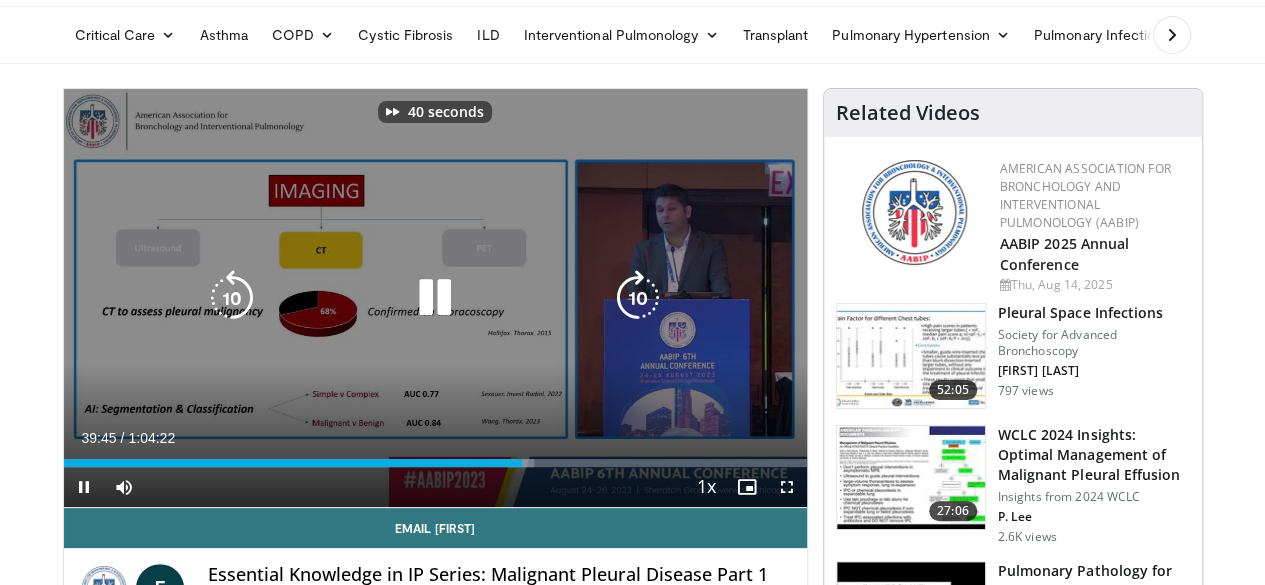 click at bounding box center (638, 298) 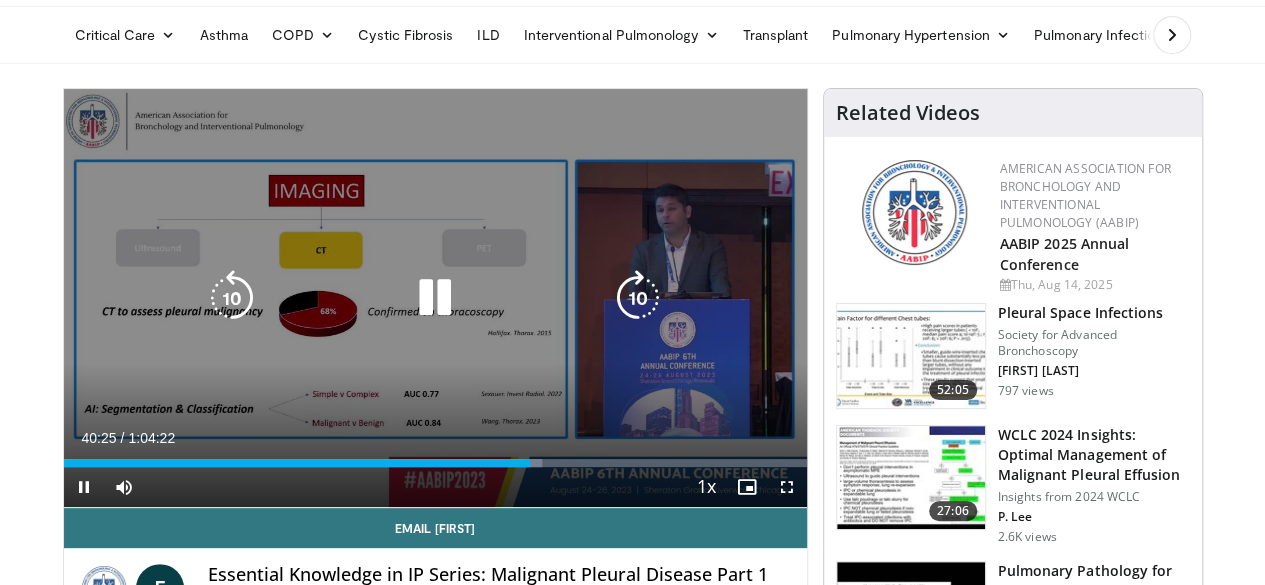 click at bounding box center (638, 298) 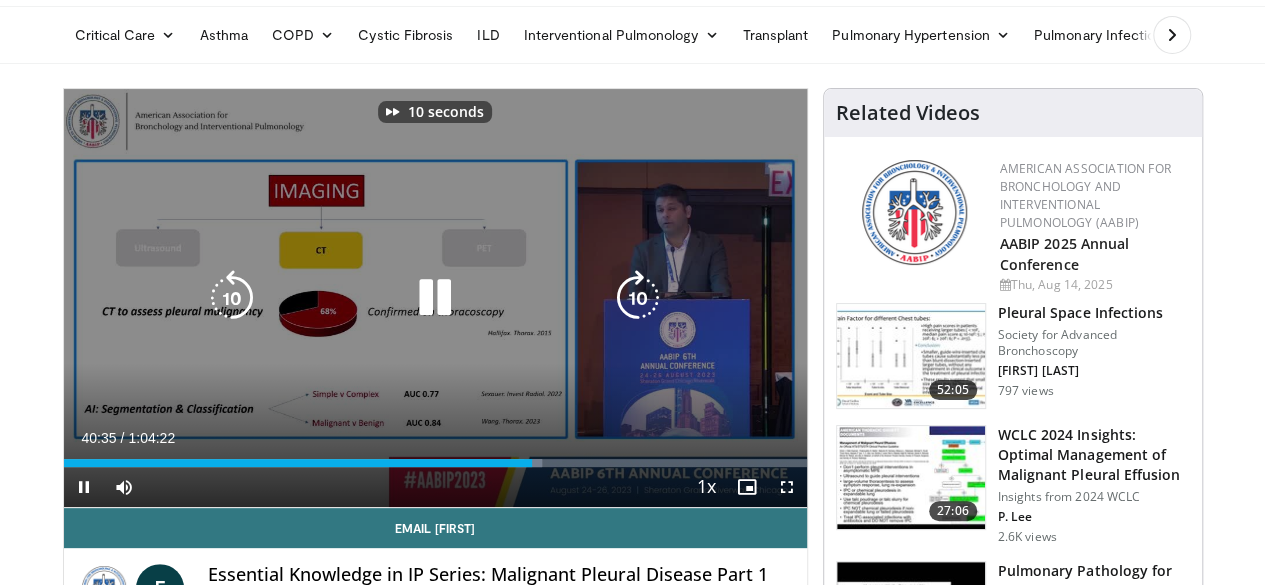 click at bounding box center (638, 298) 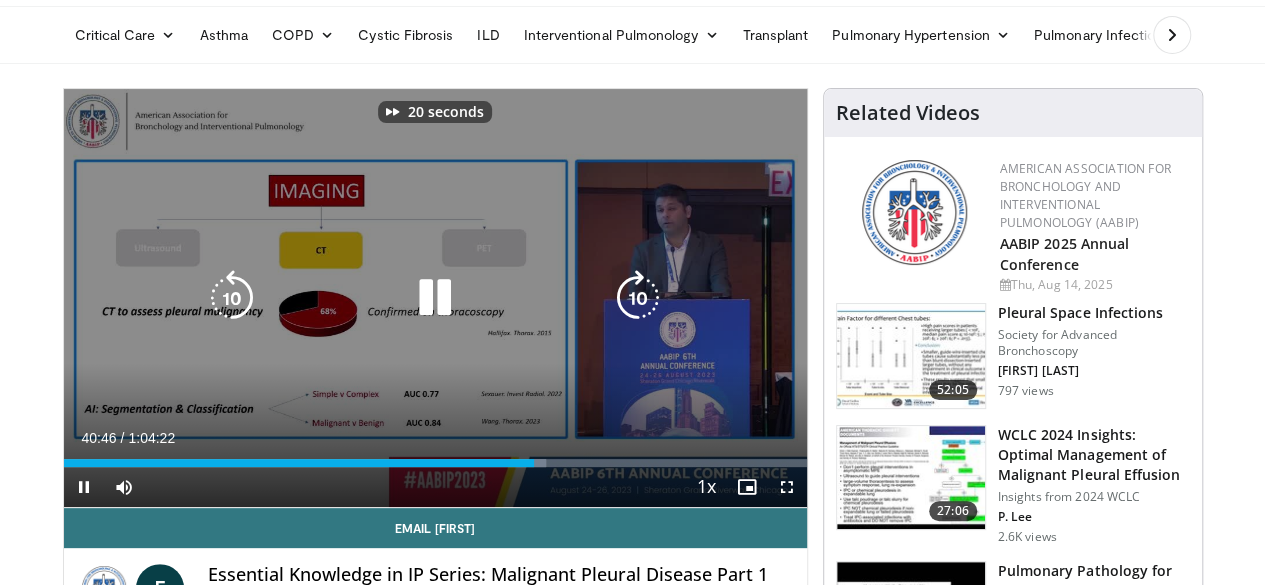 click at bounding box center [638, 298] 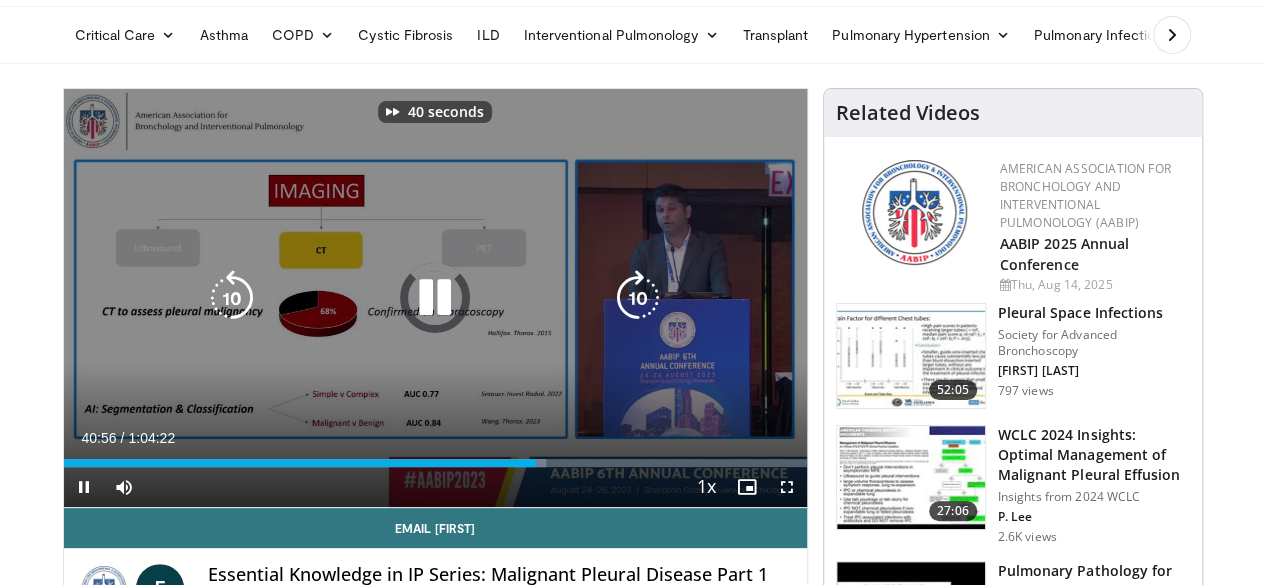 click at bounding box center [638, 298] 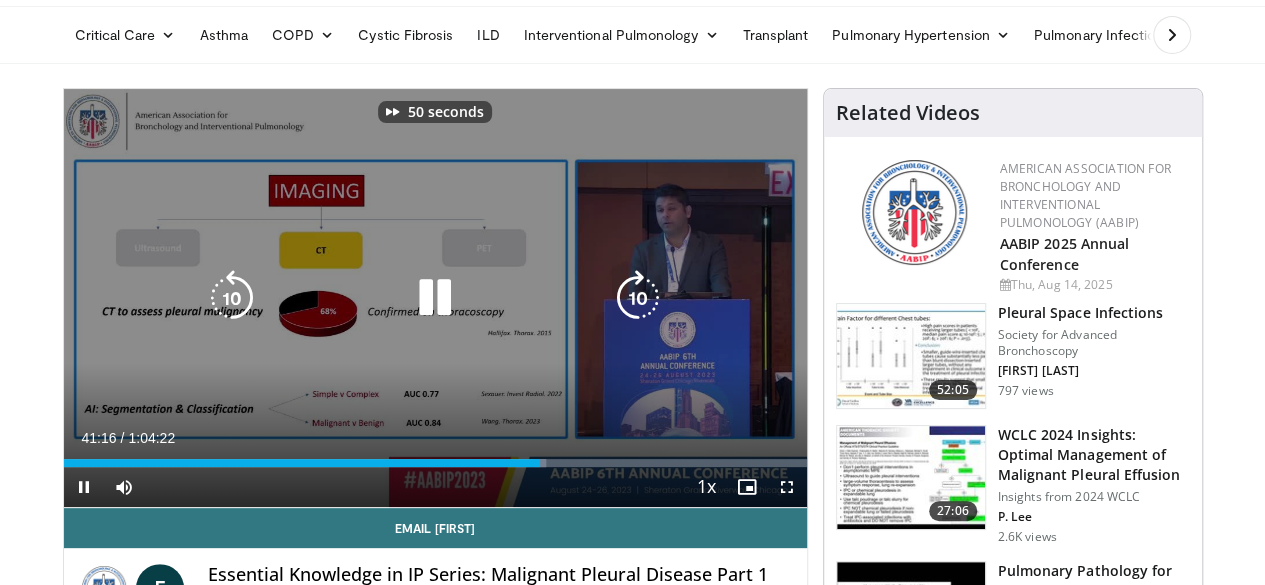 click at bounding box center [638, 298] 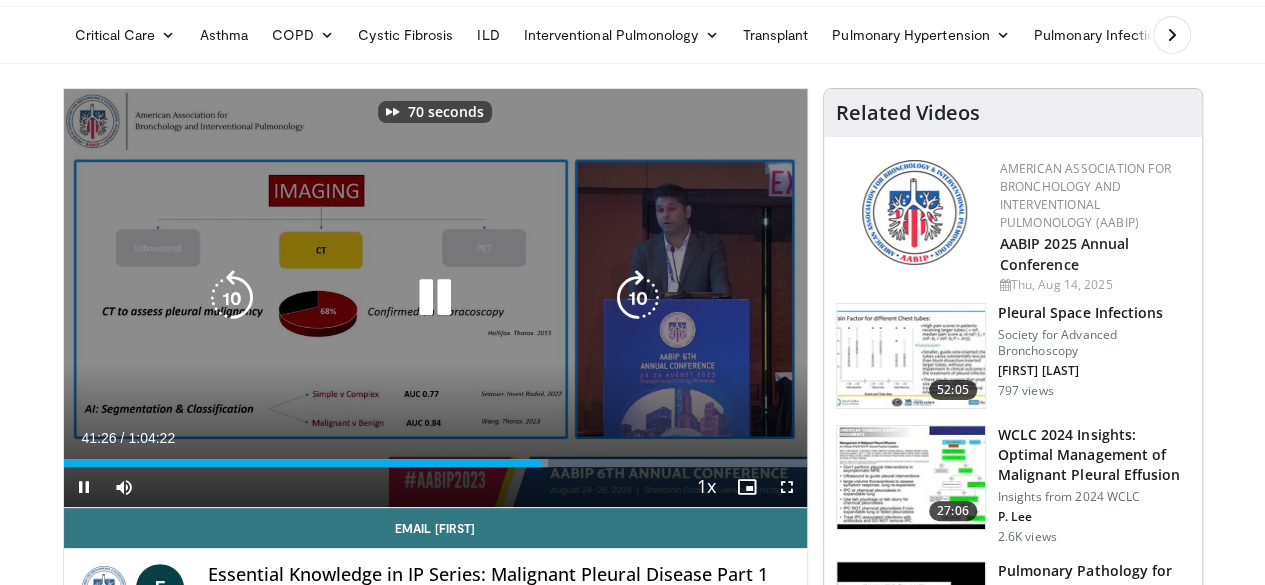 click at bounding box center (638, 298) 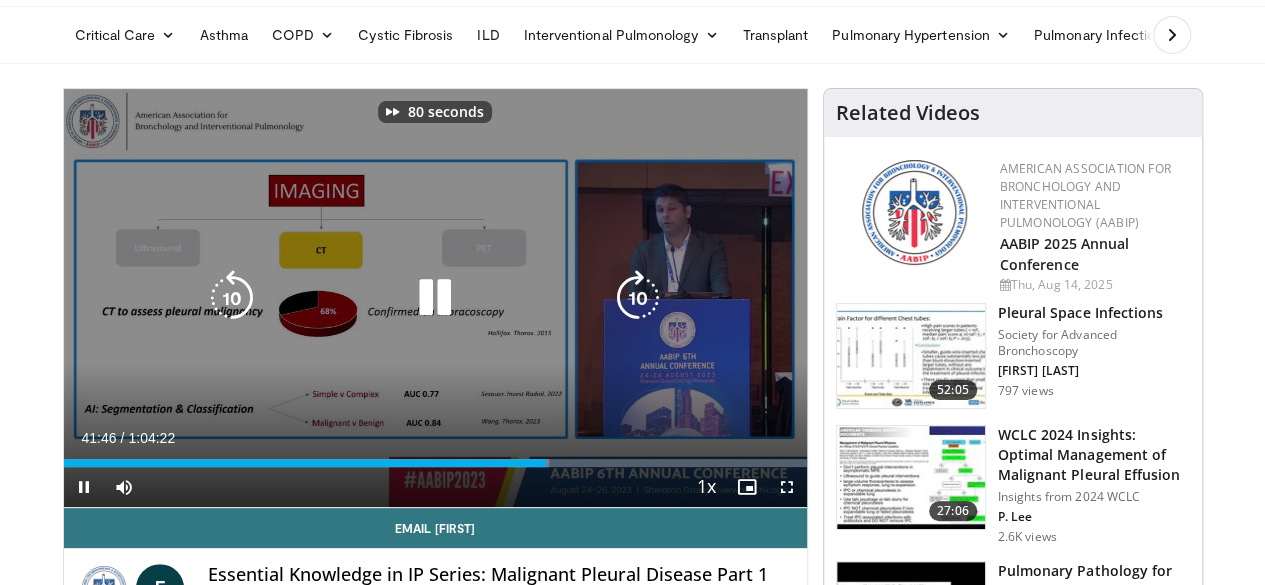 click at bounding box center [638, 298] 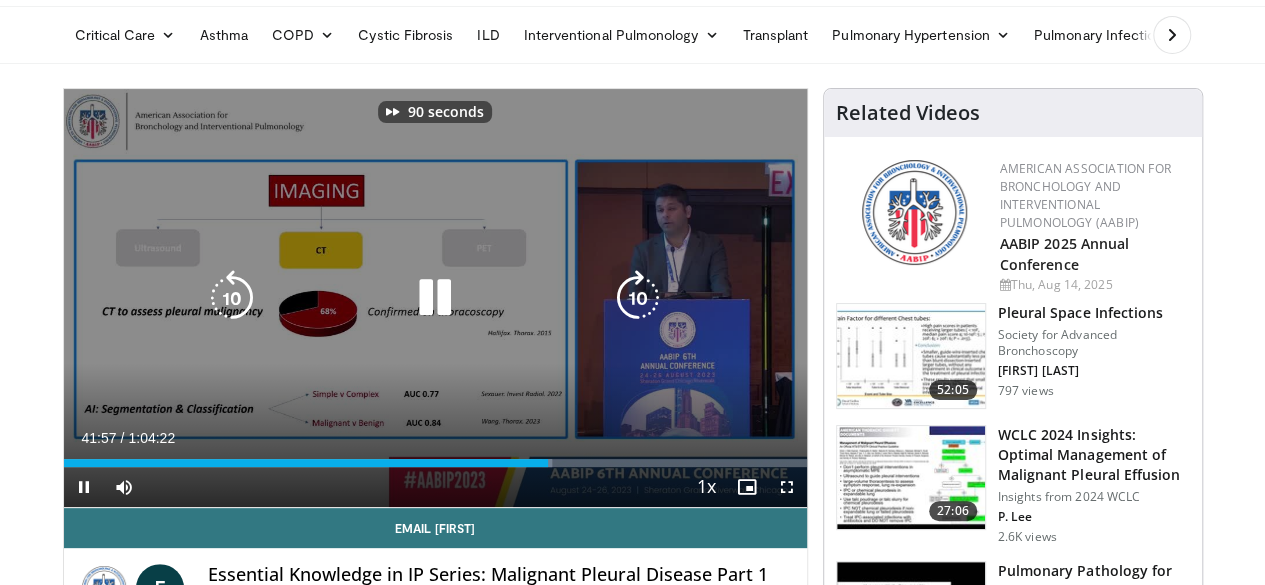 click on "90 seconds
Tap to unmute" at bounding box center (435, 298) 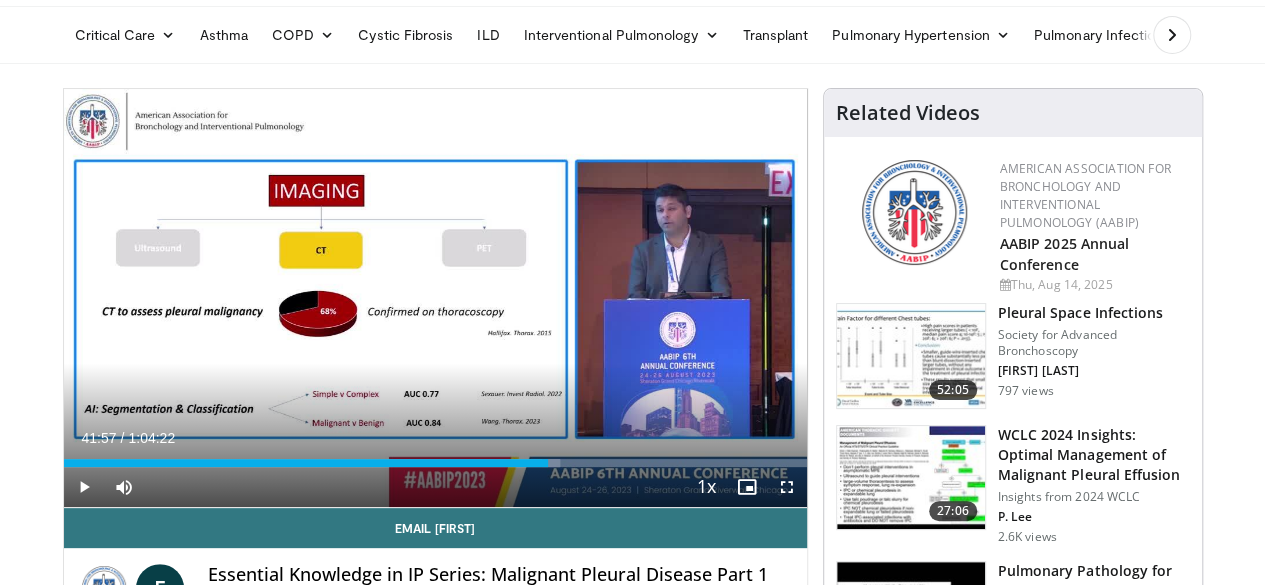 click at bounding box center (911, 356) 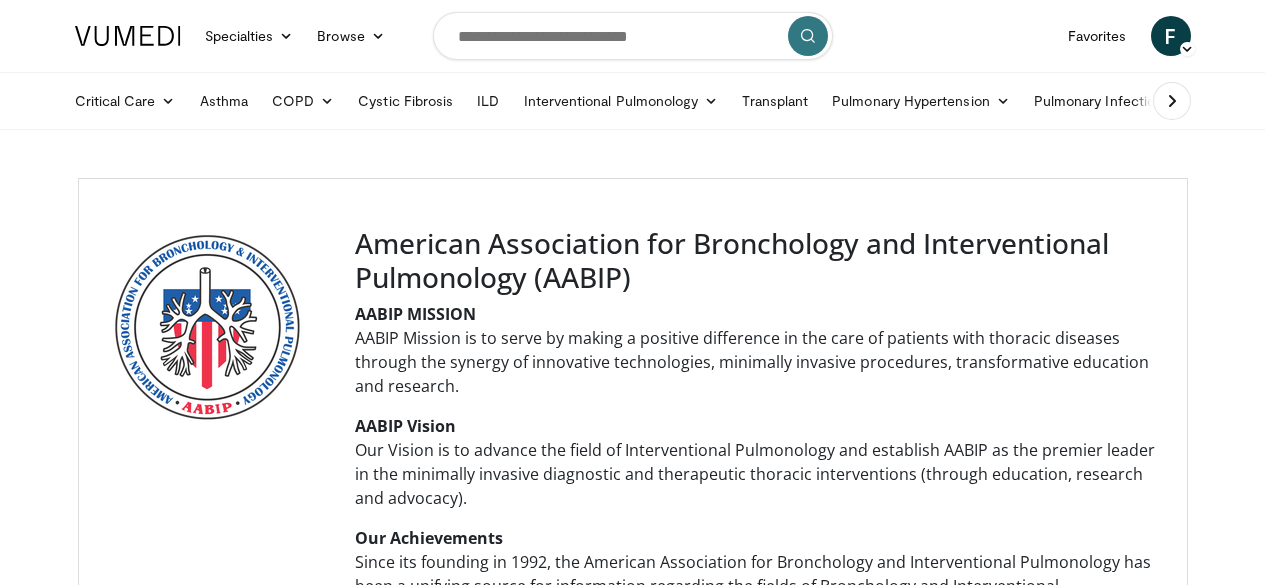 scroll, scrollTop: 996, scrollLeft: 0, axis: vertical 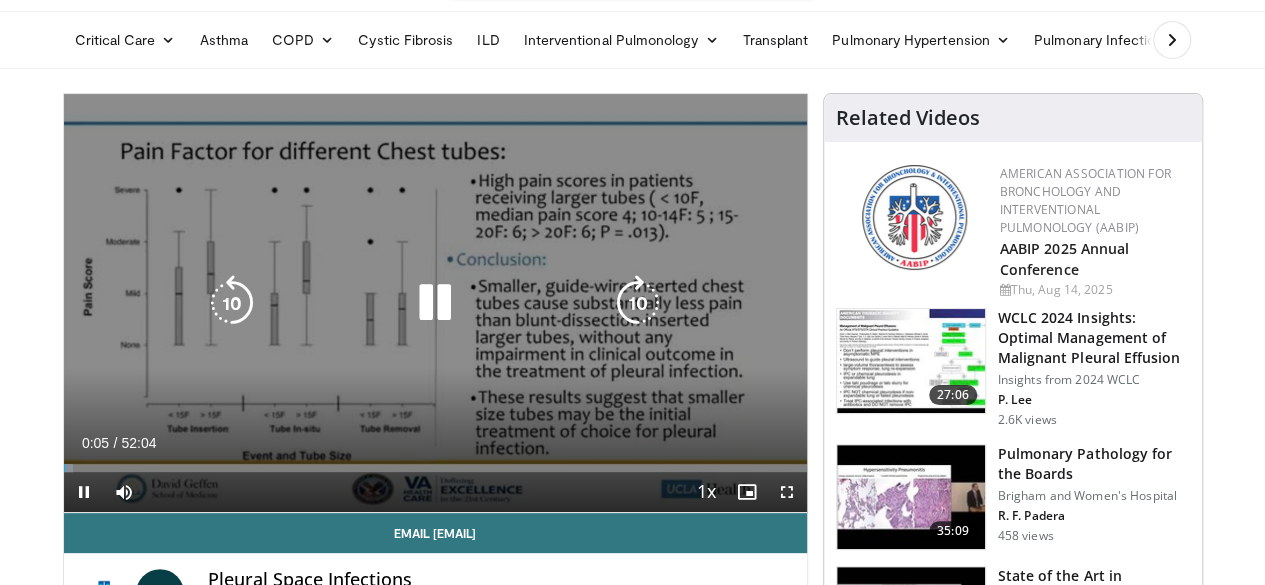 click at bounding box center (638, 303) 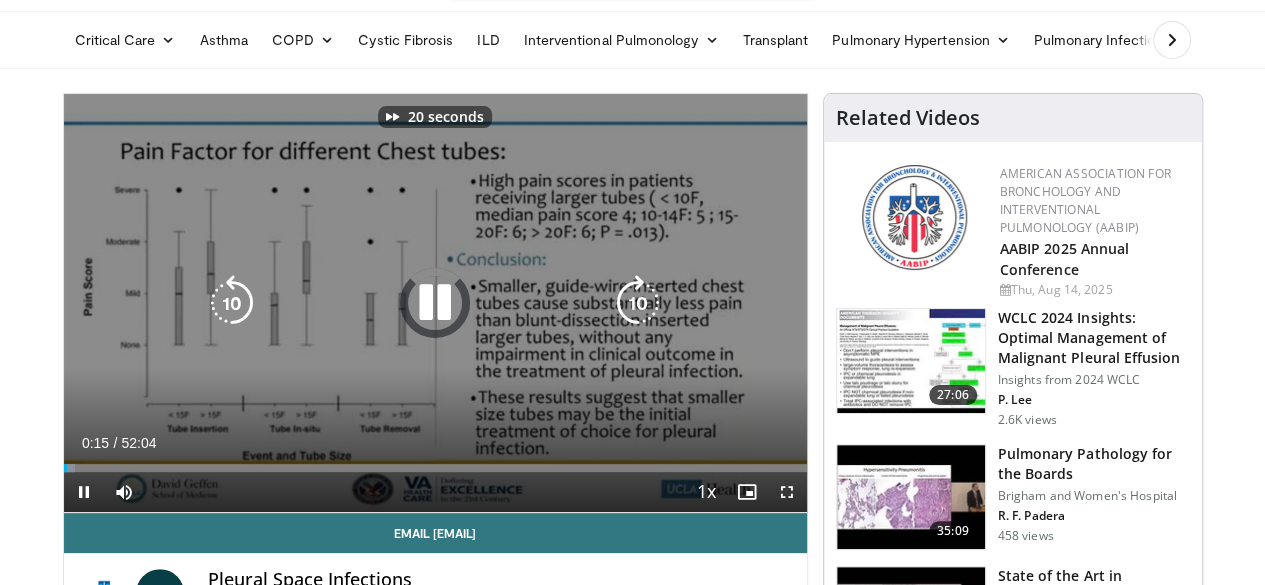click at bounding box center (638, 303) 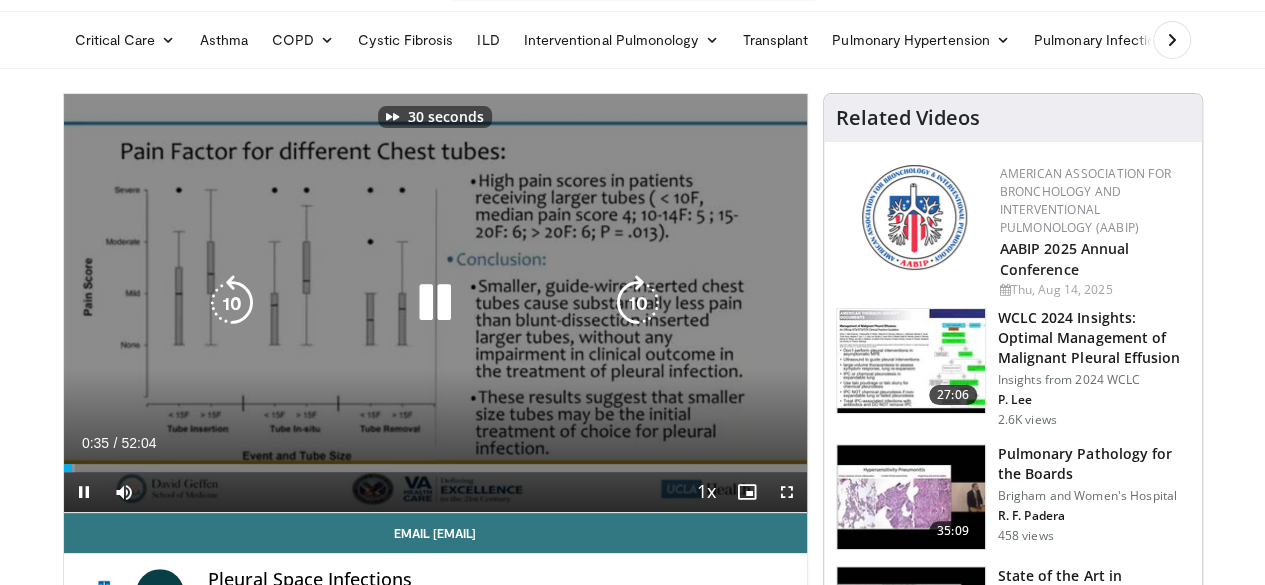 click at bounding box center (638, 303) 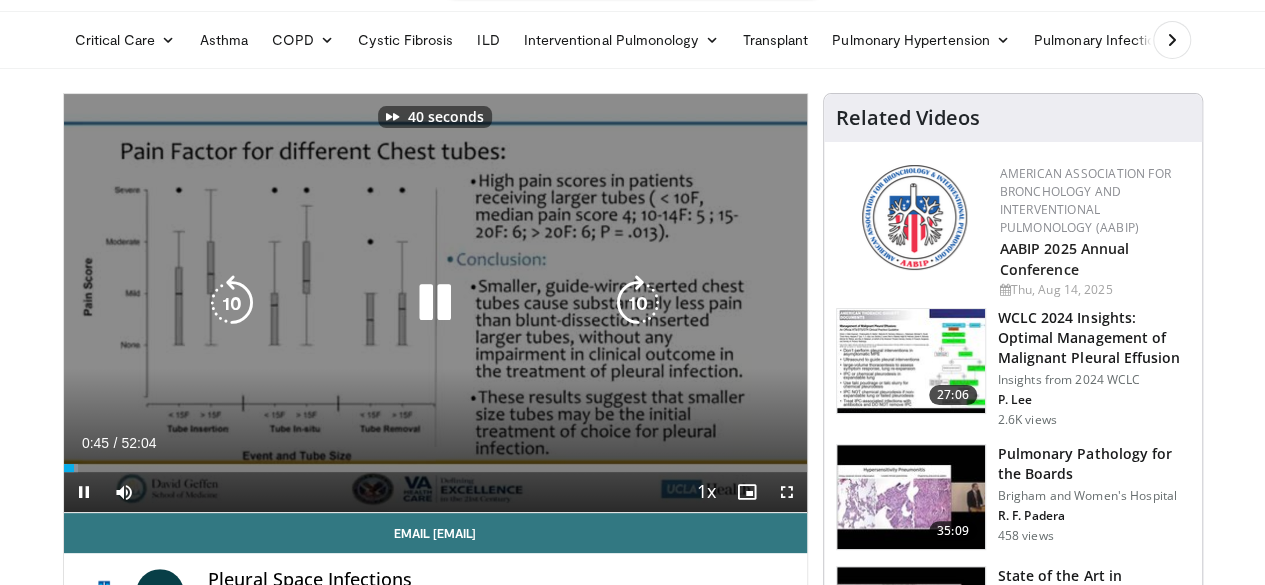 click at bounding box center [638, 303] 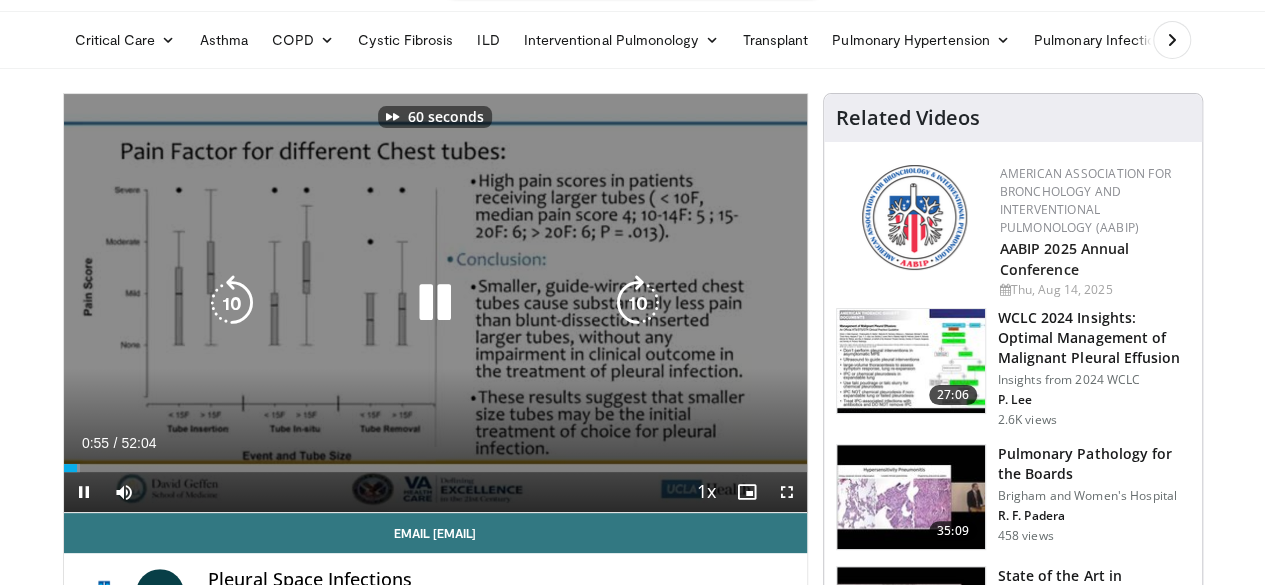 click at bounding box center (638, 303) 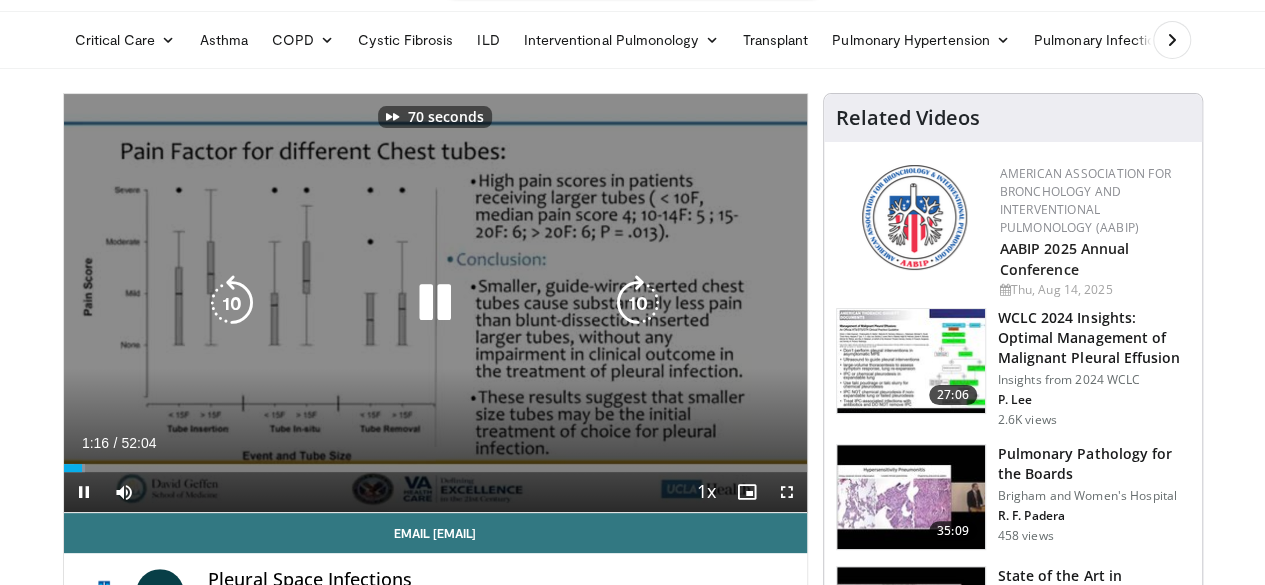 click at bounding box center [638, 303] 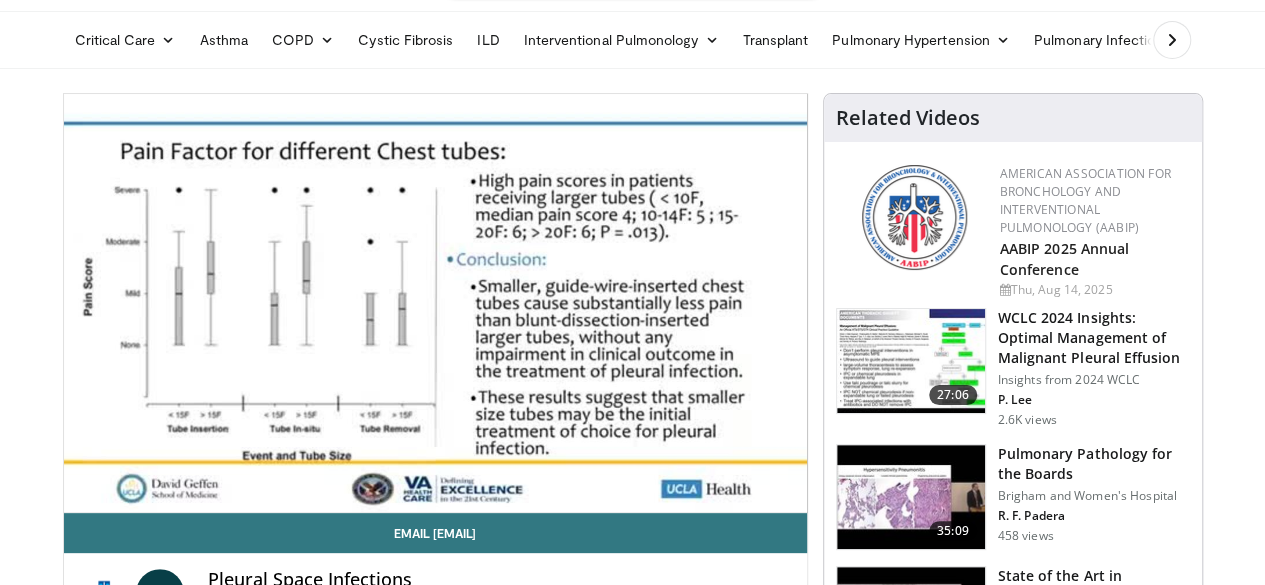 click on "80 seconds
Tap to unmute" at bounding box center [435, 303] 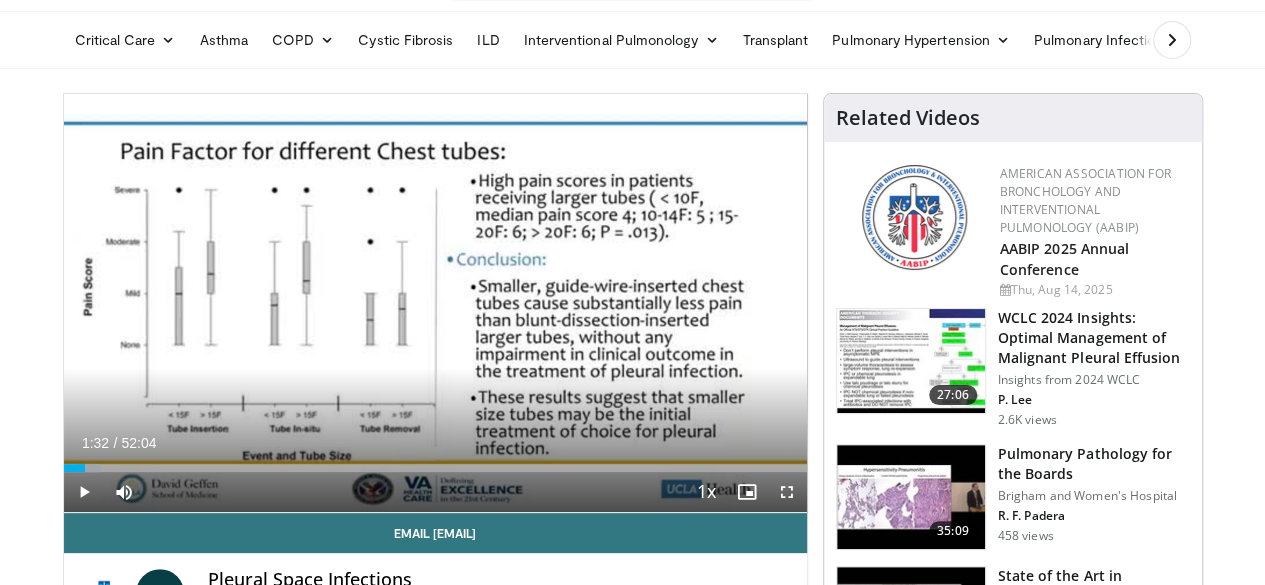 click on "80 seconds
Tap to unmute" at bounding box center [435, 303] 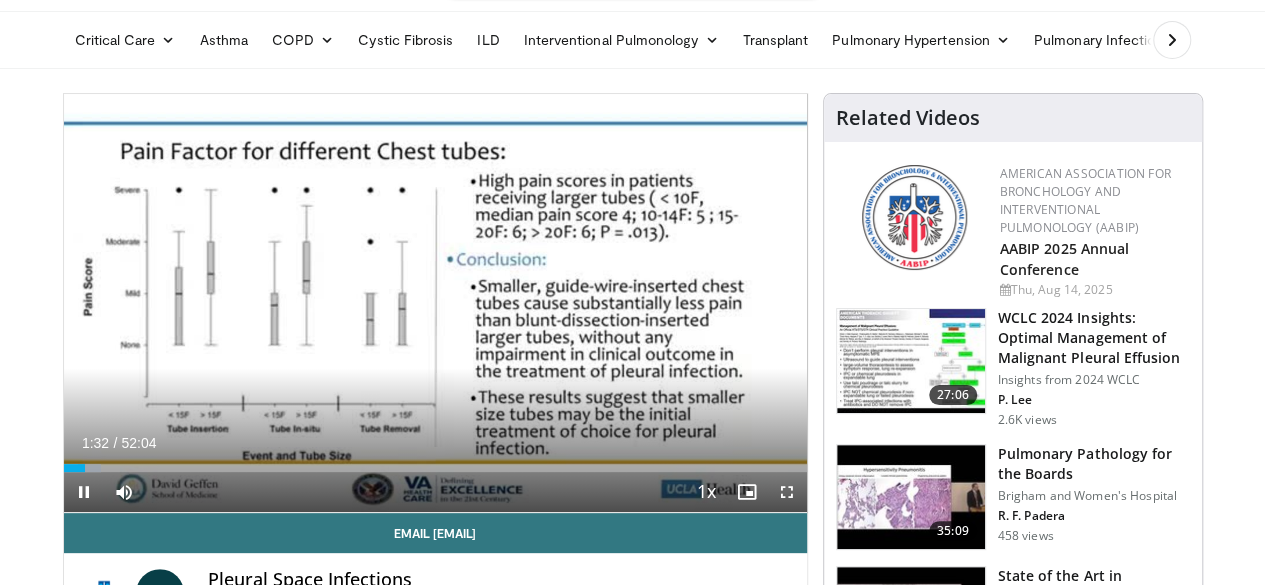 click on "80 seconds
Tap to unmute" at bounding box center (435, 303) 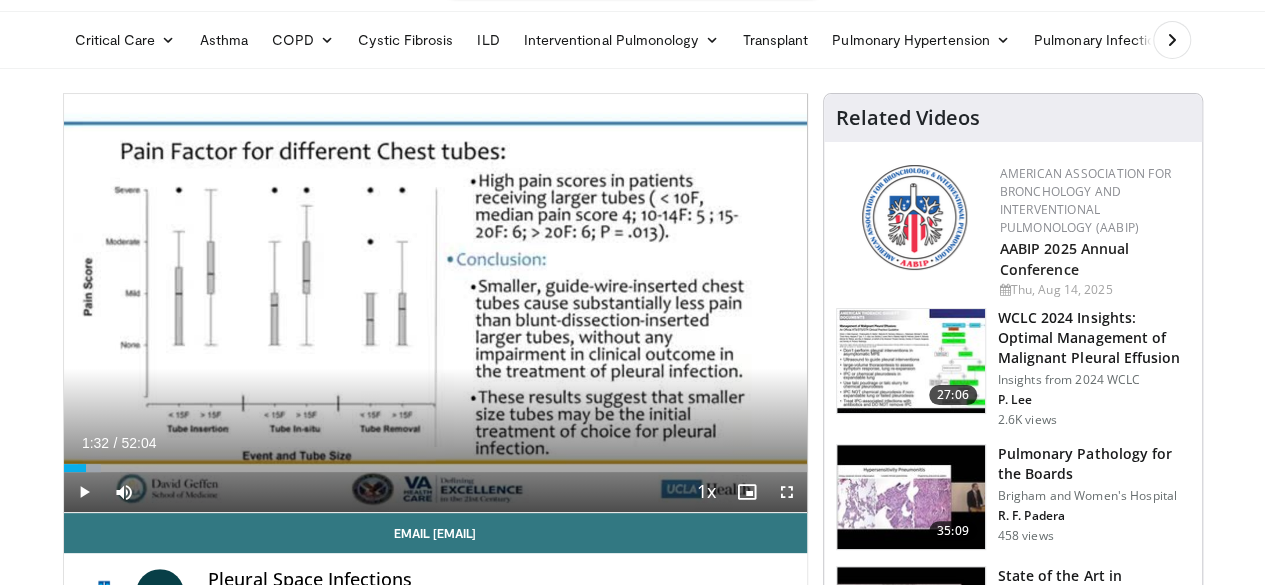 click on "80 seconds
Tap to unmute" at bounding box center [435, 303] 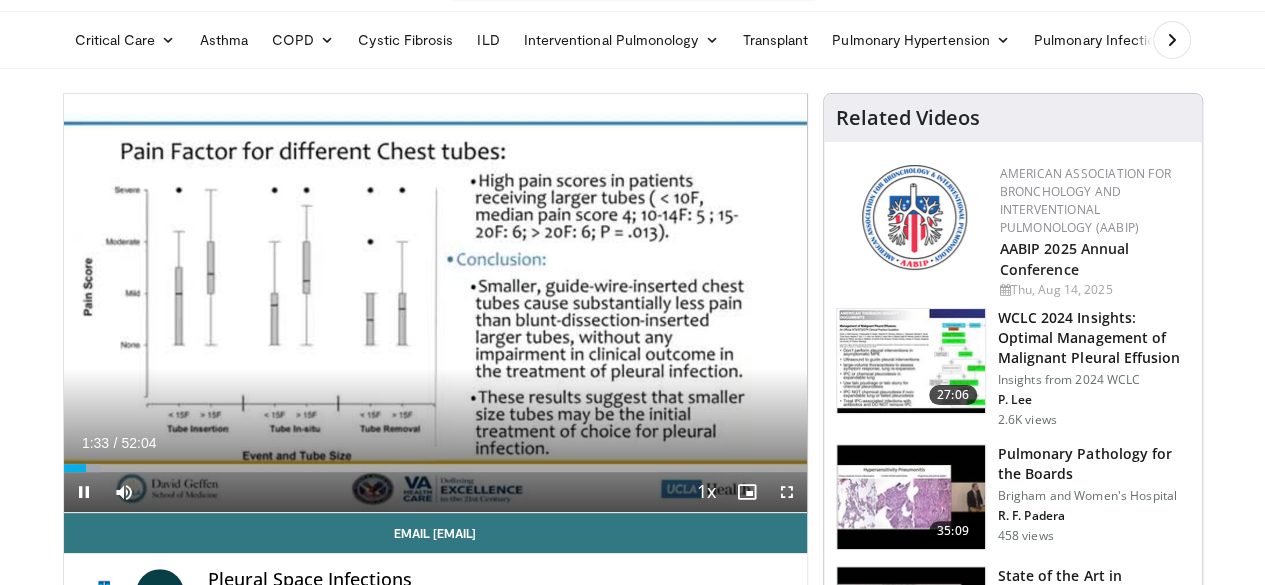 click on "80 seconds
Tap to unmute" at bounding box center [435, 303] 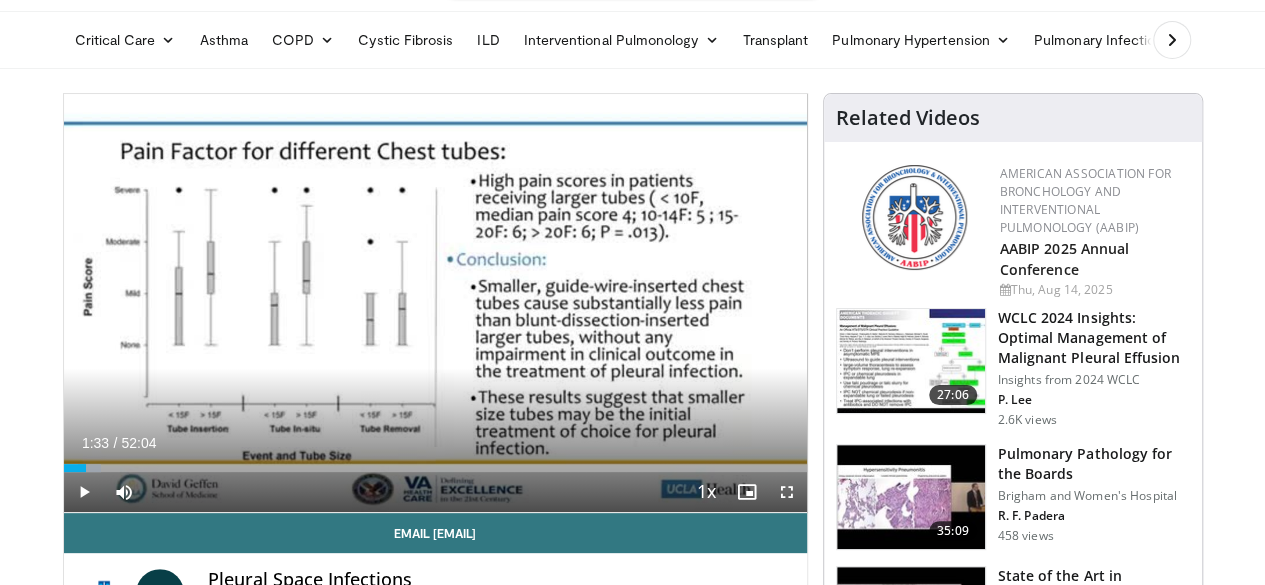 click on "80 seconds
Tap to unmute" at bounding box center [435, 303] 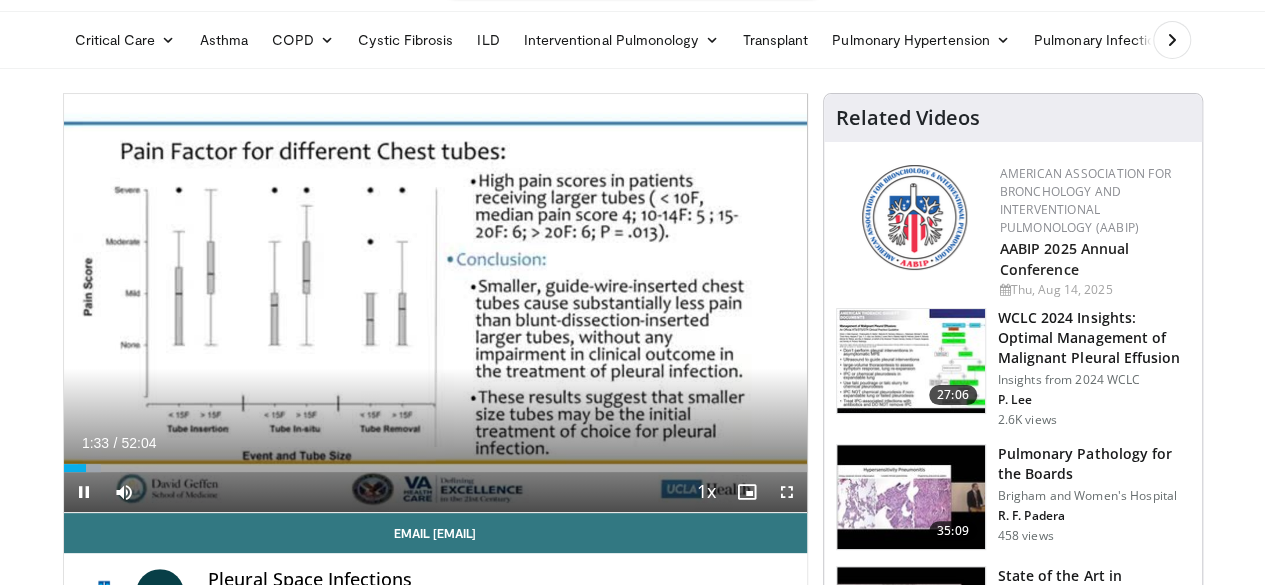 click on "80 seconds
Tap to unmute" at bounding box center (435, 303) 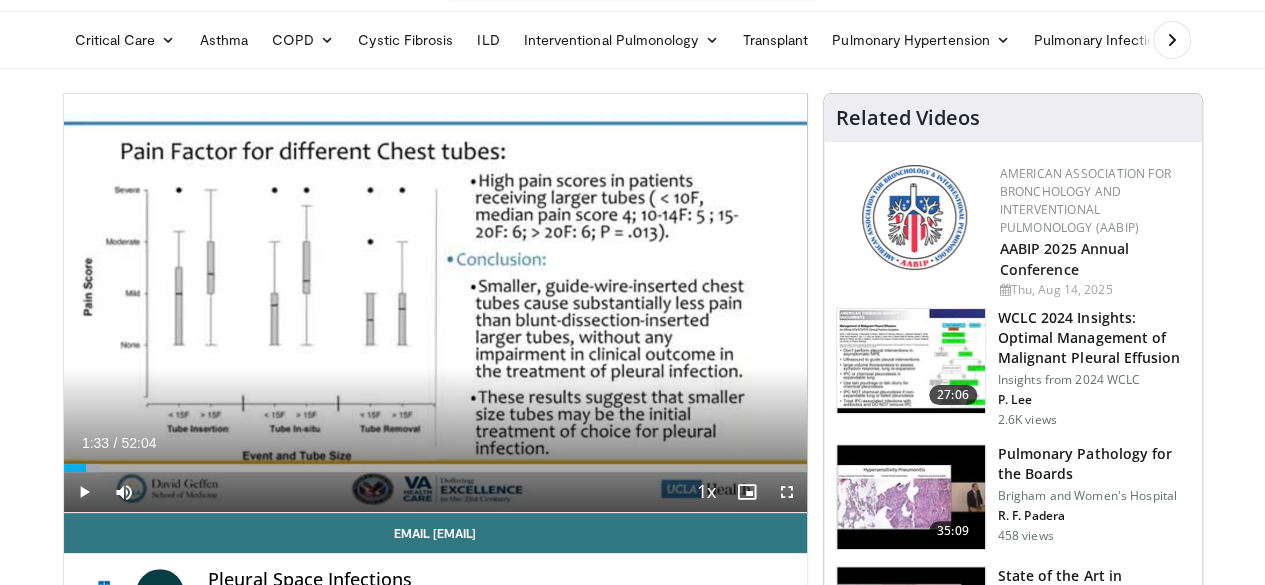 click on "80 seconds
Tap to unmute" at bounding box center [435, 303] 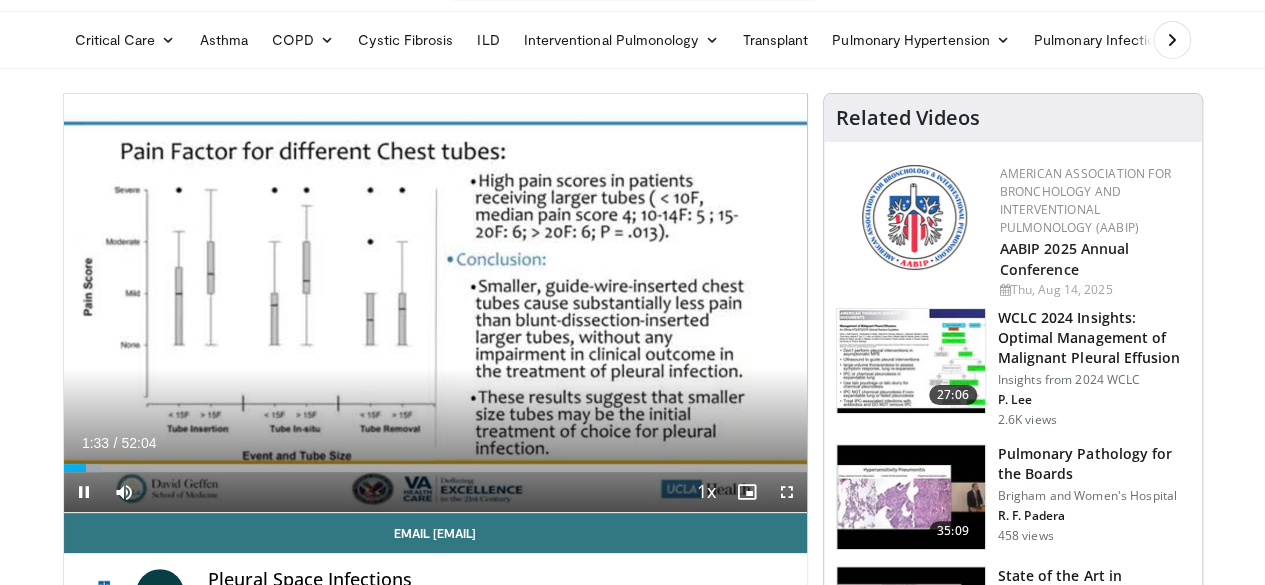 click on "80 seconds
Tap to unmute" at bounding box center (435, 303) 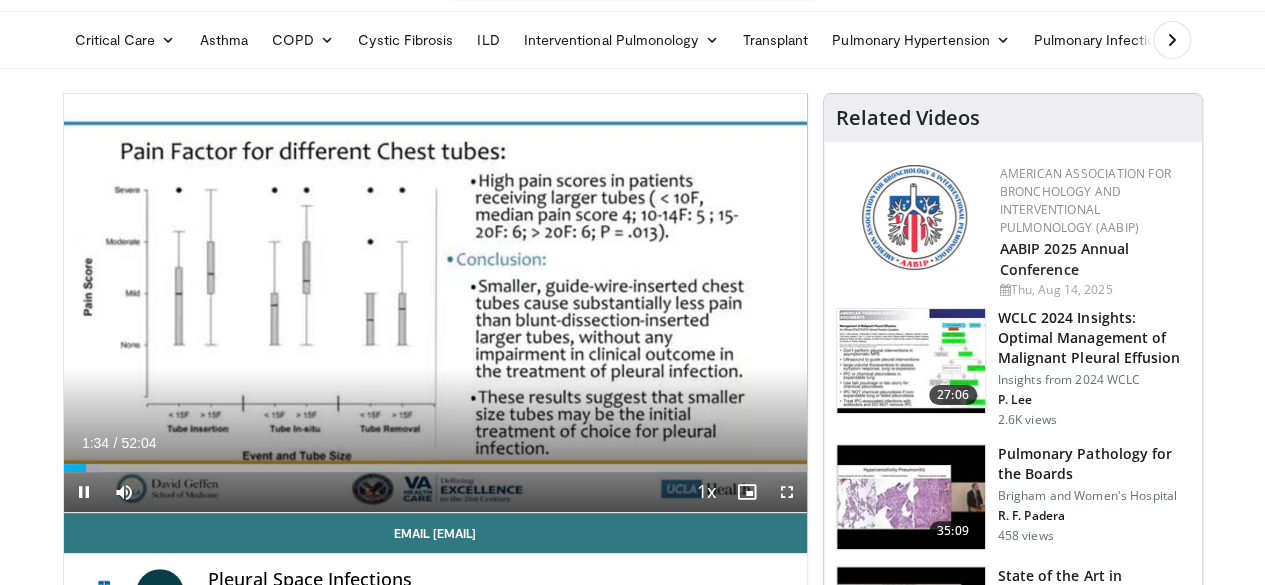 click on "80 seconds
Tap to unmute" at bounding box center [435, 303] 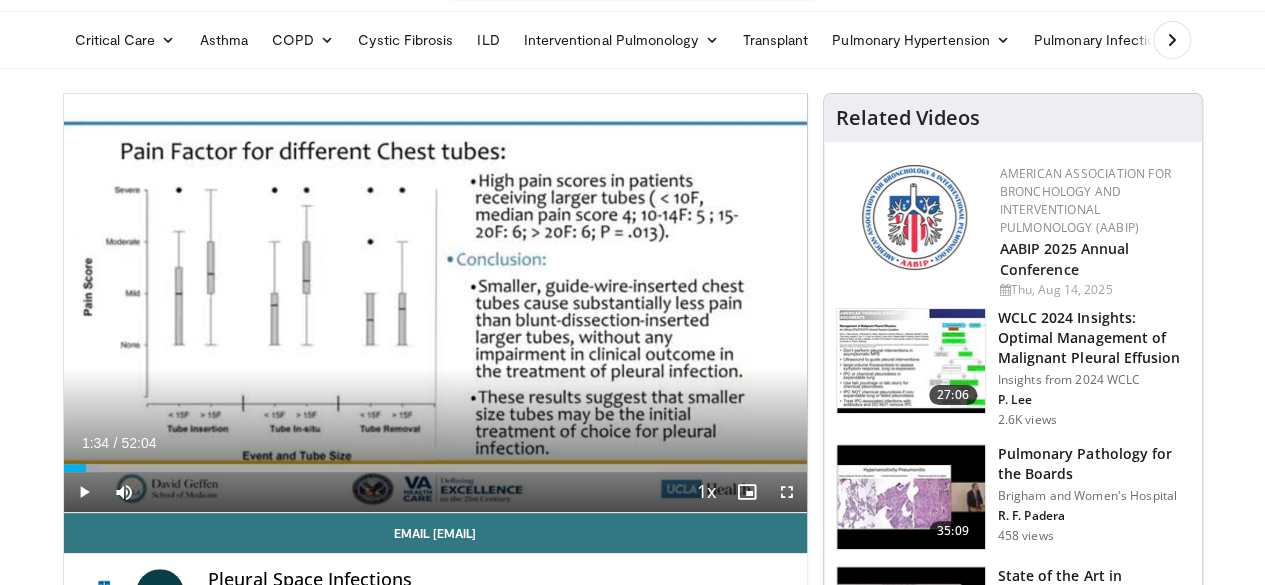 click on "80 seconds
Tap to unmute" at bounding box center [435, 303] 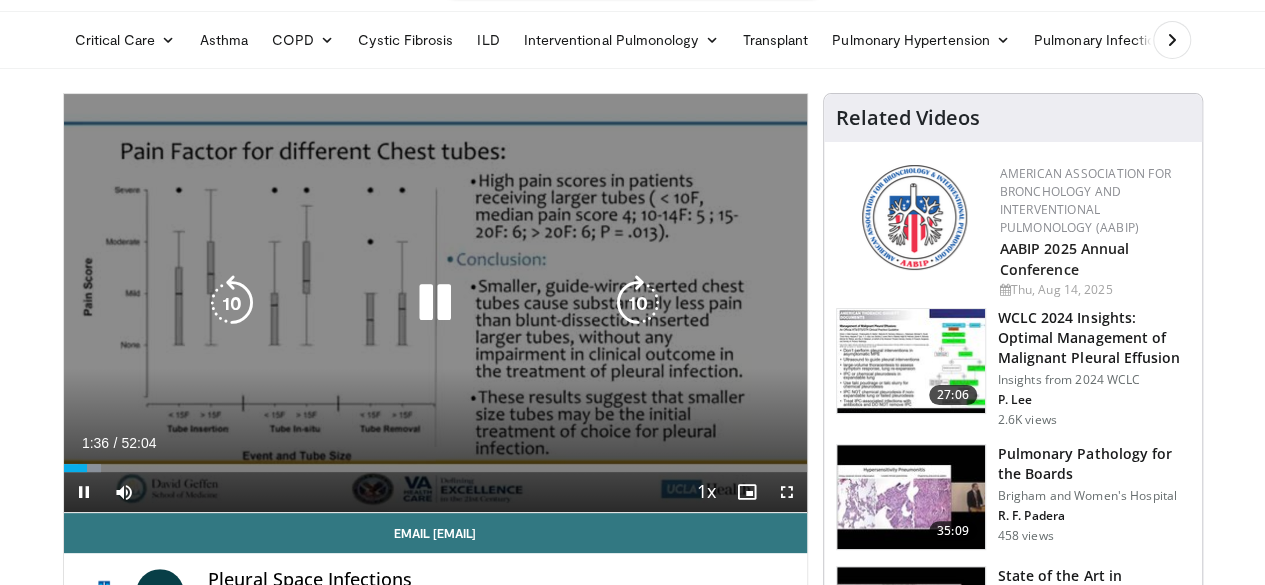 click at bounding box center [638, 303] 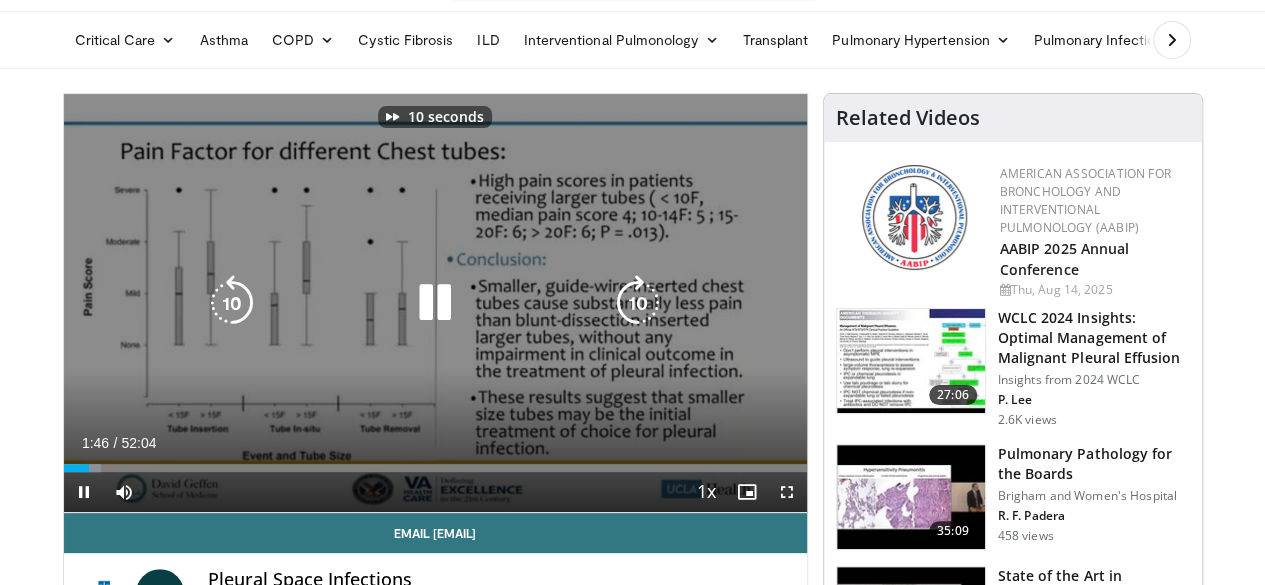 click at bounding box center (638, 303) 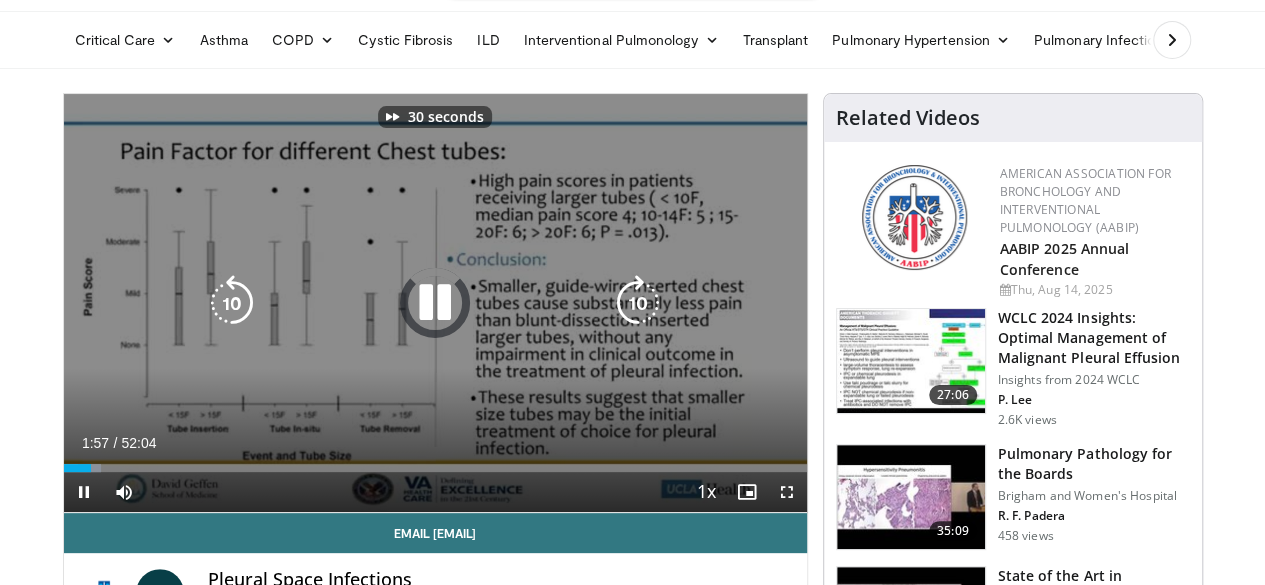 click at bounding box center (638, 303) 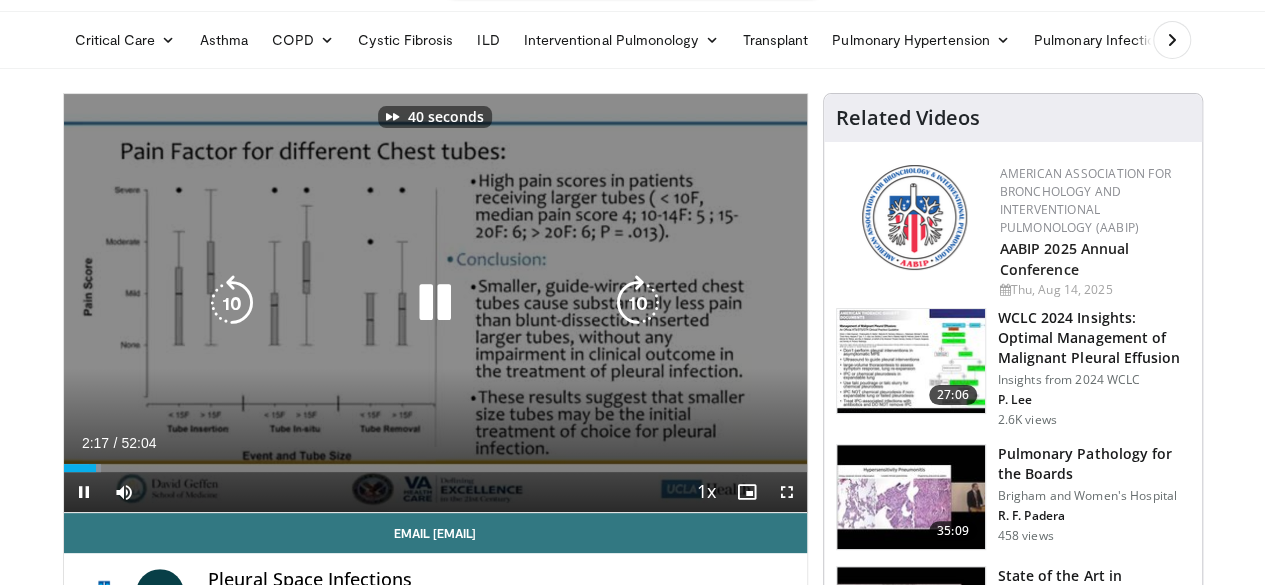 click at bounding box center (638, 303) 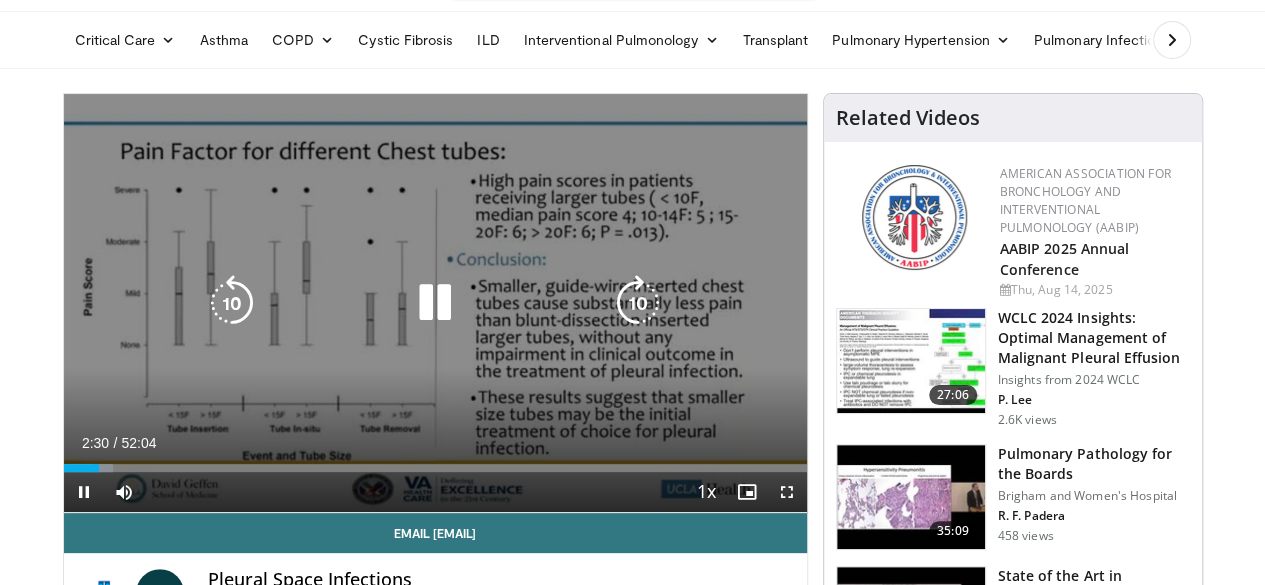 click at bounding box center [638, 303] 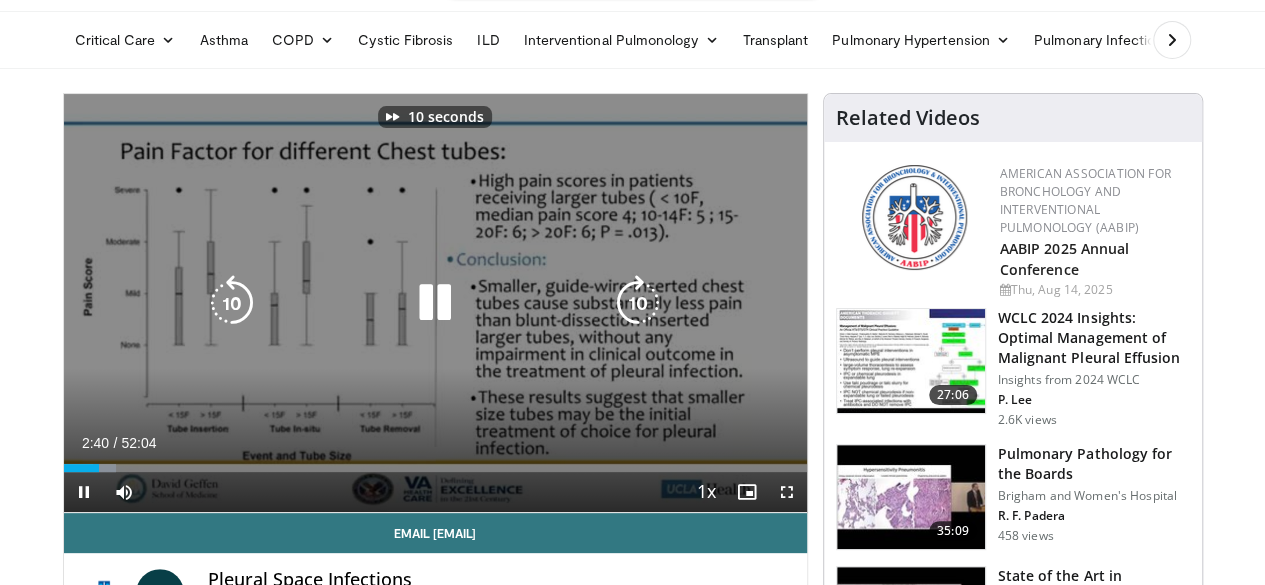 click at bounding box center (638, 303) 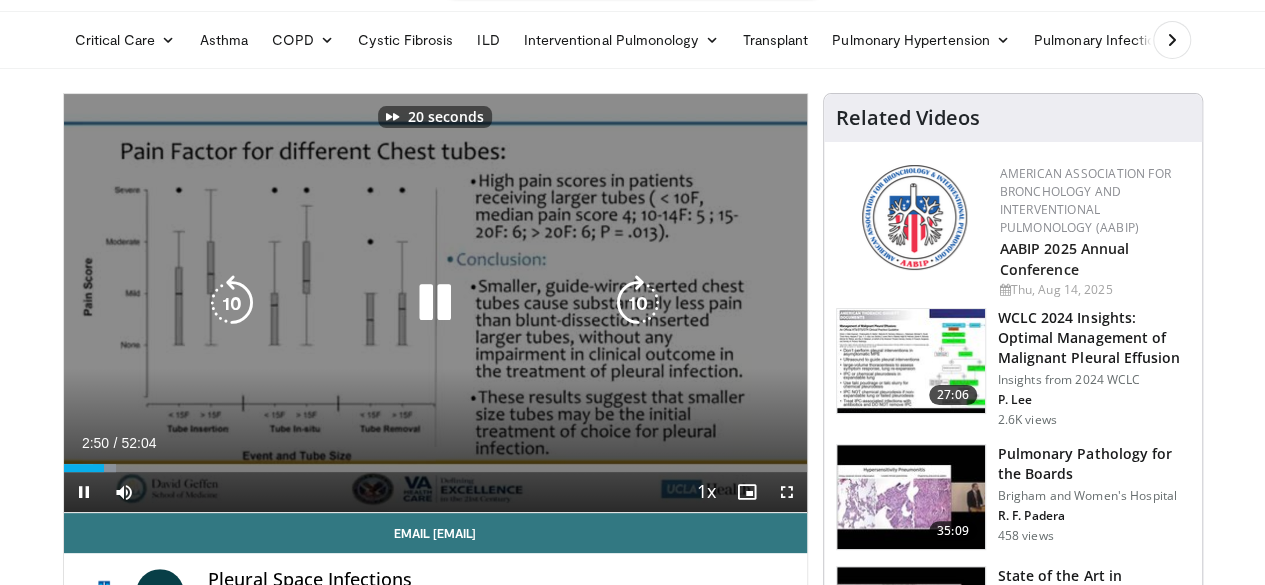 click at bounding box center [638, 303] 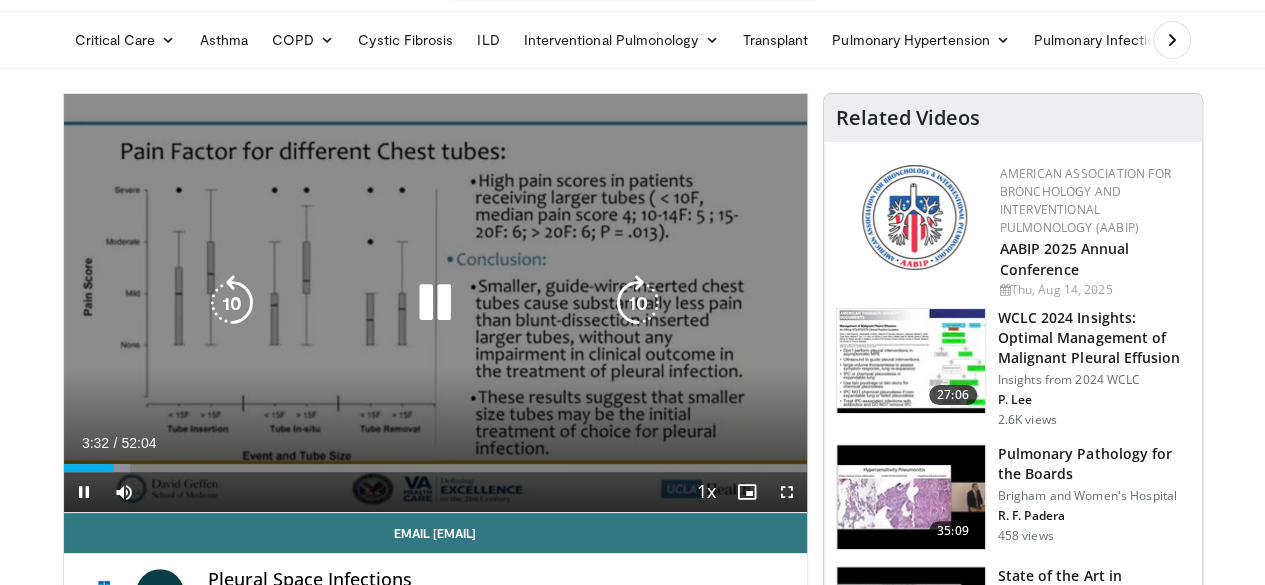 click at bounding box center (638, 303) 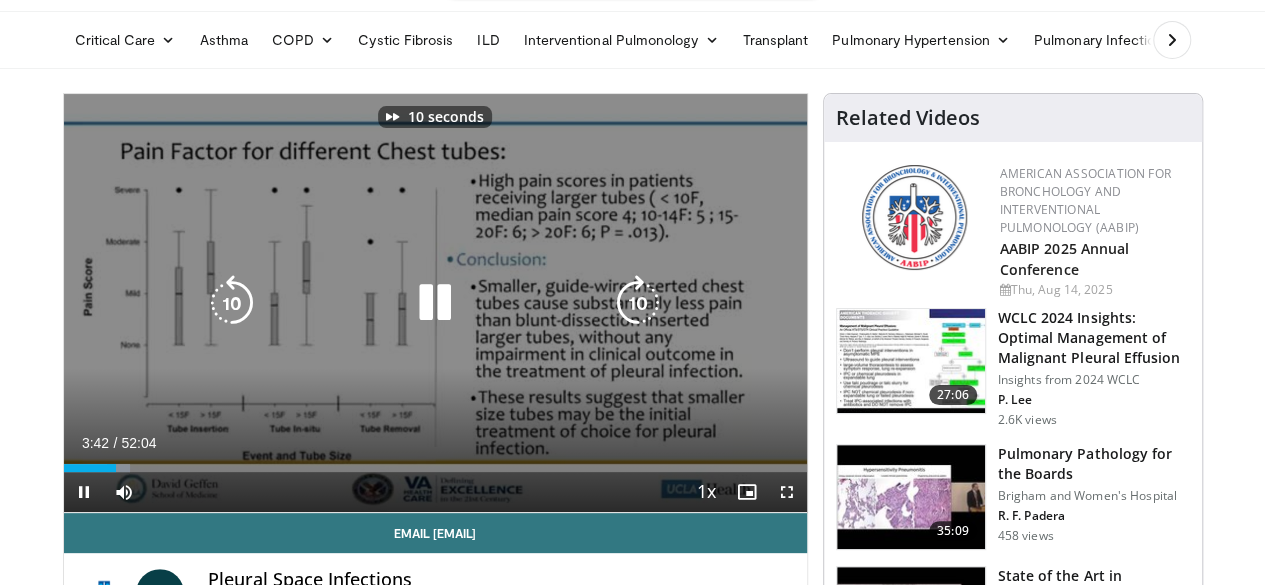 click at bounding box center (638, 303) 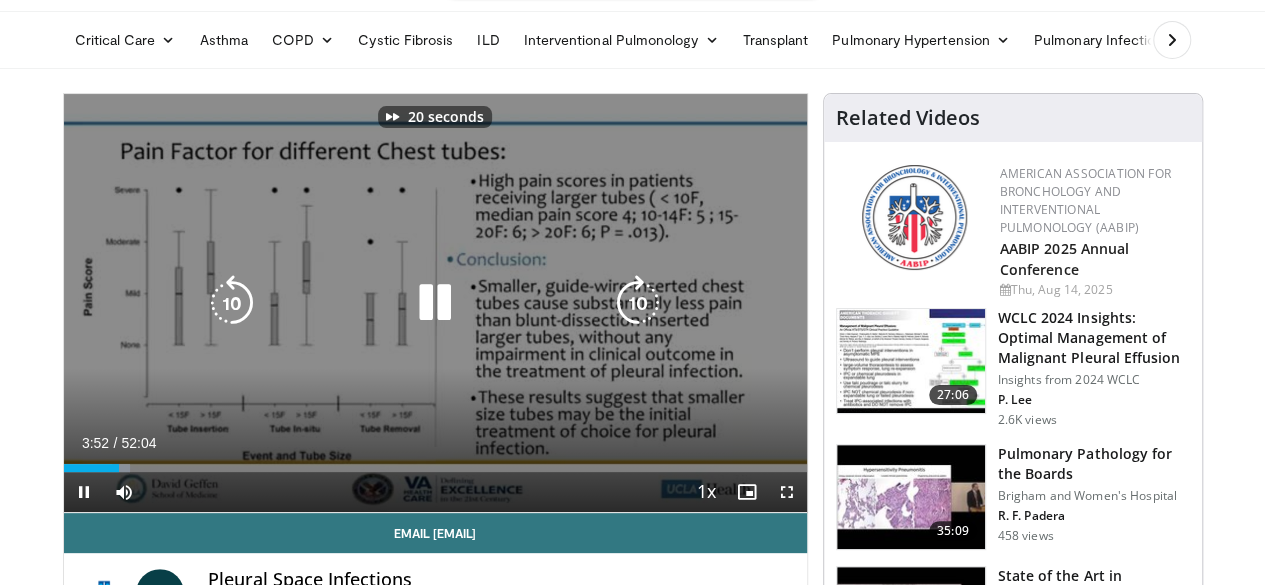 click at bounding box center (638, 303) 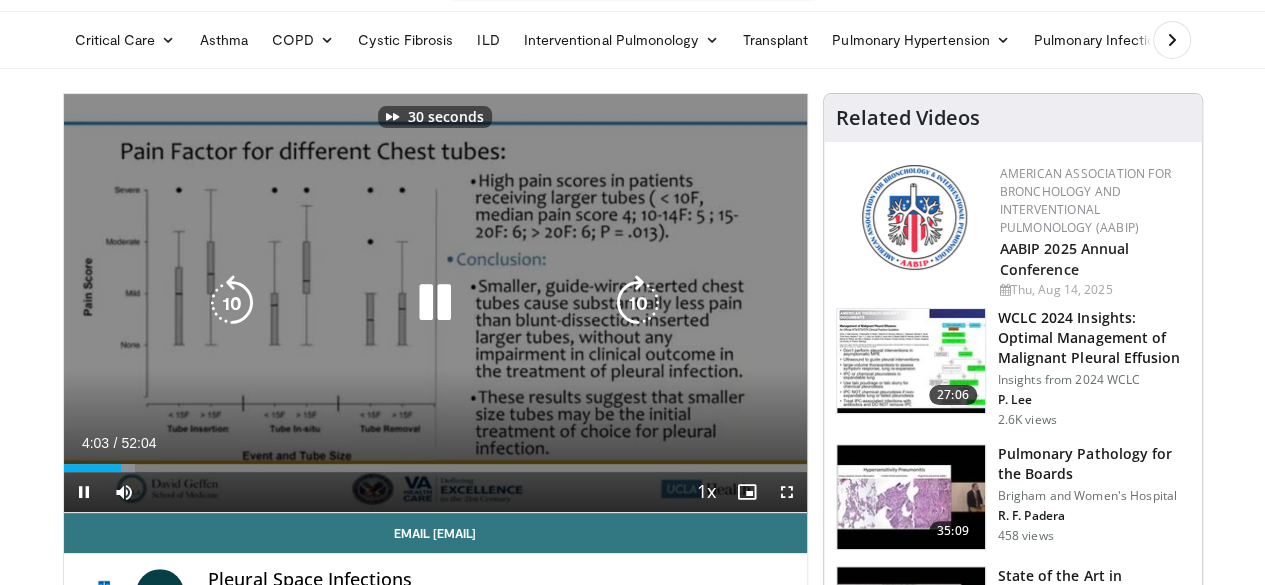 click at bounding box center (638, 303) 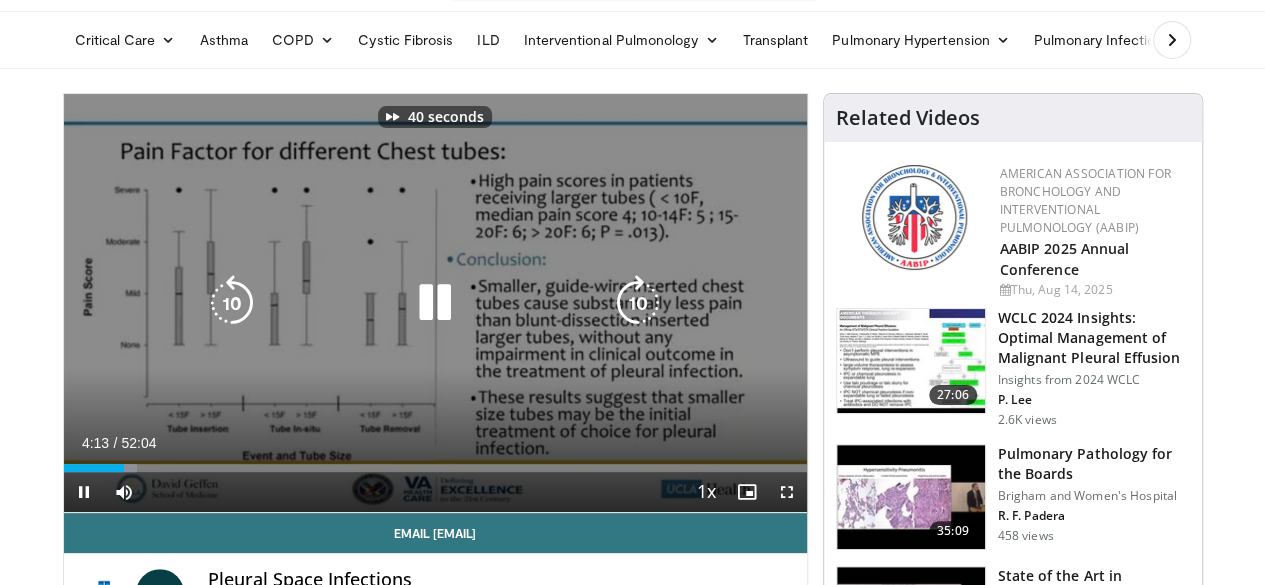 click at bounding box center (638, 303) 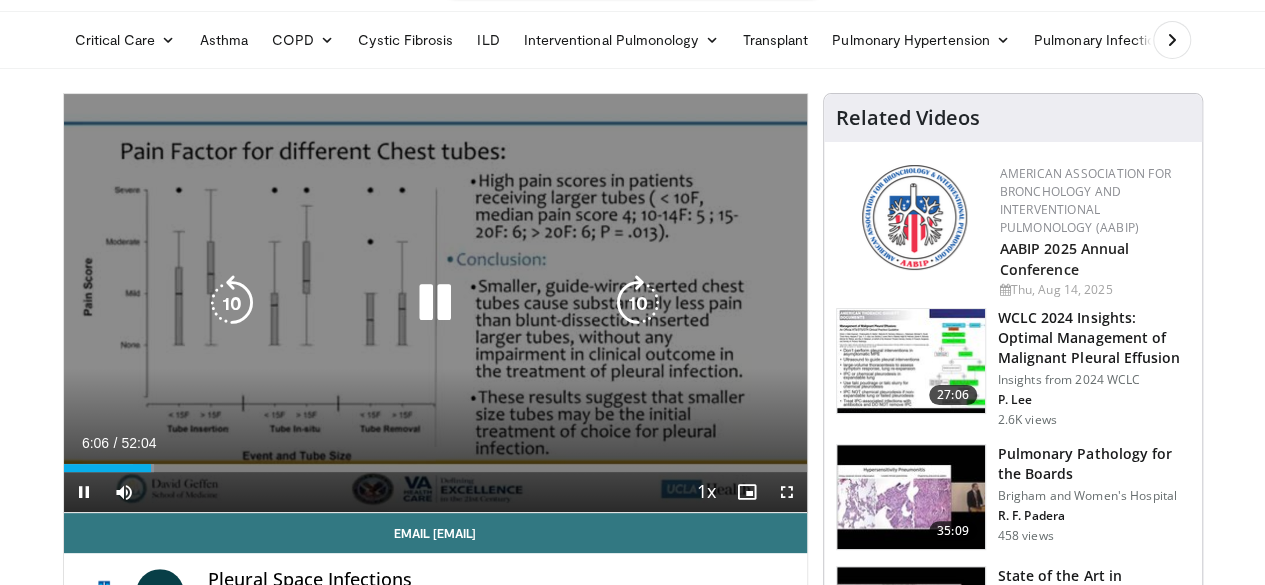 click at bounding box center (435, 303) 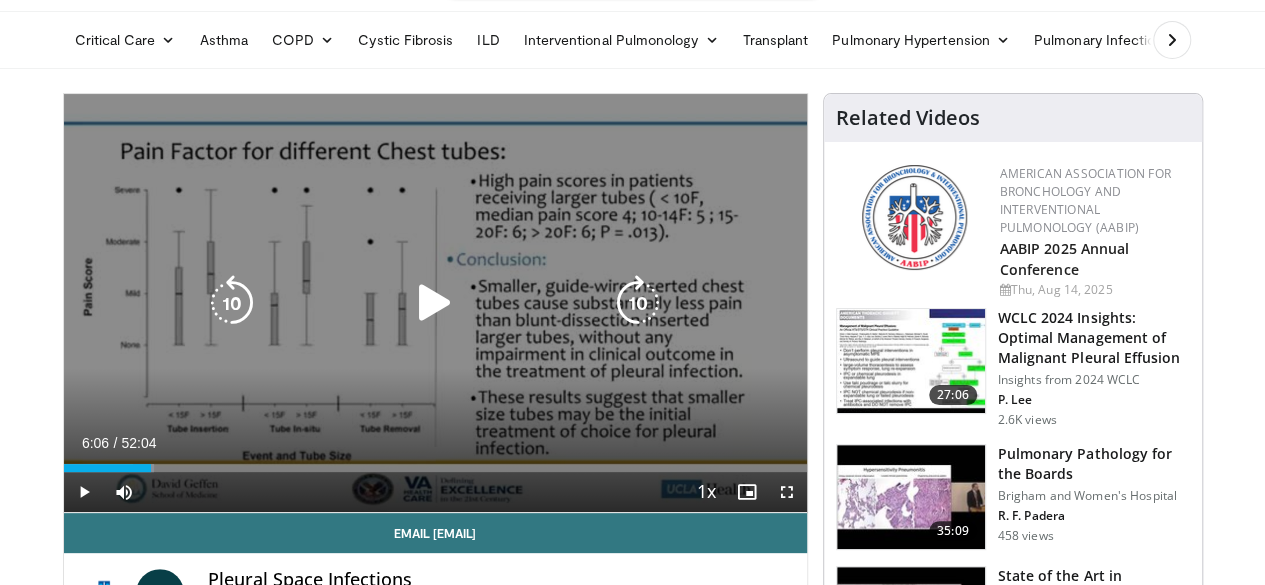 click at bounding box center [435, 303] 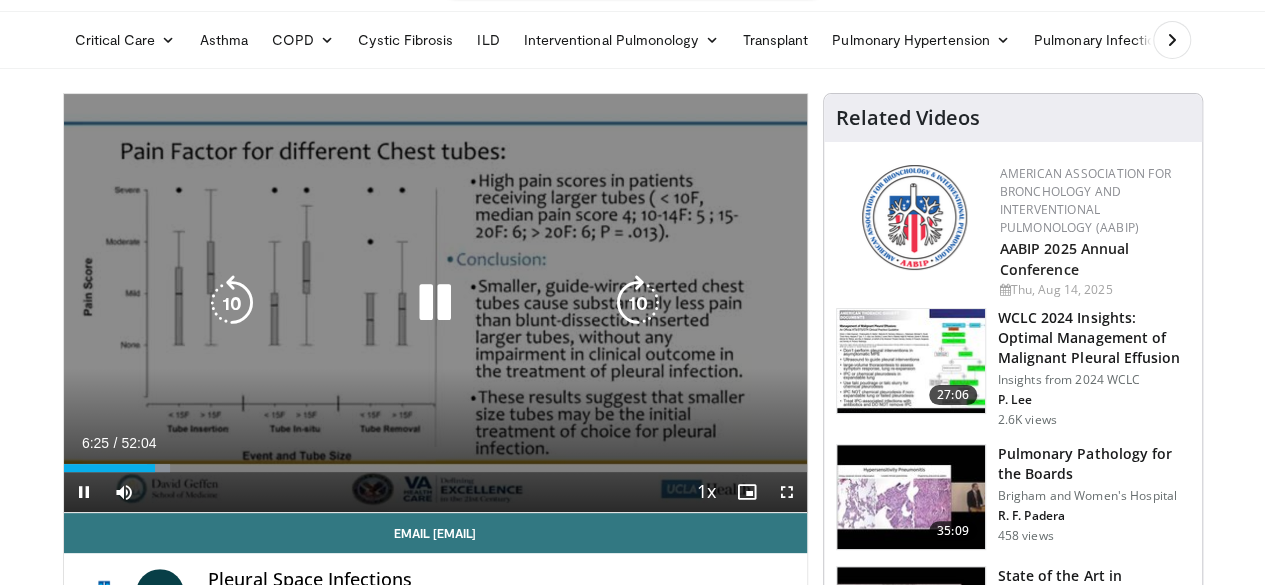 click at bounding box center (435, 303) 